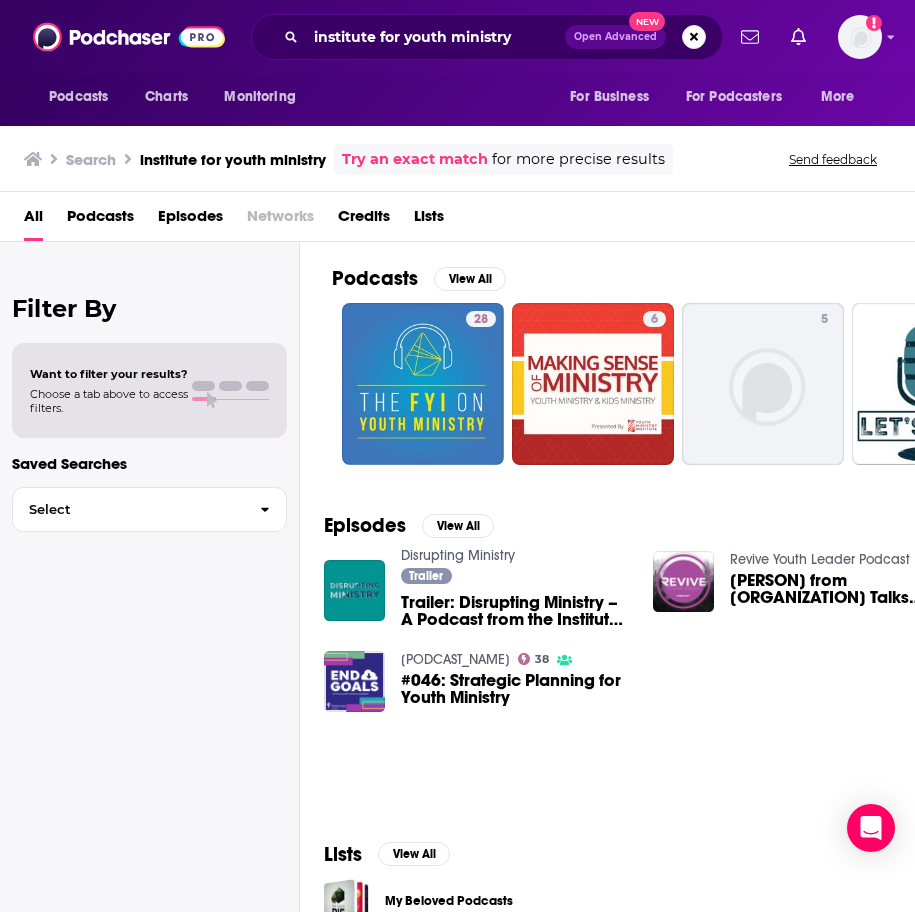 scroll, scrollTop: 0, scrollLeft: 0, axis: both 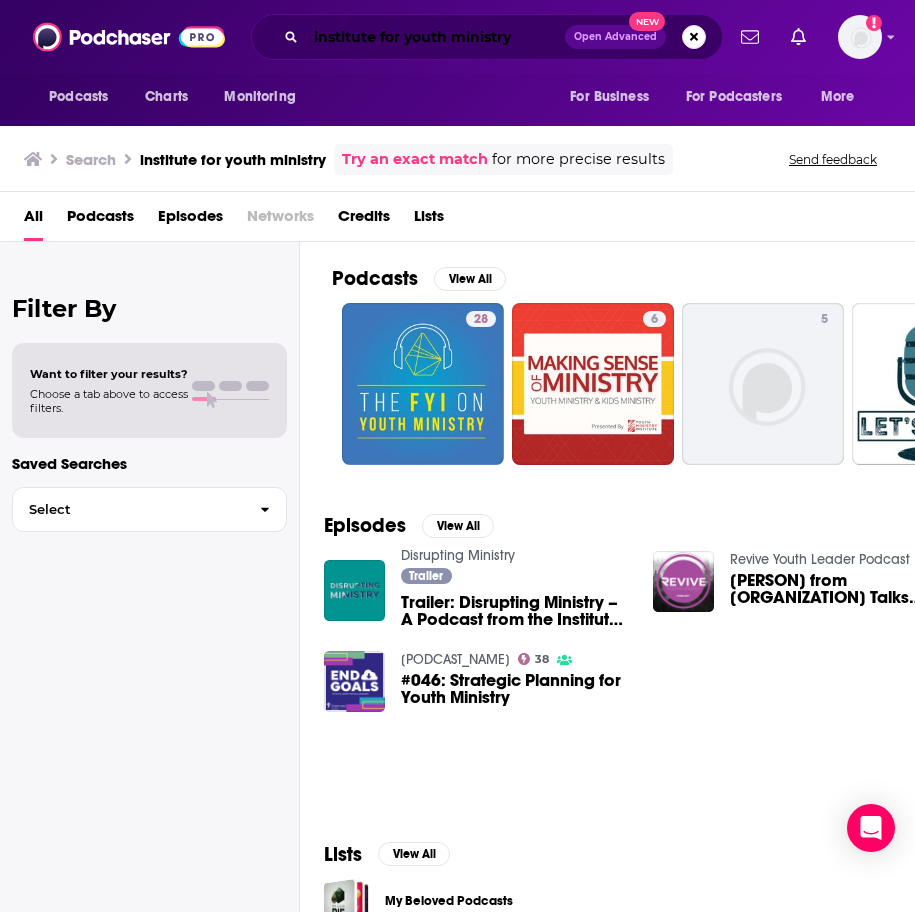 click on "institute for youth ministry" at bounding box center (435, 37) 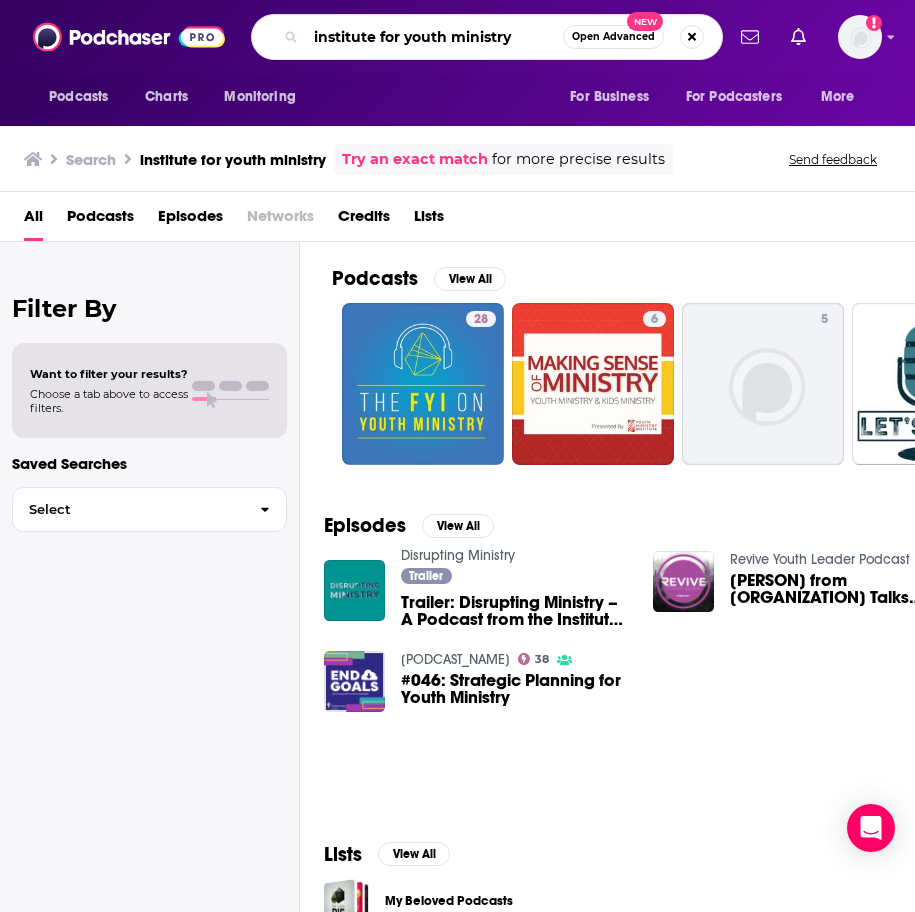 click on "institute for youth ministry" at bounding box center [434, 37] 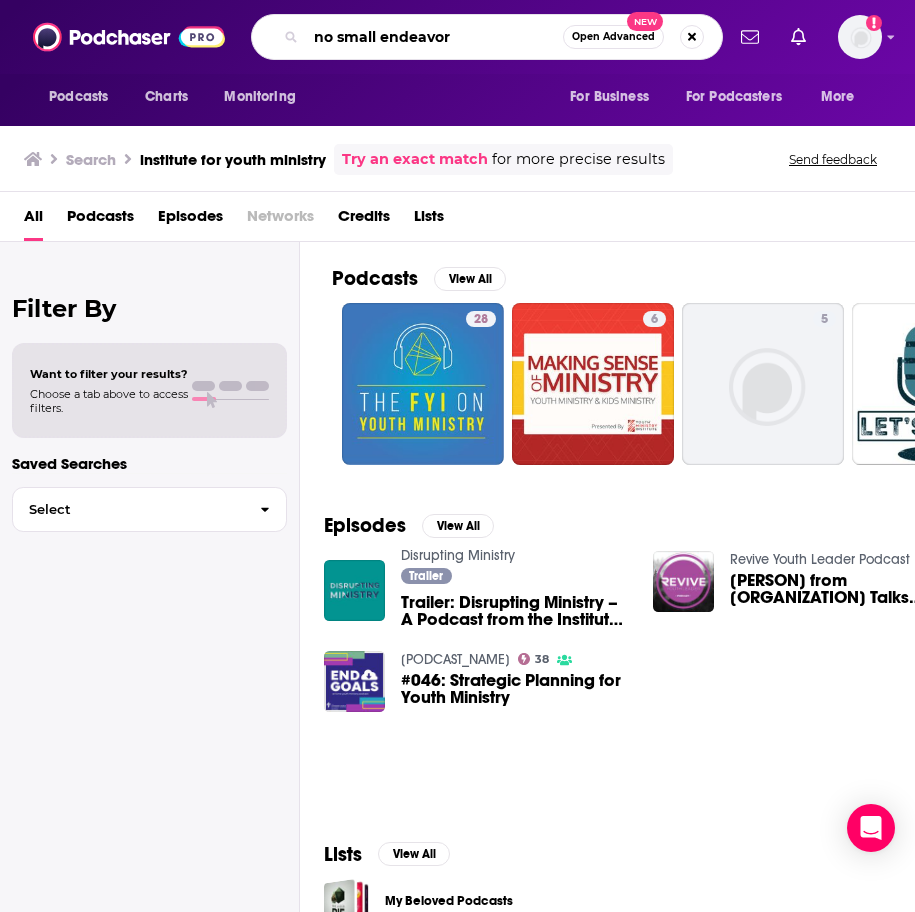type on "no small endeavor" 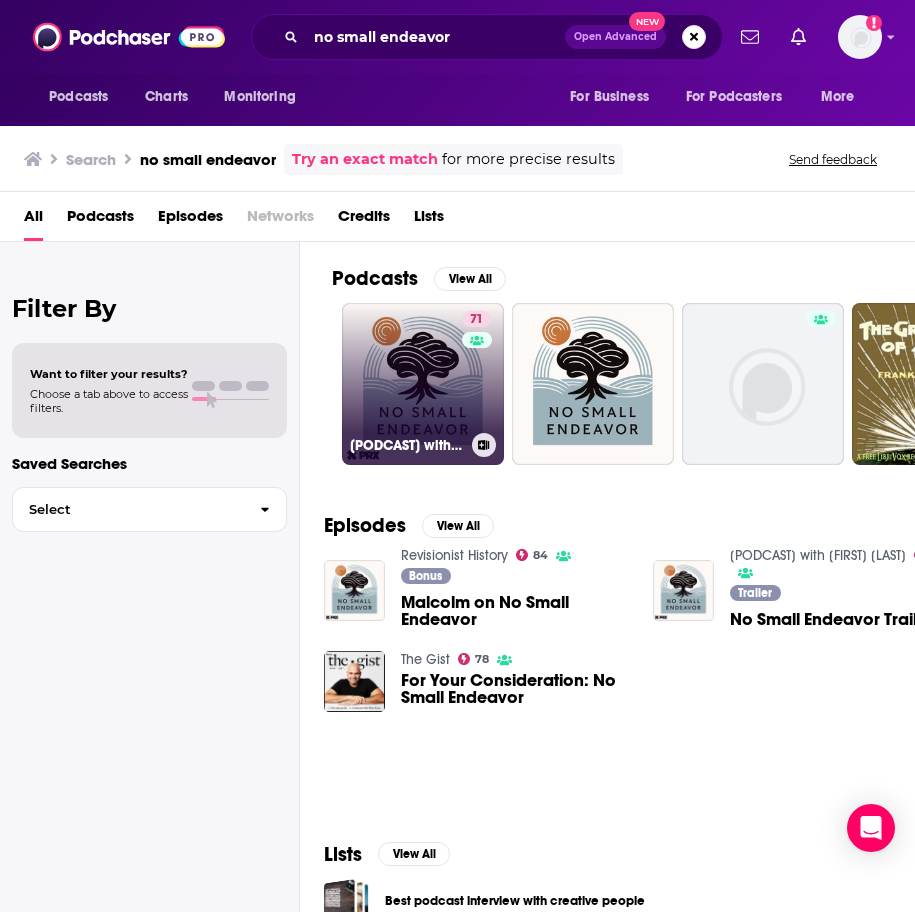 click on "71 No Small Endeavor with Lee C. Camp" at bounding box center (423, 384) 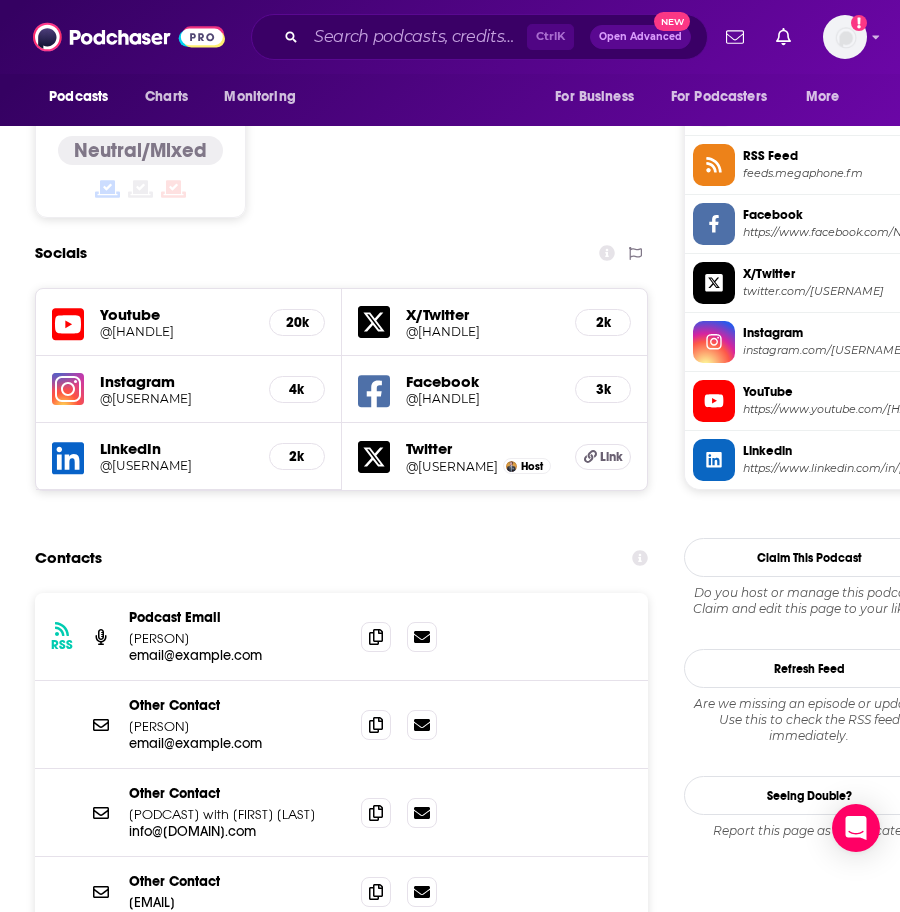 scroll, scrollTop: 1800, scrollLeft: 0, axis: vertical 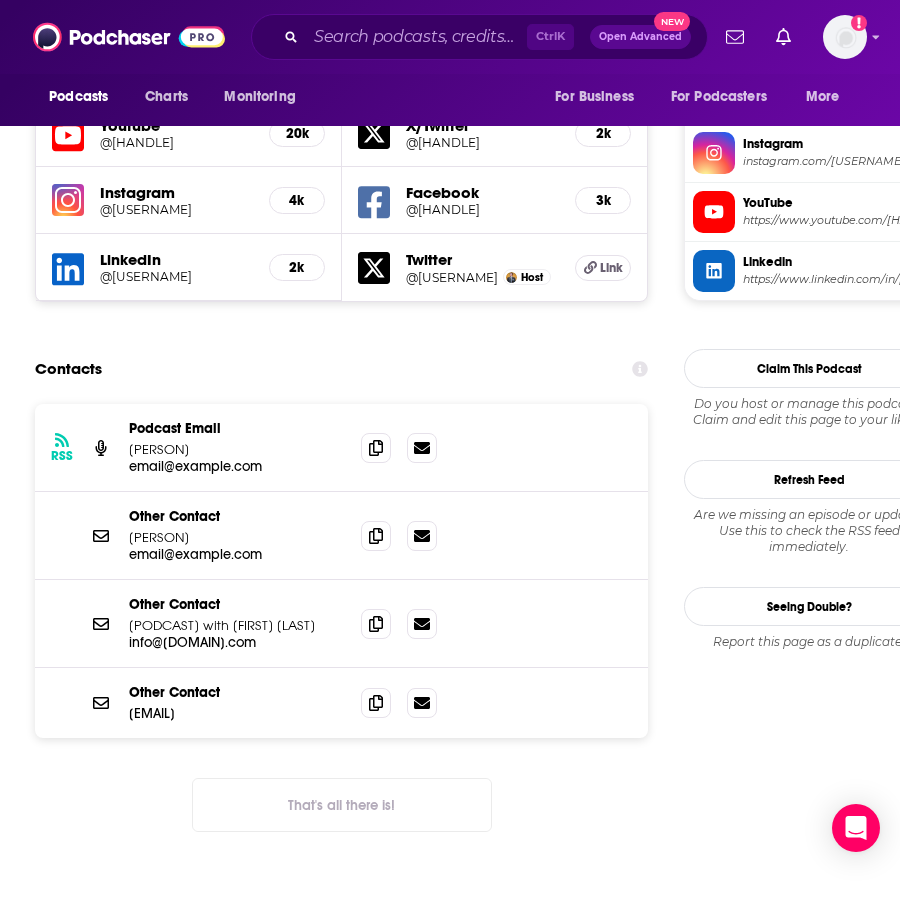 click at bounding box center (399, 448) 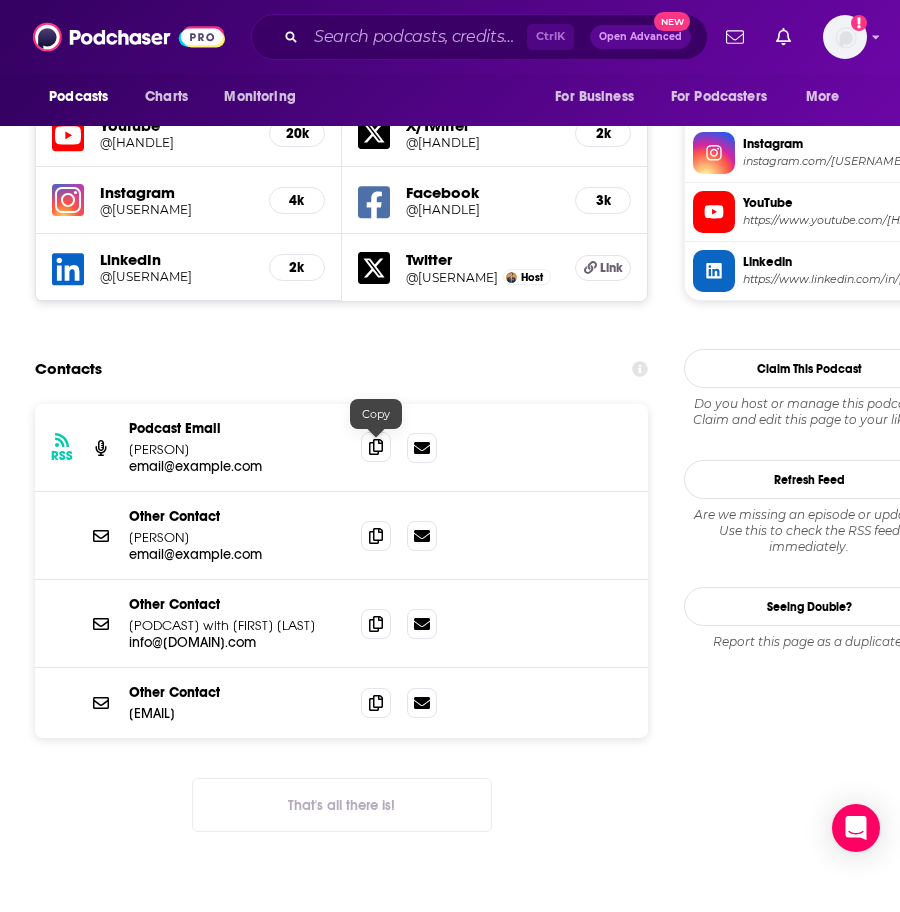 click at bounding box center (376, 447) 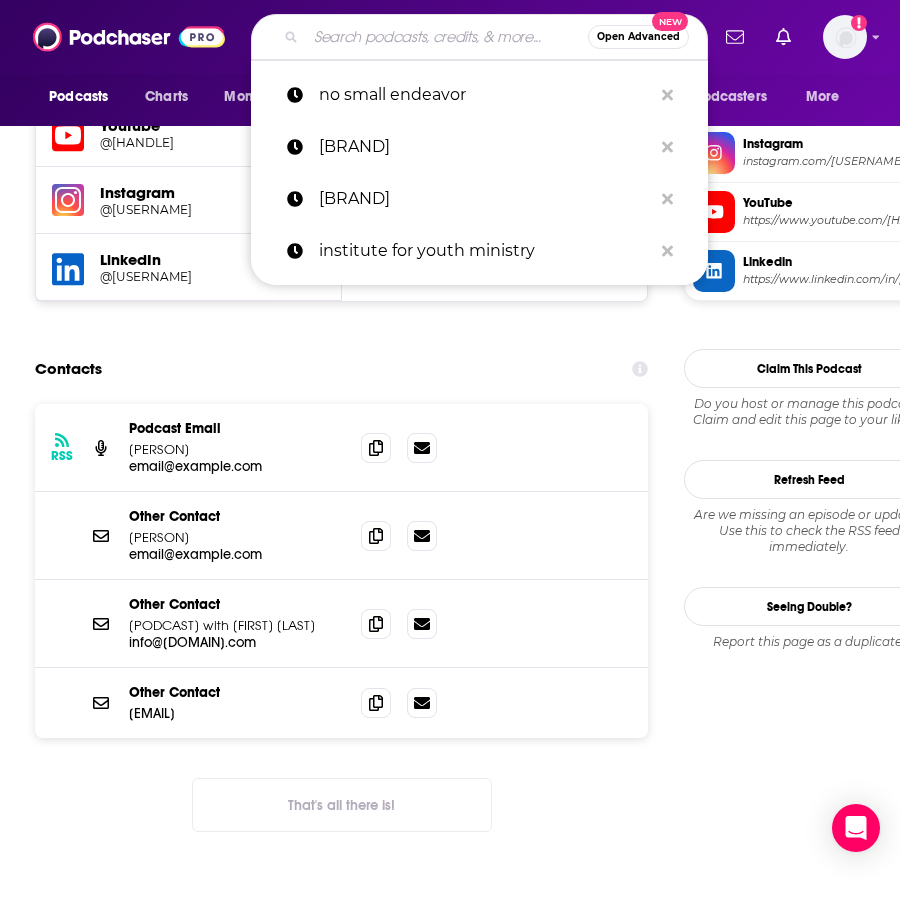 click at bounding box center (447, 37) 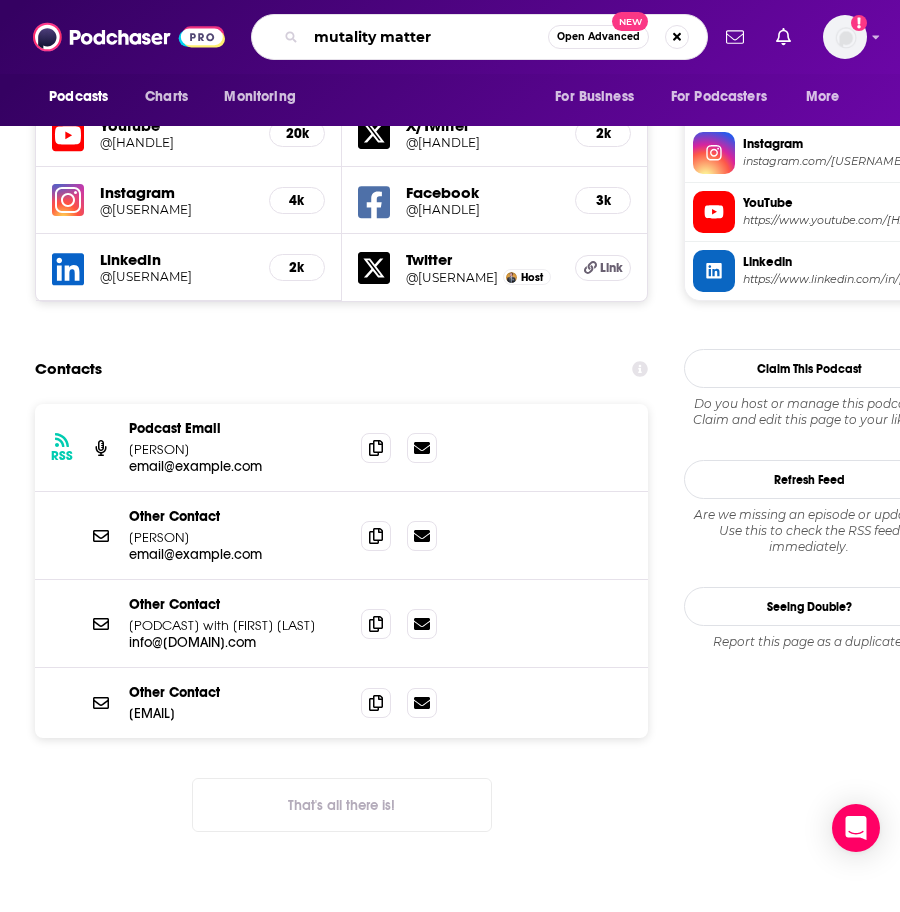 type on "[PODCAST_NAME]" 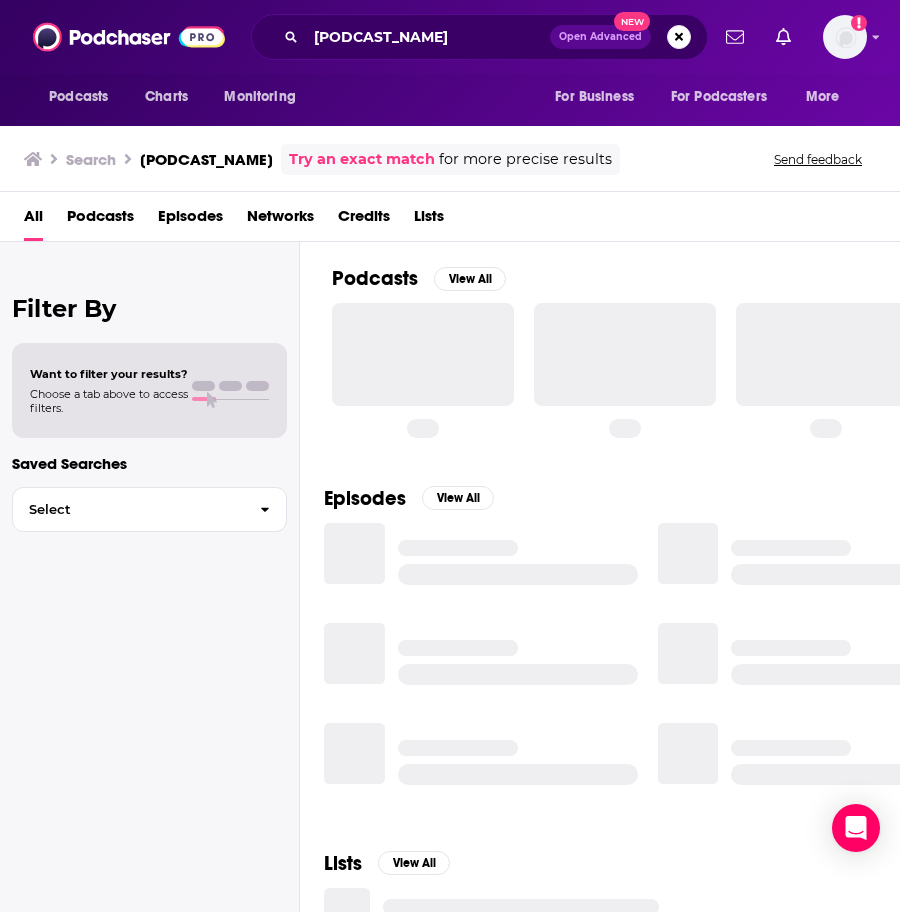 scroll, scrollTop: 0, scrollLeft: 0, axis: both 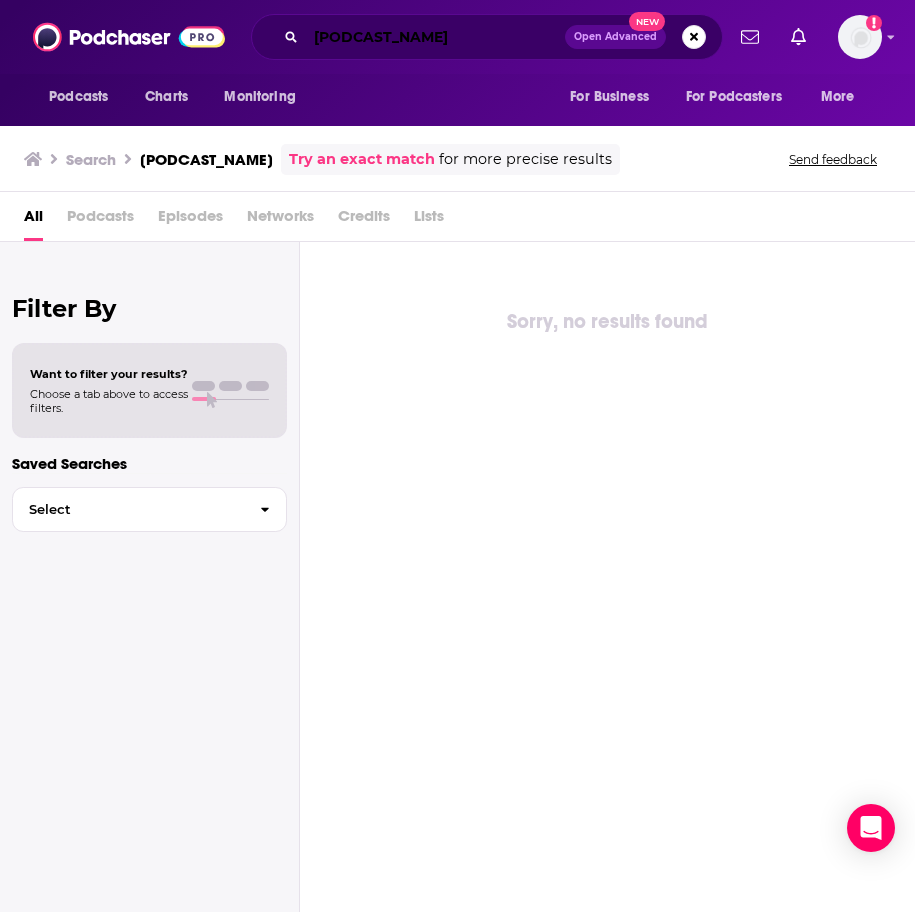 click on "[PODCAST_NAME]" at bounding box center [435, 37] 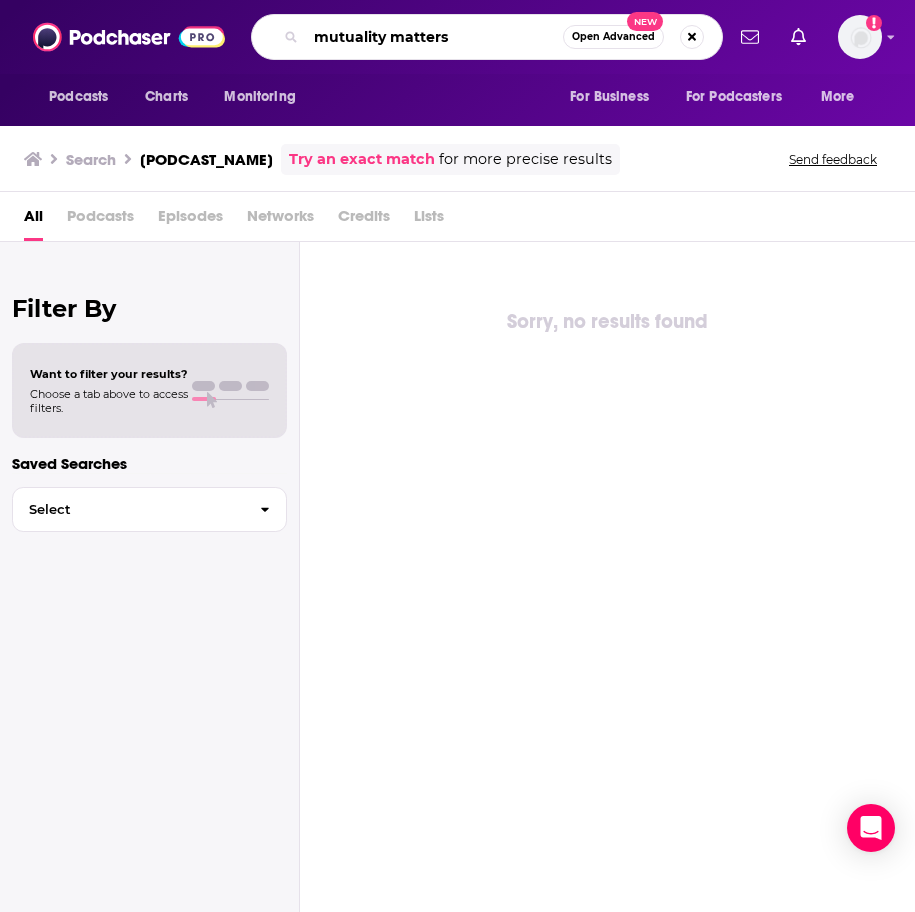 type on "mutuality matters" 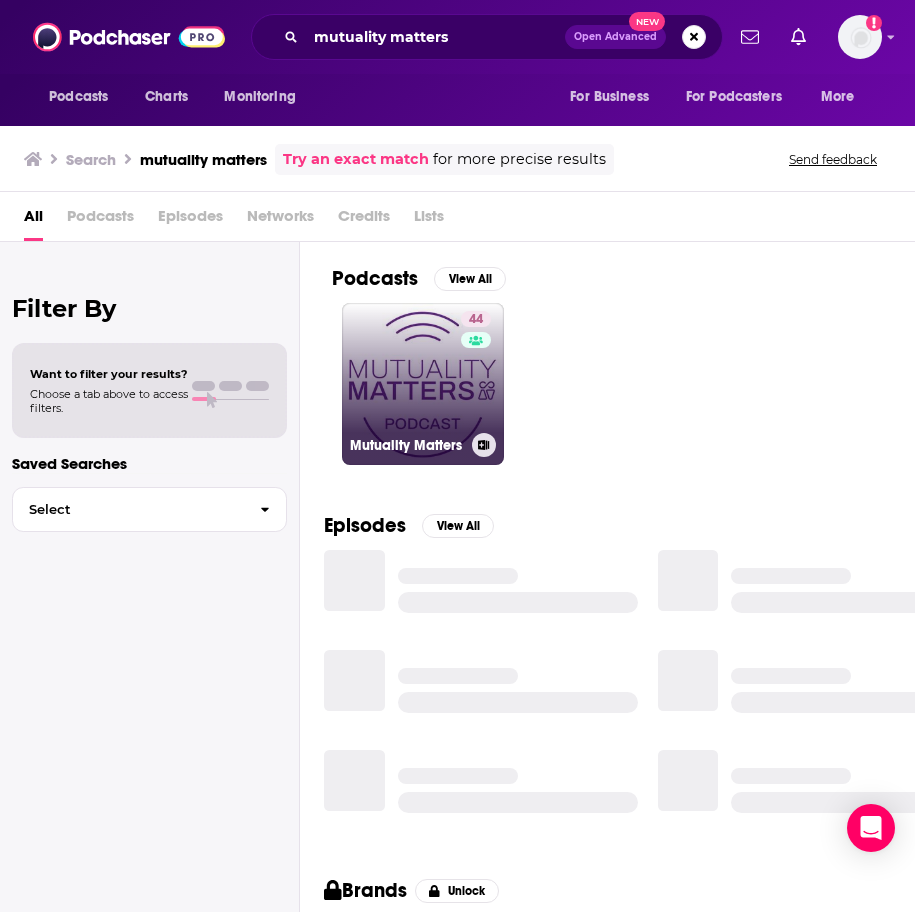 click on "44 Mutuality Matters" at bounding box center (423, 384) 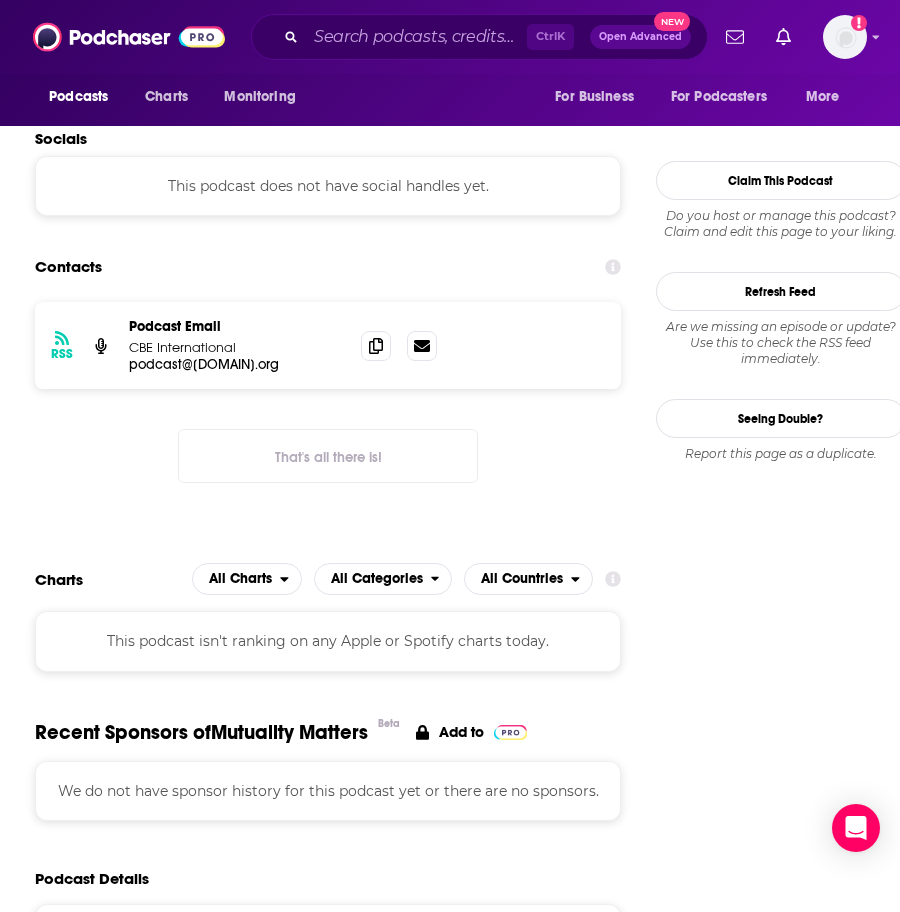 scroll, scrollTop: 1700, scrollLeft: 0, axis: vertical 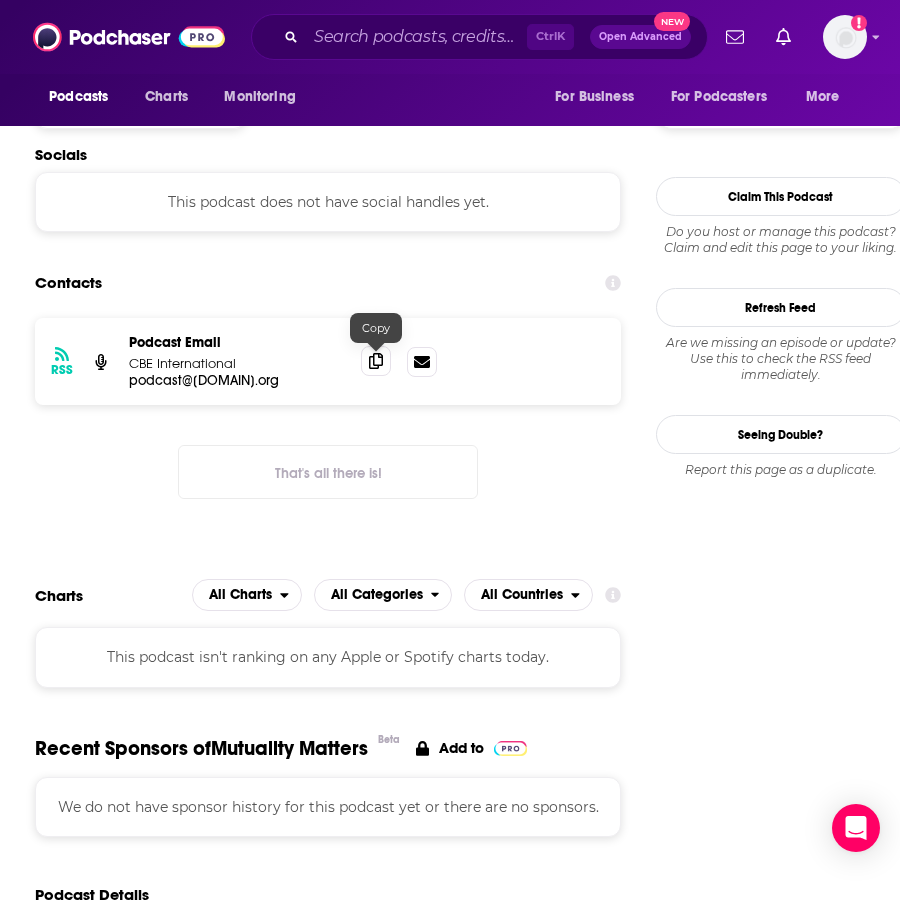 click at bounding box center (376, 361) 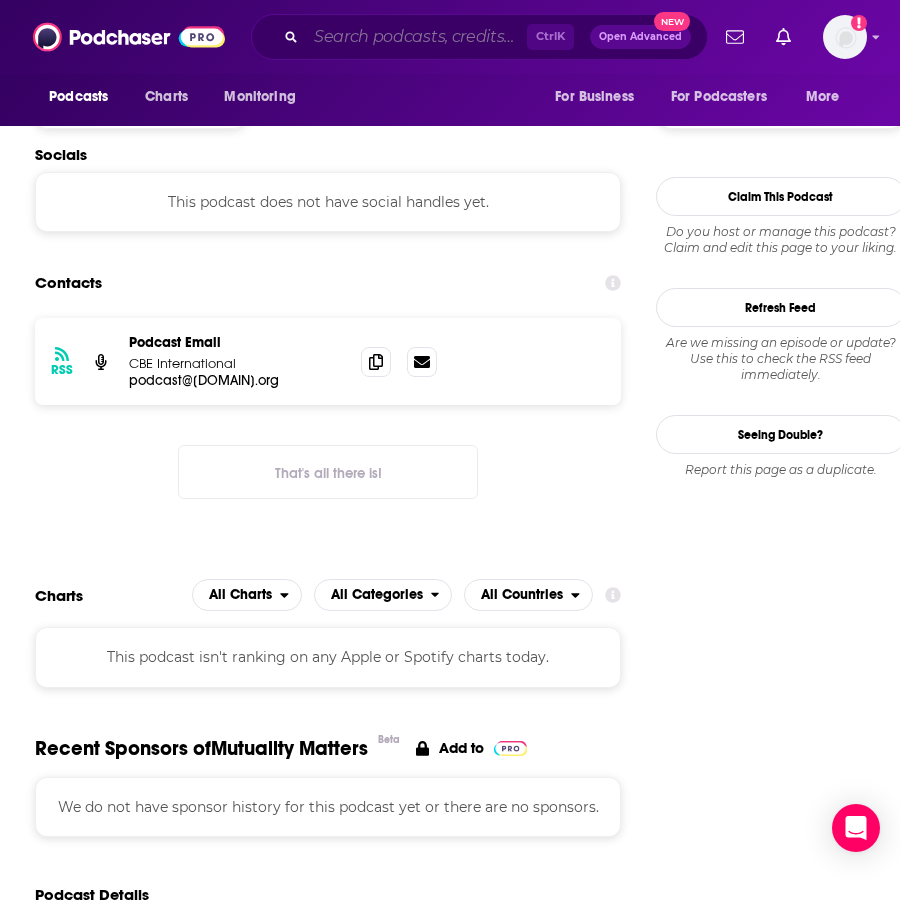 click at bounding box center (416, 37) 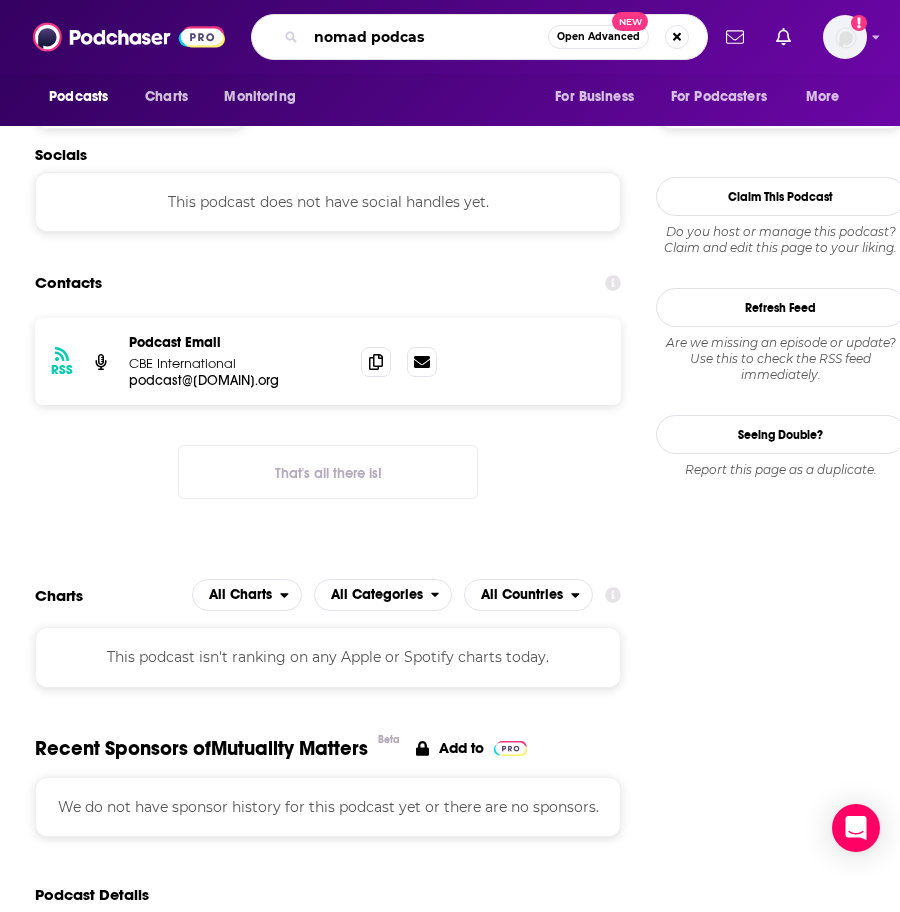 type on "[DOMAIN] podcast" 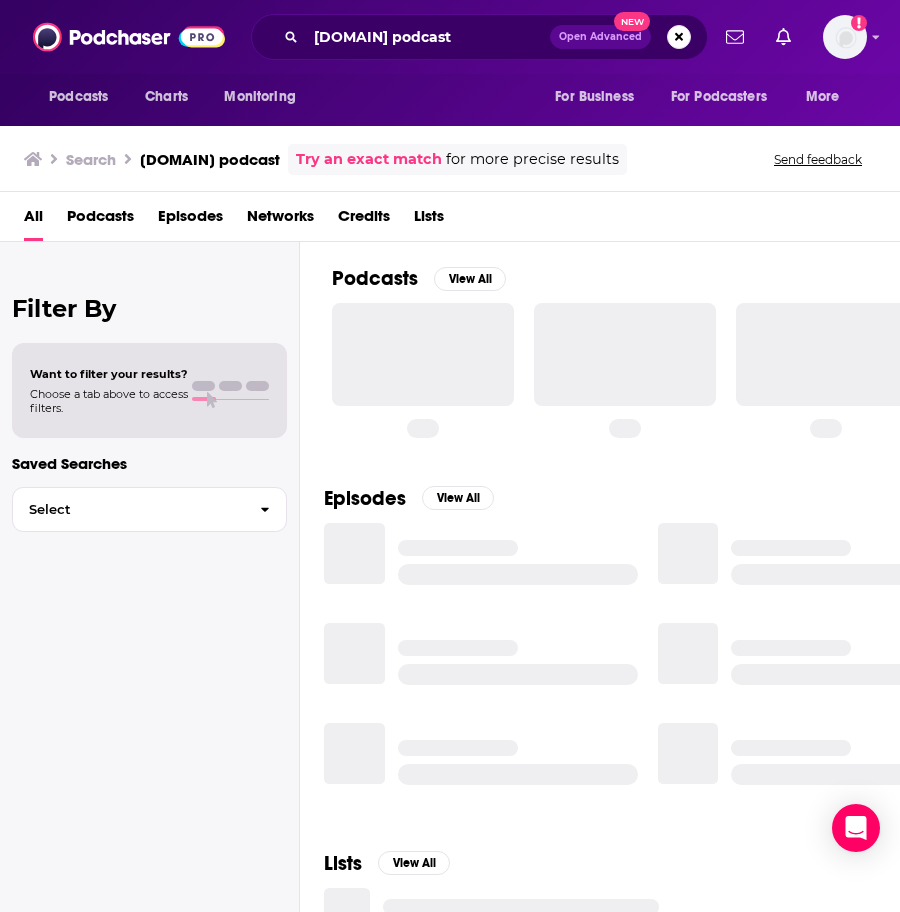 scroll, scrollTop: 0, scrollLeft: 0, axis: both 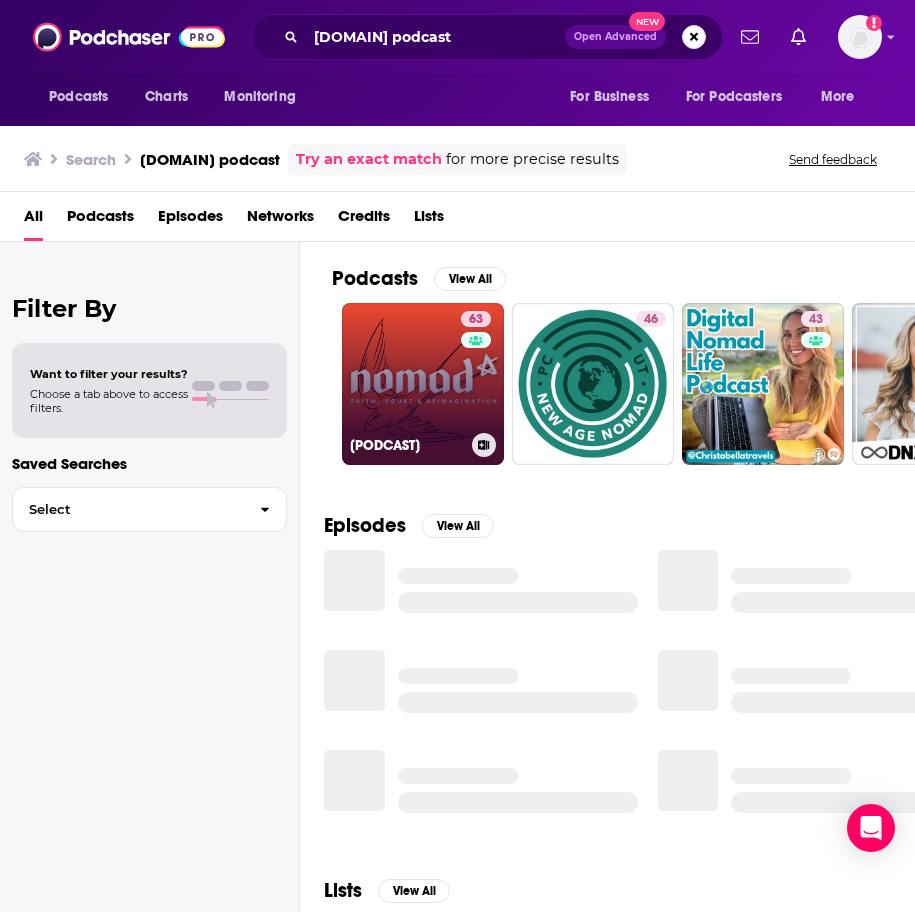 click on "63 Nomad Podcast" at bounding box center [423, 384] 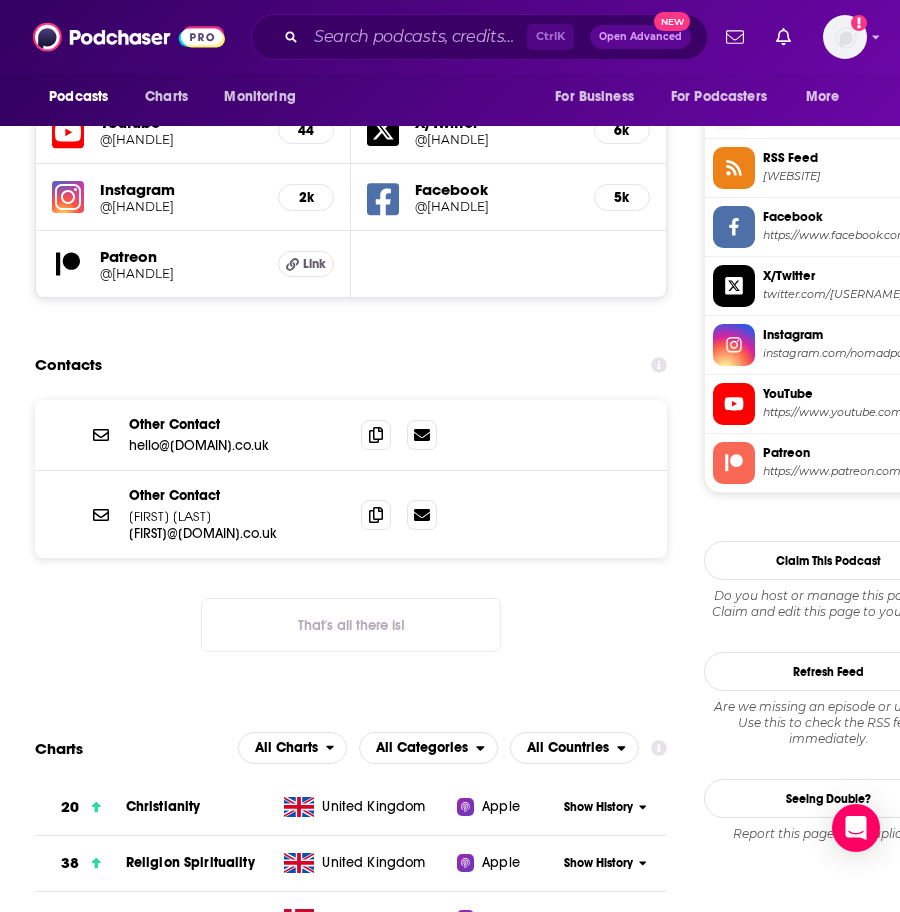 scroll, scrollTop: 1800, scrollLeft: 0, axis: vertical 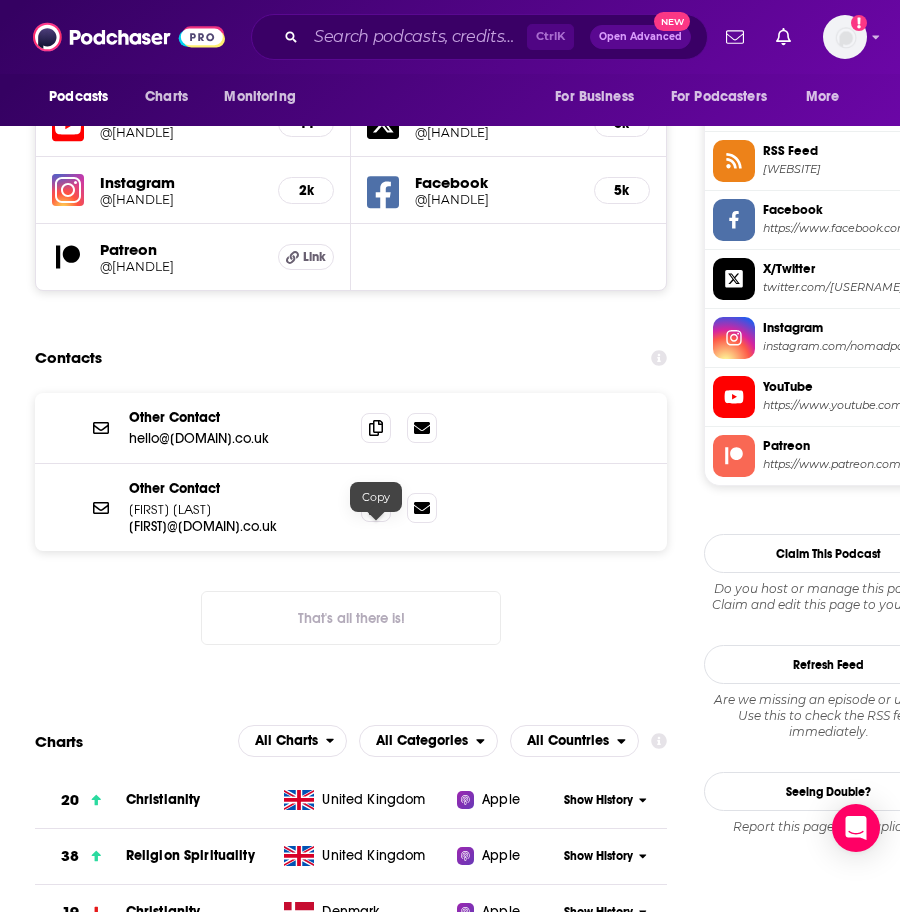 click at bounding box center [376, 507] 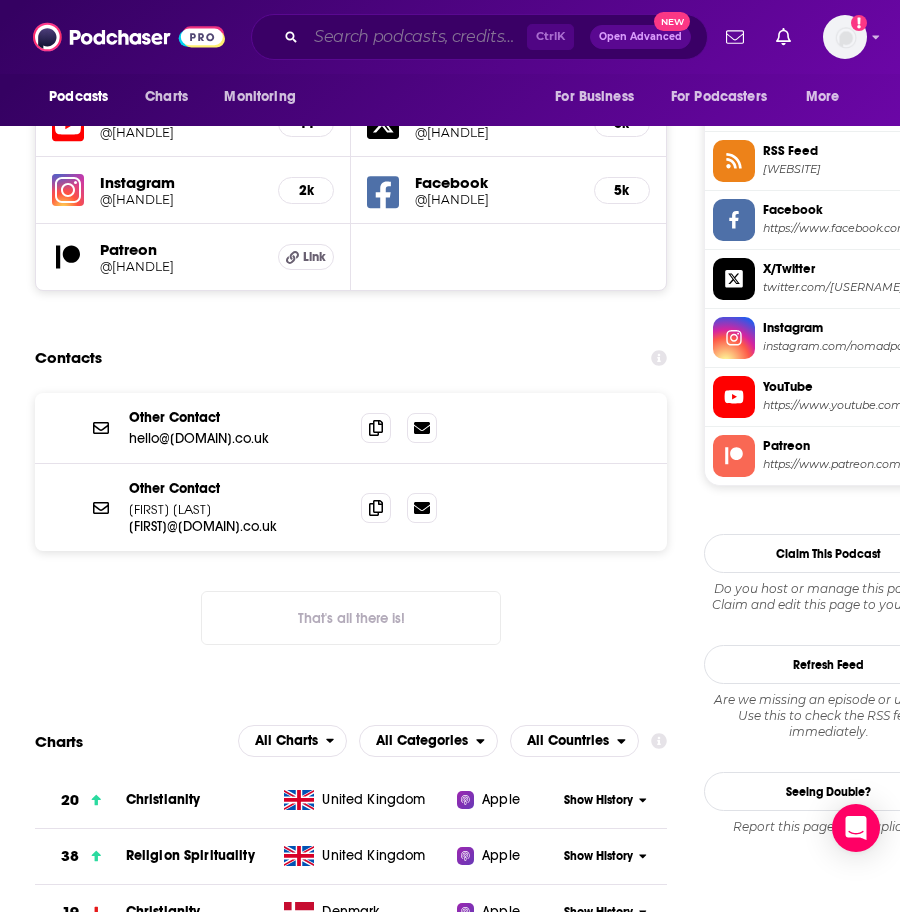 click at bounding box center [416, 37] 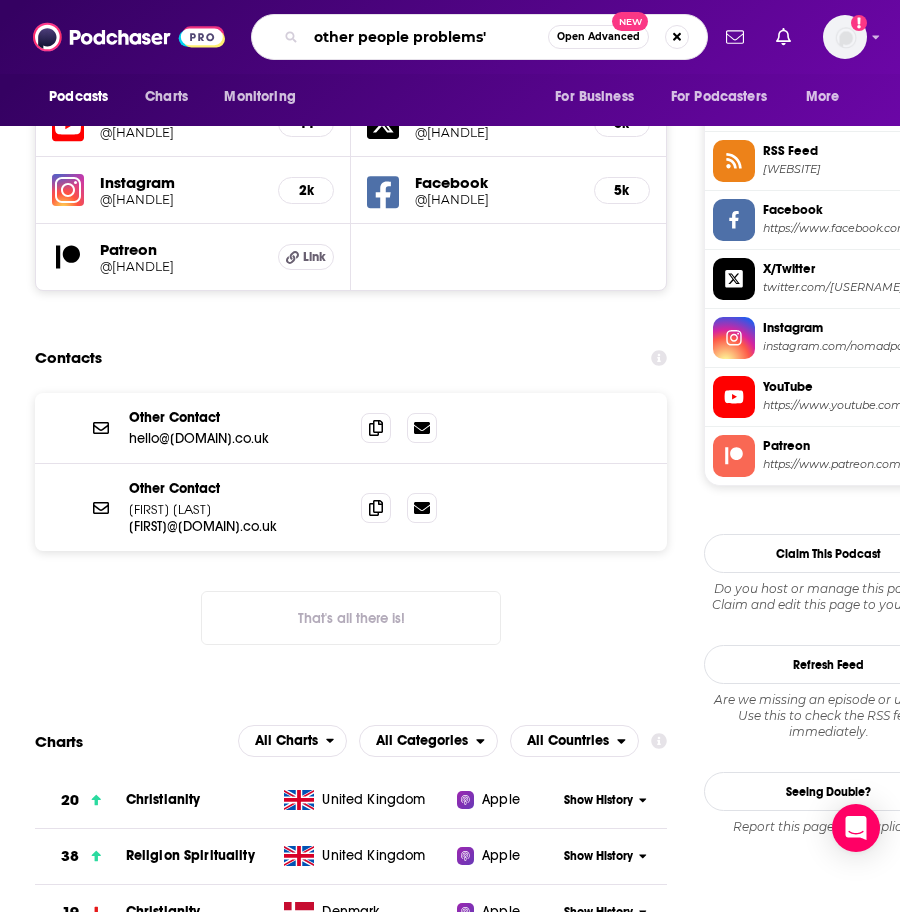 type on "other people problems" 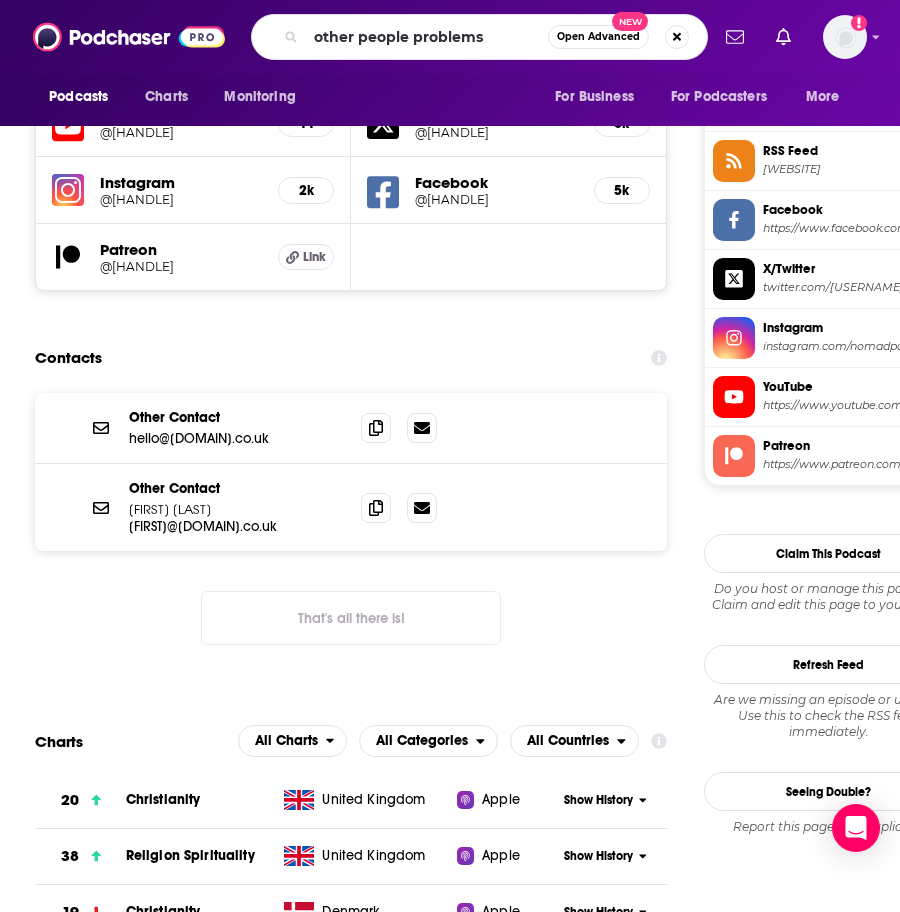 scroll, scrollTop: 0, scrollLeft: 0, axis: both 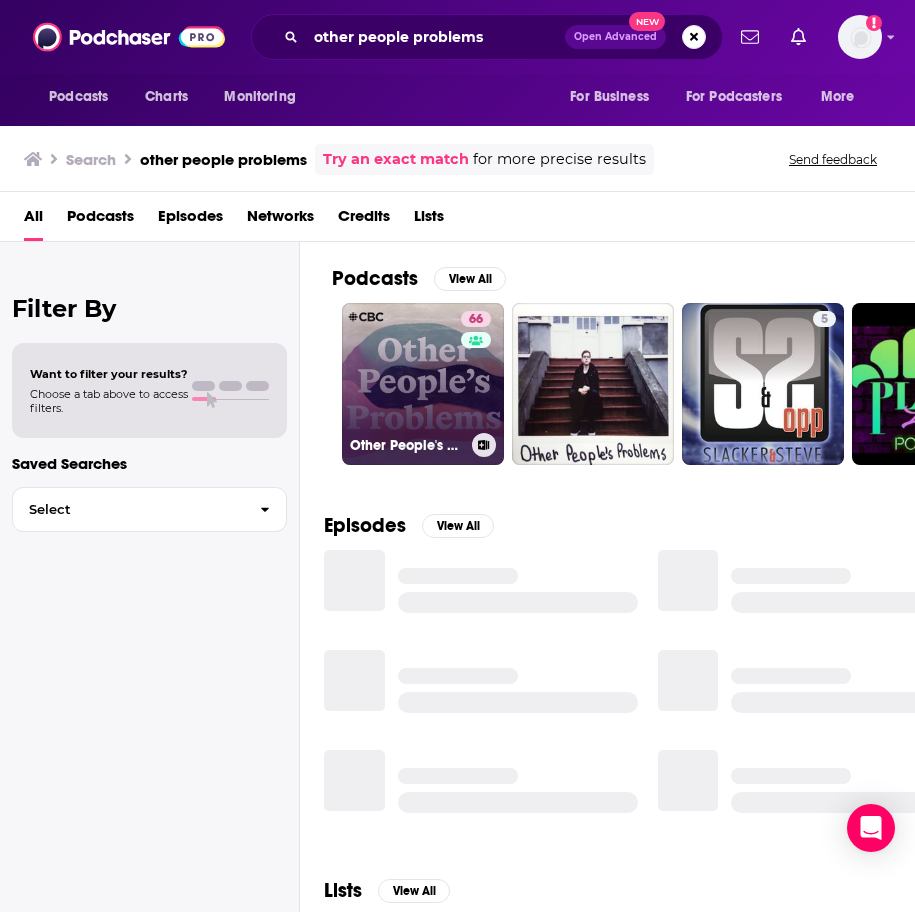drag, startPoint x: 471, startPoint y: 317, endPoint x: 470, endPoint y: 360, distance: 43.011627 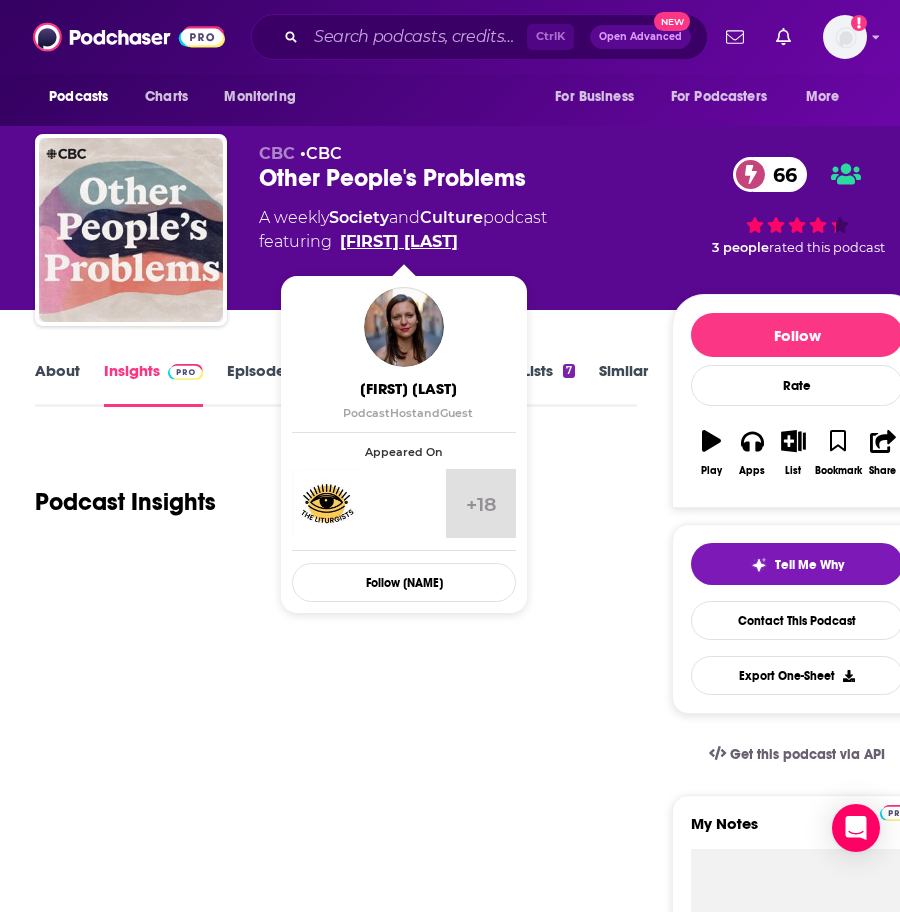 click on "[FIRST] [LAST]" at bounding box center [399, 242] 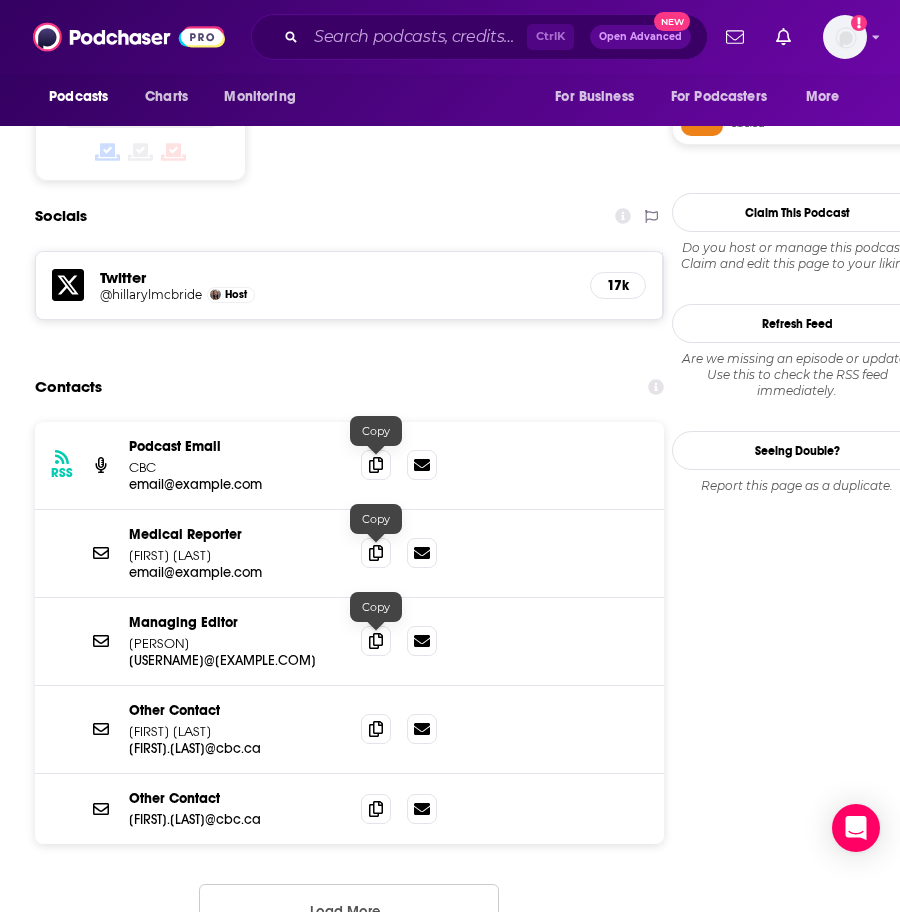scroll, scrollTop: 1700, scrollLeft: 0, axis: vertical 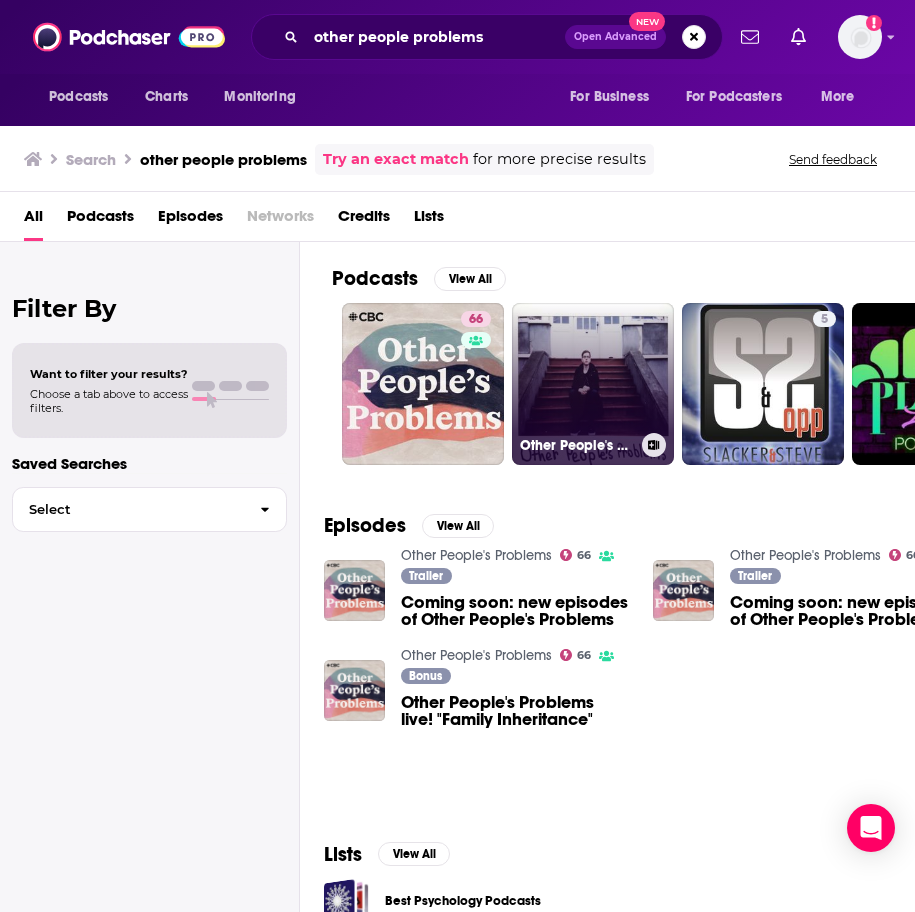 click on "Other People's Problems" at bounding box center [593, 384] 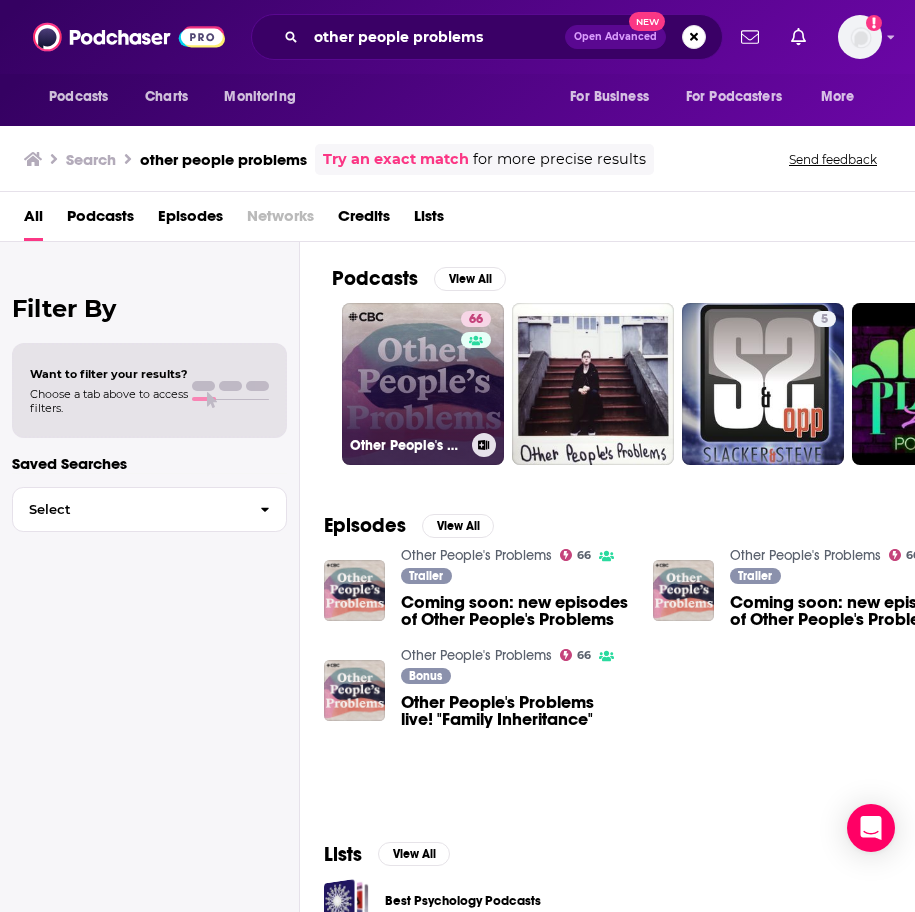 click on "66 Other People's Problems" at bounding box center [423, 384] 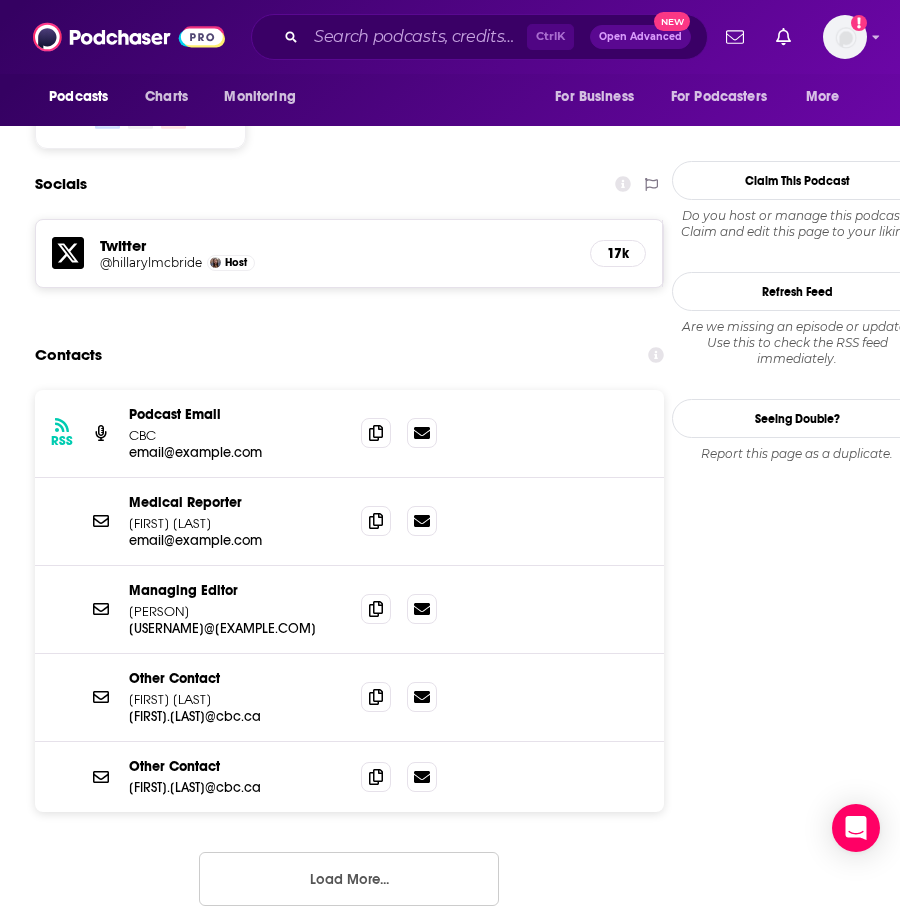 scroll, scrollTop: 1700, scrollLeft: 0, axis: vertical 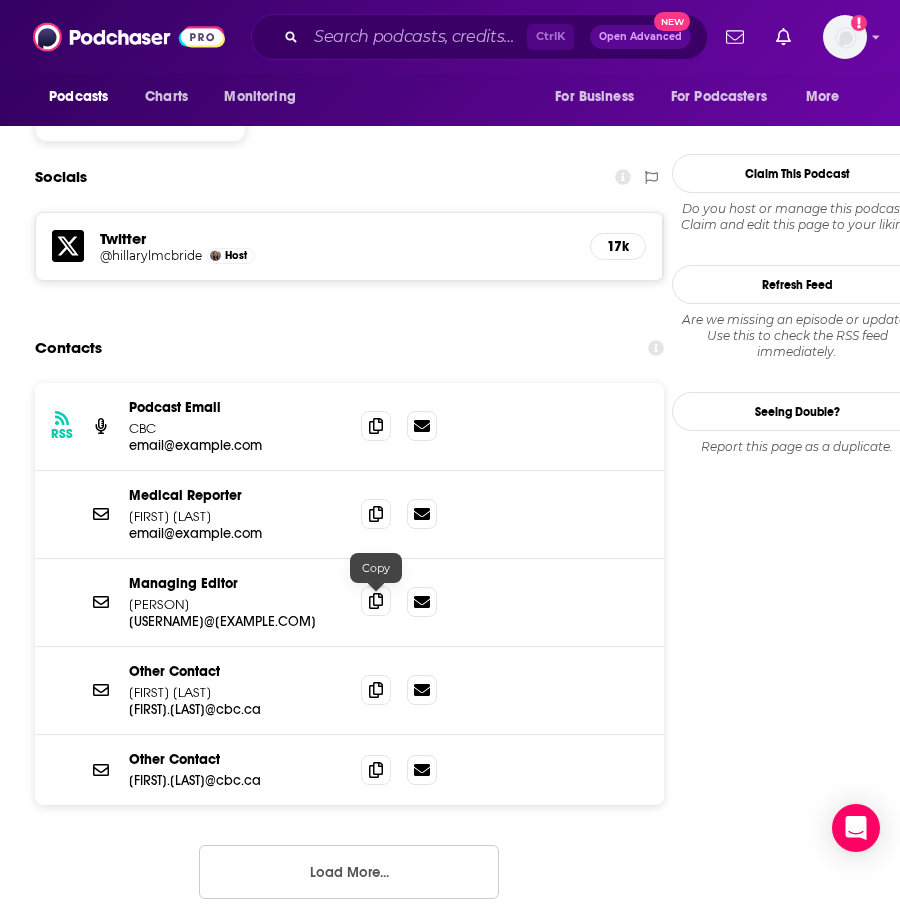 click 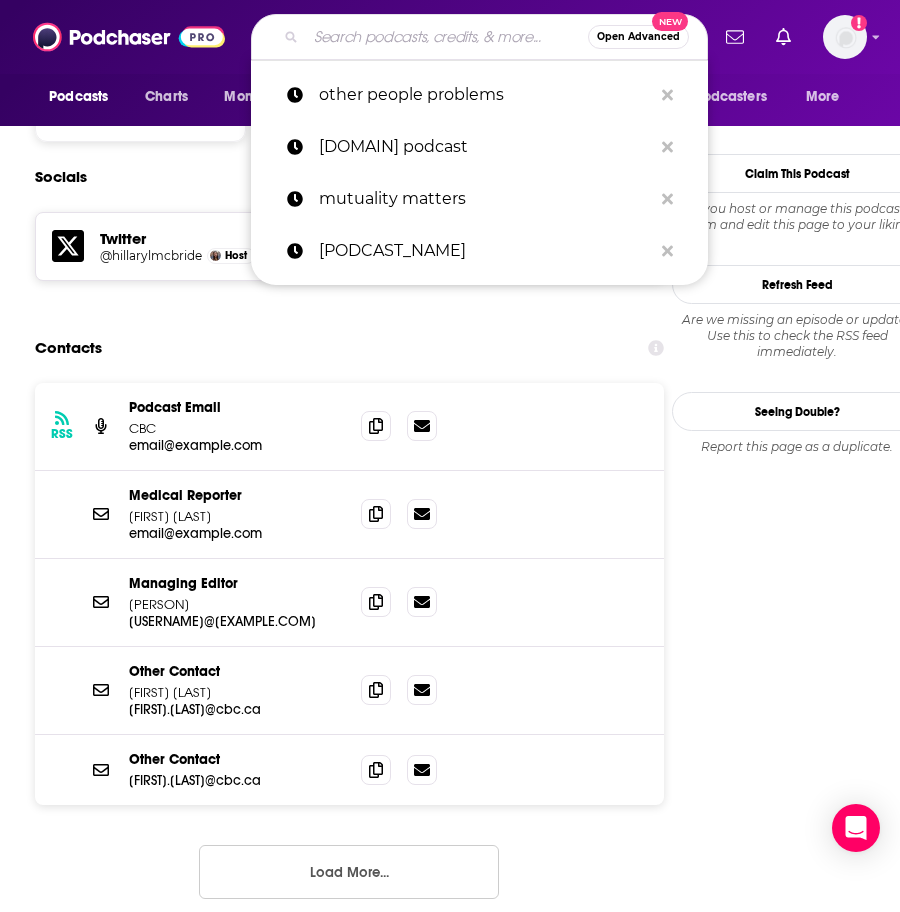 click at bounding box center (447, 37) 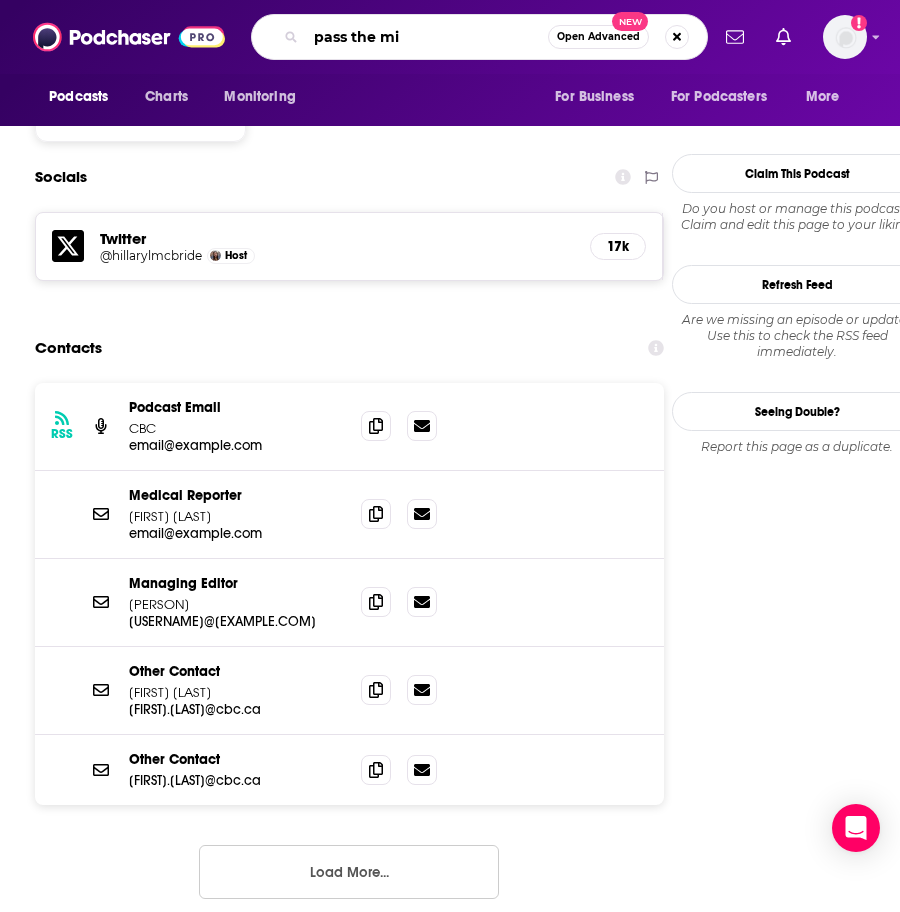 type on "pass the mic" 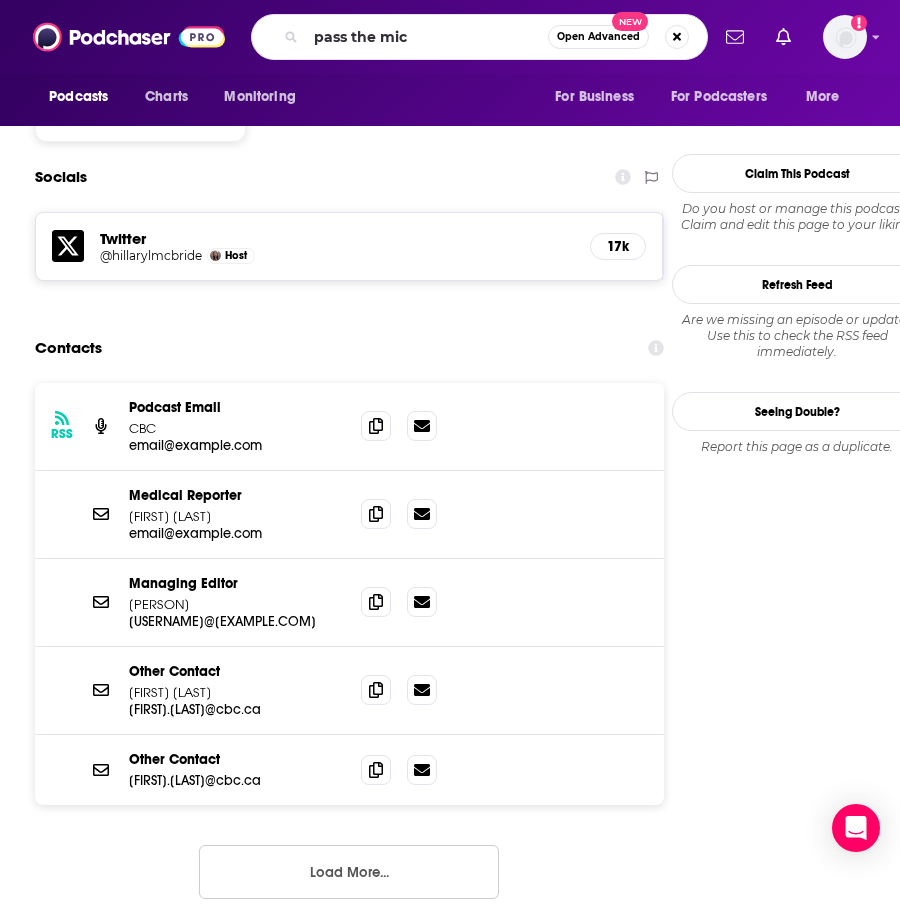 scroll, scrollTop: 0, scrollLeft: 0, axis: both 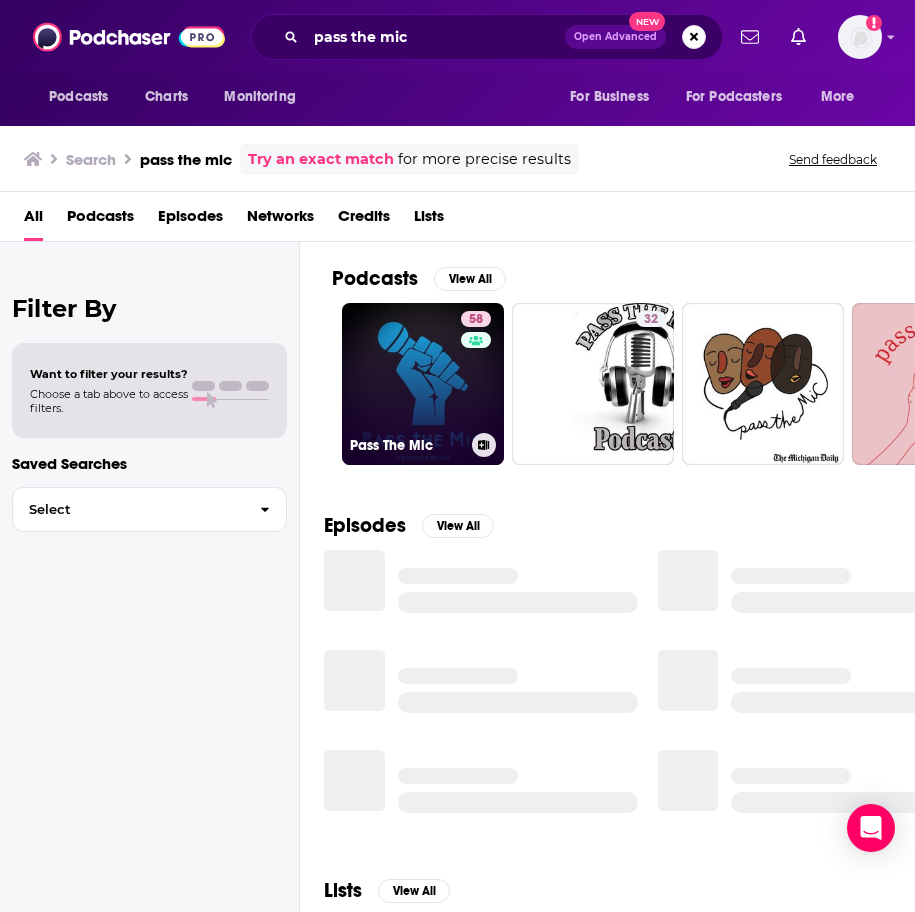 click on "[NUMBER] [PODCAST_NAME]" at bounding box center (423, 384) 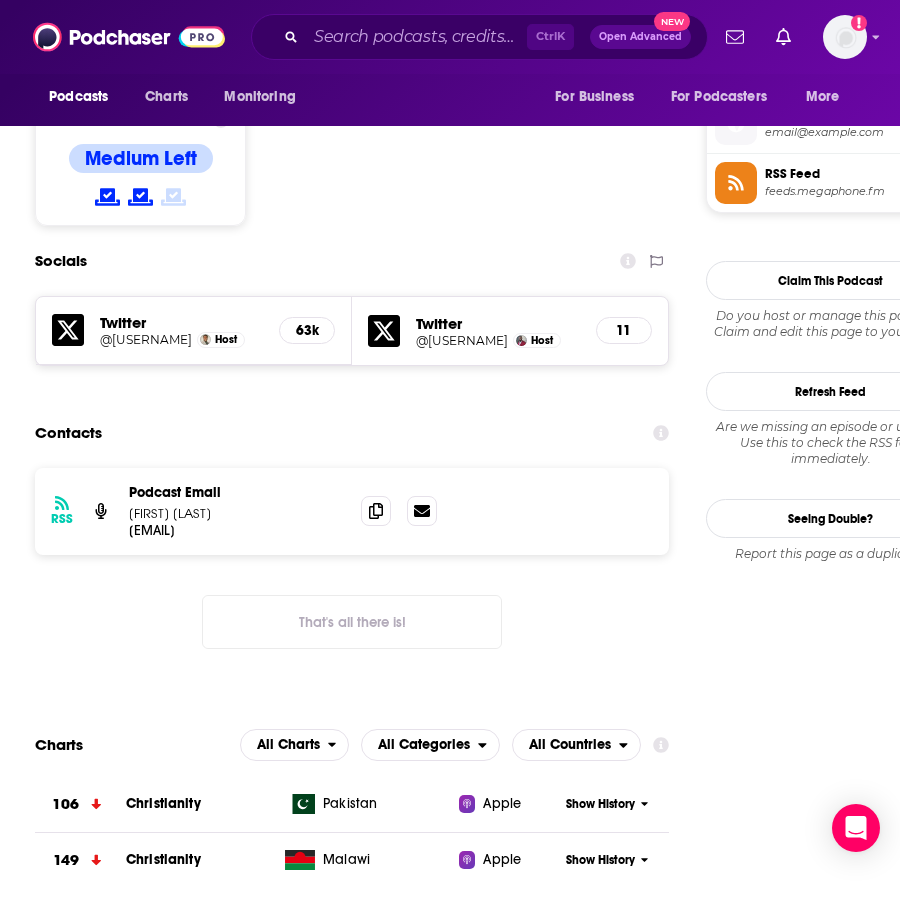 scroll, scrollTop: 1600, scrollLeft: 0, axis: vertical 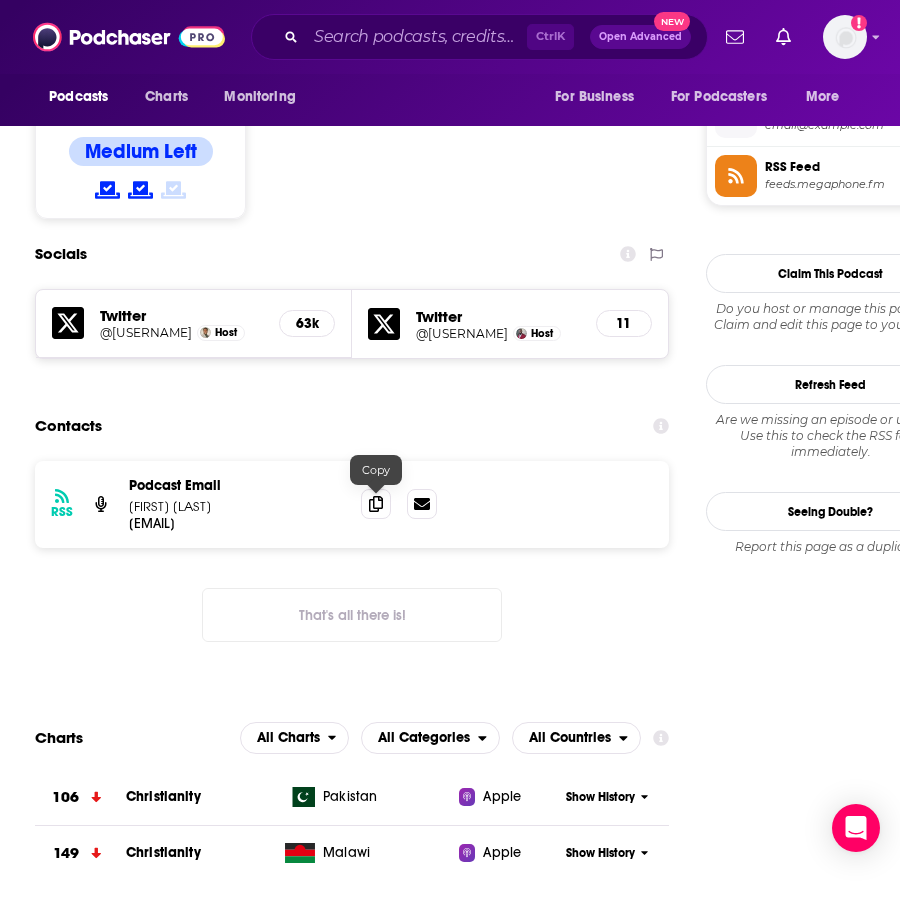 drag, startPoint x: 385, startPoint y: 505, endPoint x: 310, endPoint y: 520, distance: 76.48529 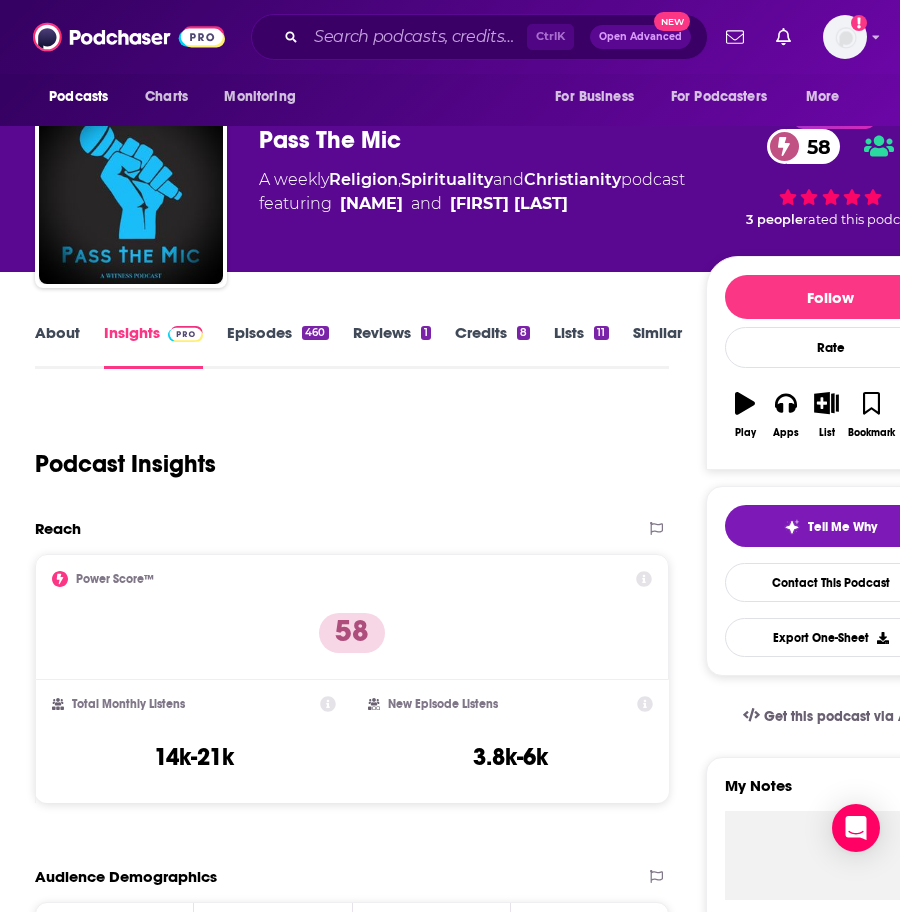 scroll, scrollTop: 0, scrollLeft: 0, axis: both 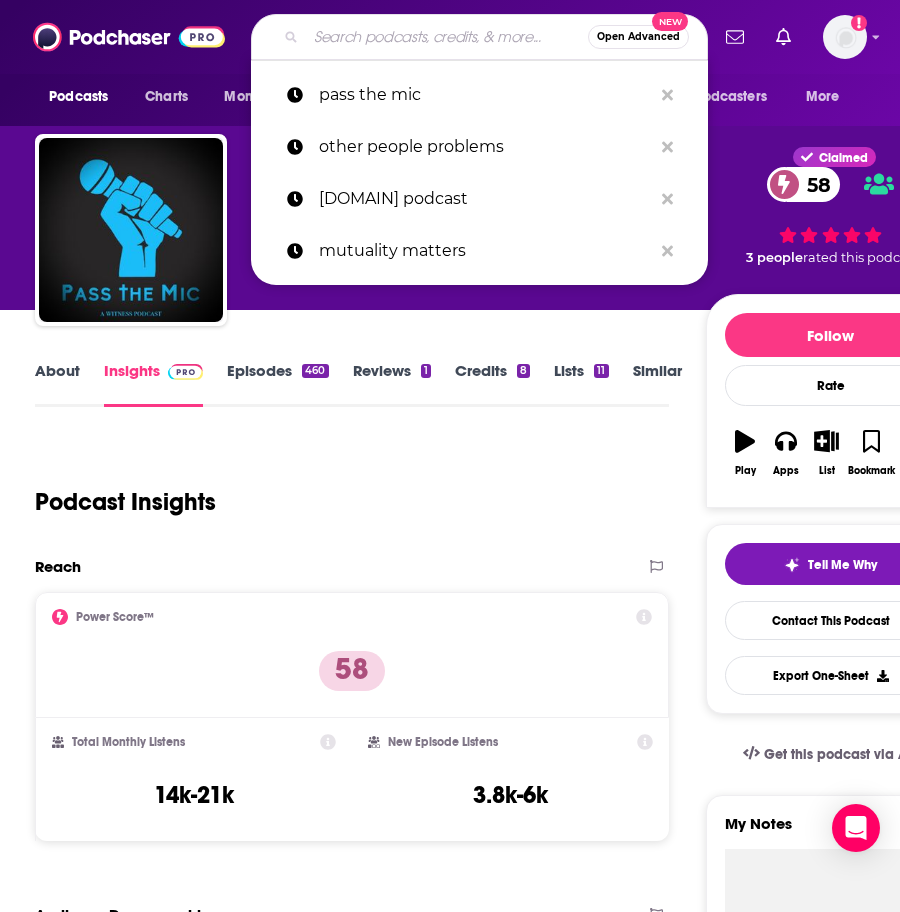 click at bounding box center (447, 37) 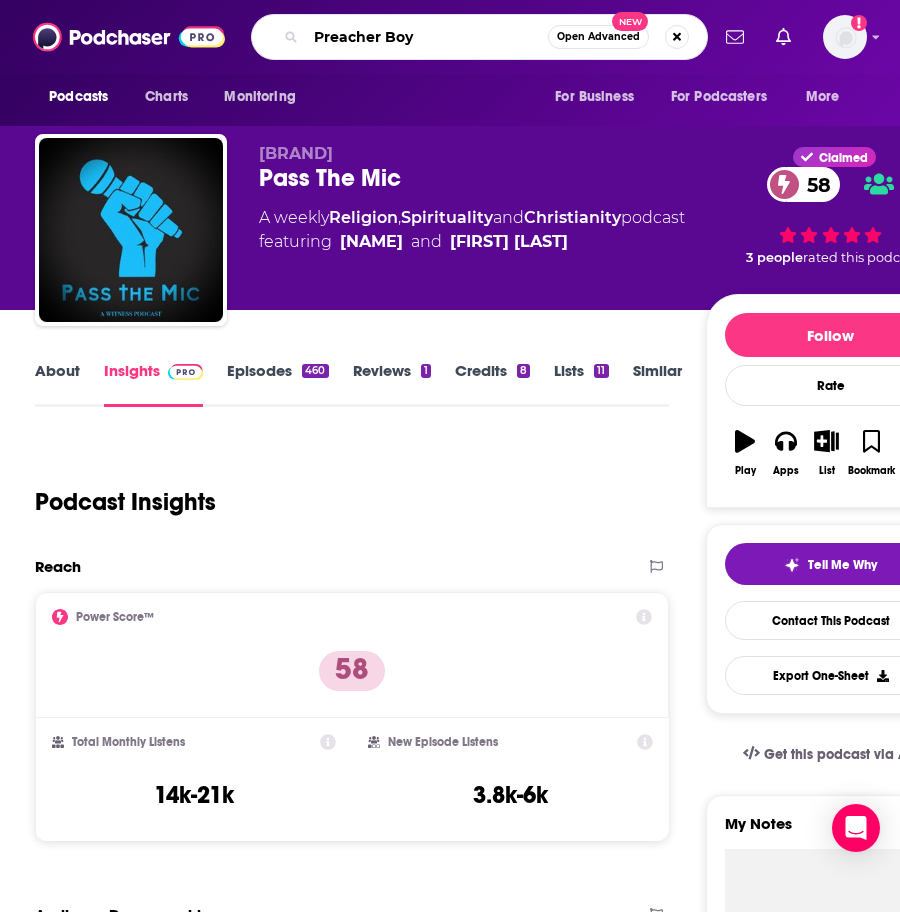 type on "Preacher BOys" 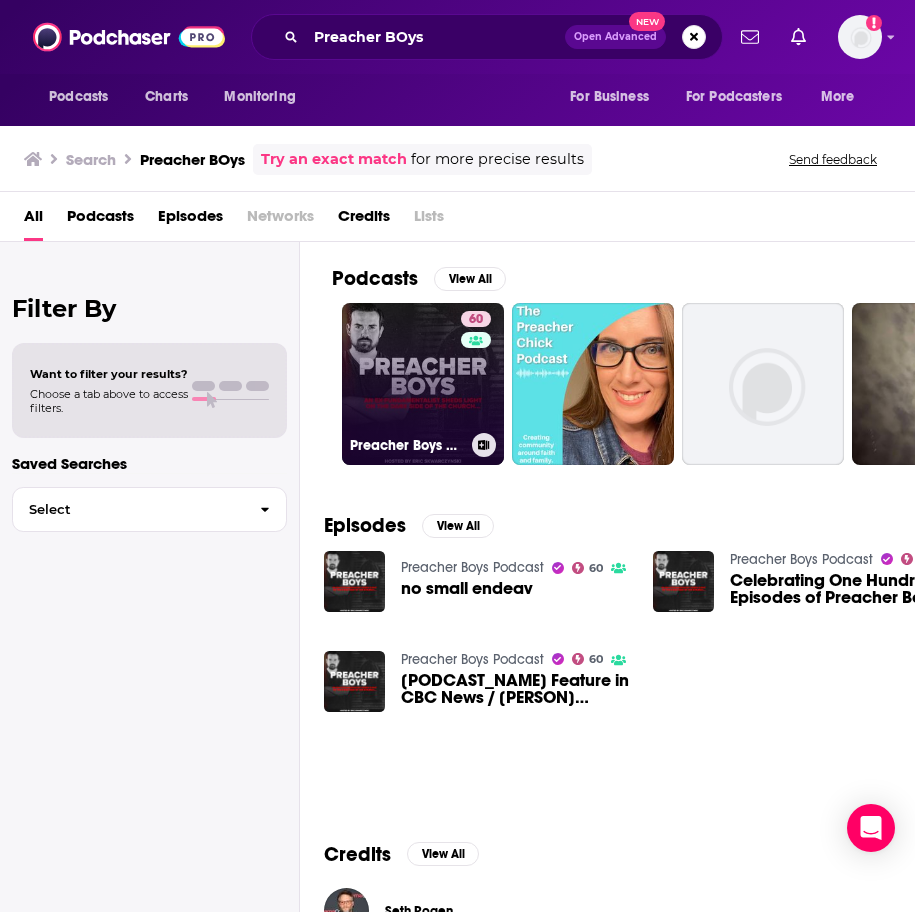 click on "60 Preacher Boys Podcast" at bounding box center [423, 384] 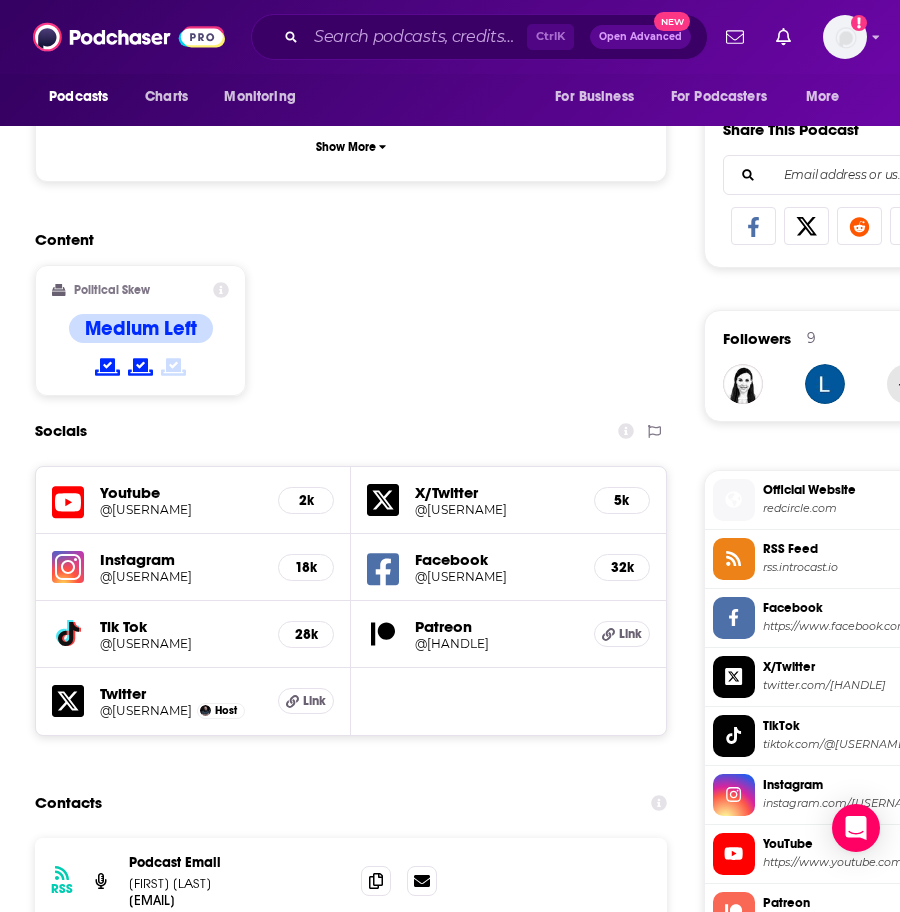 scroll, scrollTop: 1800, scrollLeft: 0, axis: vertical 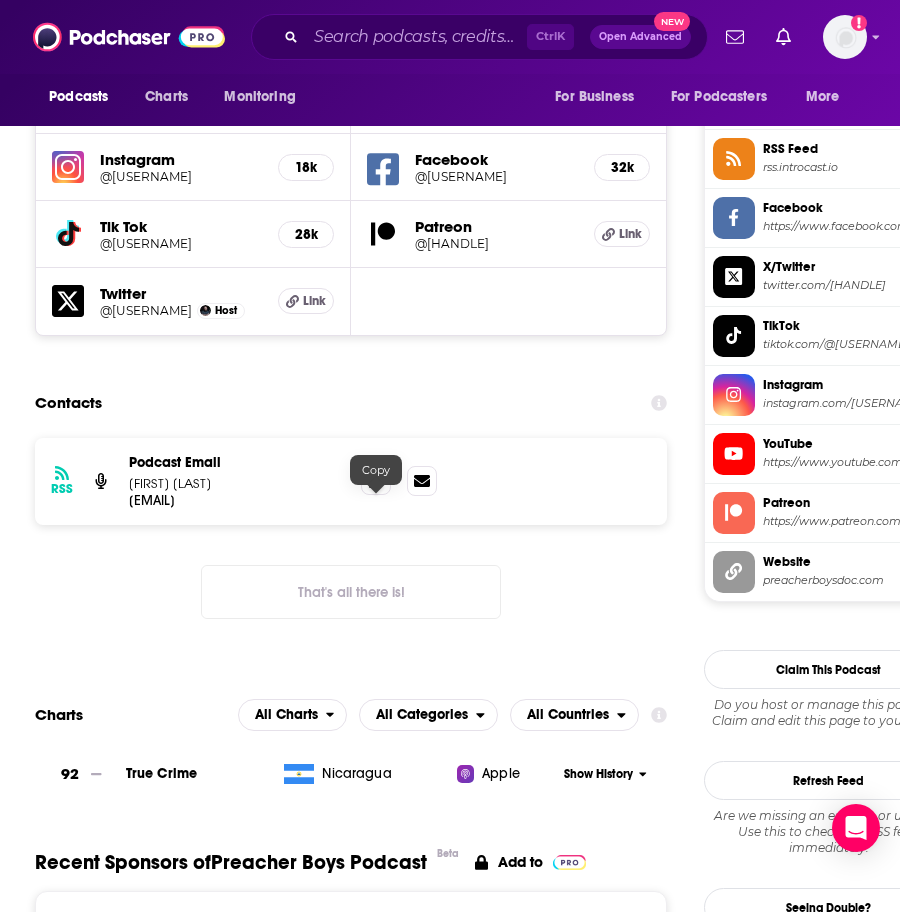 click at bounding box center [376, 480] 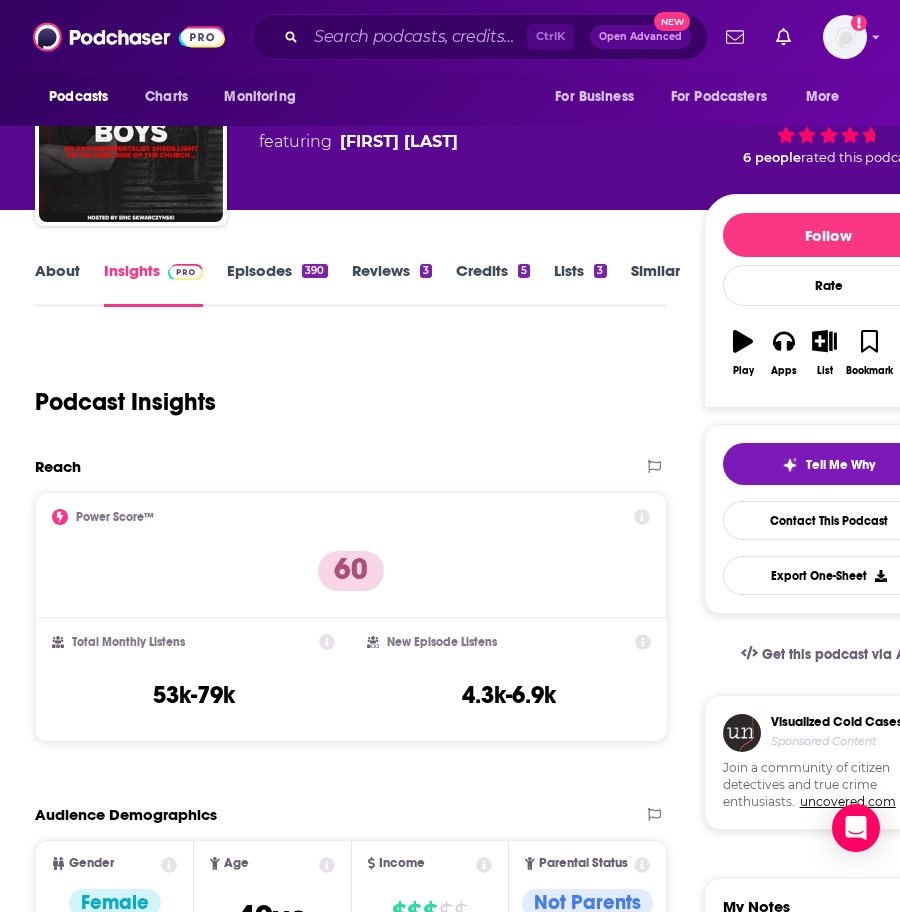 scroll, scrollTop: 0, scrollLeft: 0, axis: both 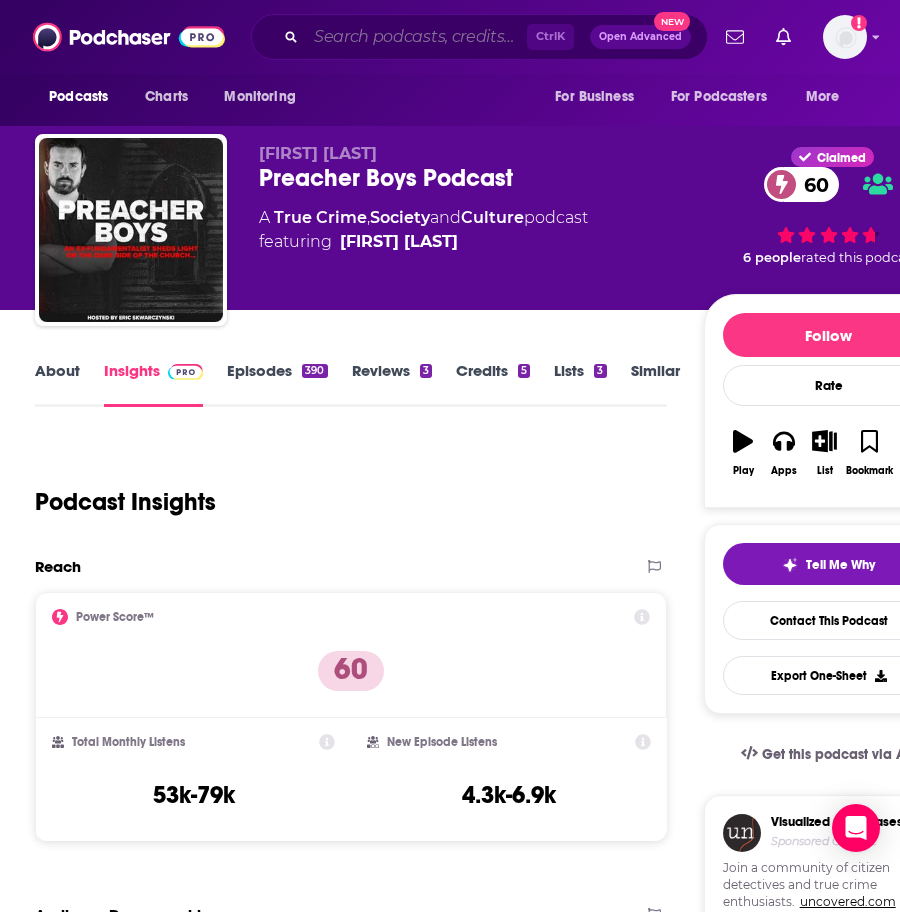 click at bounding box center [416, 37] 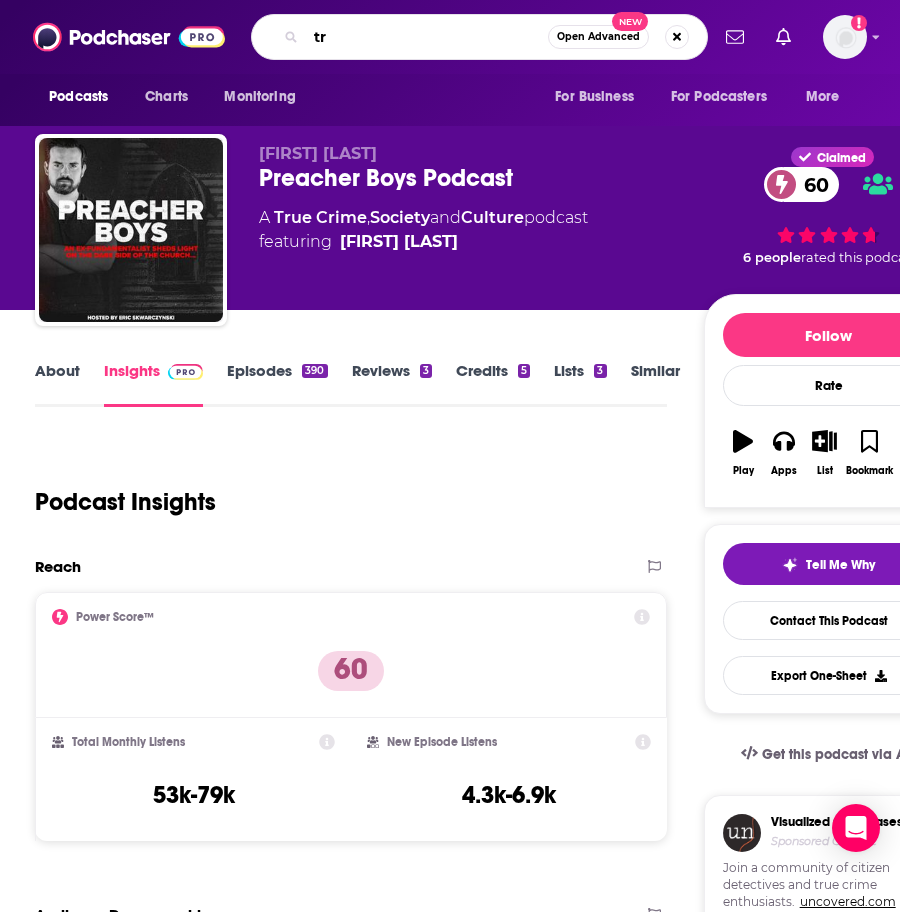 type on "r" 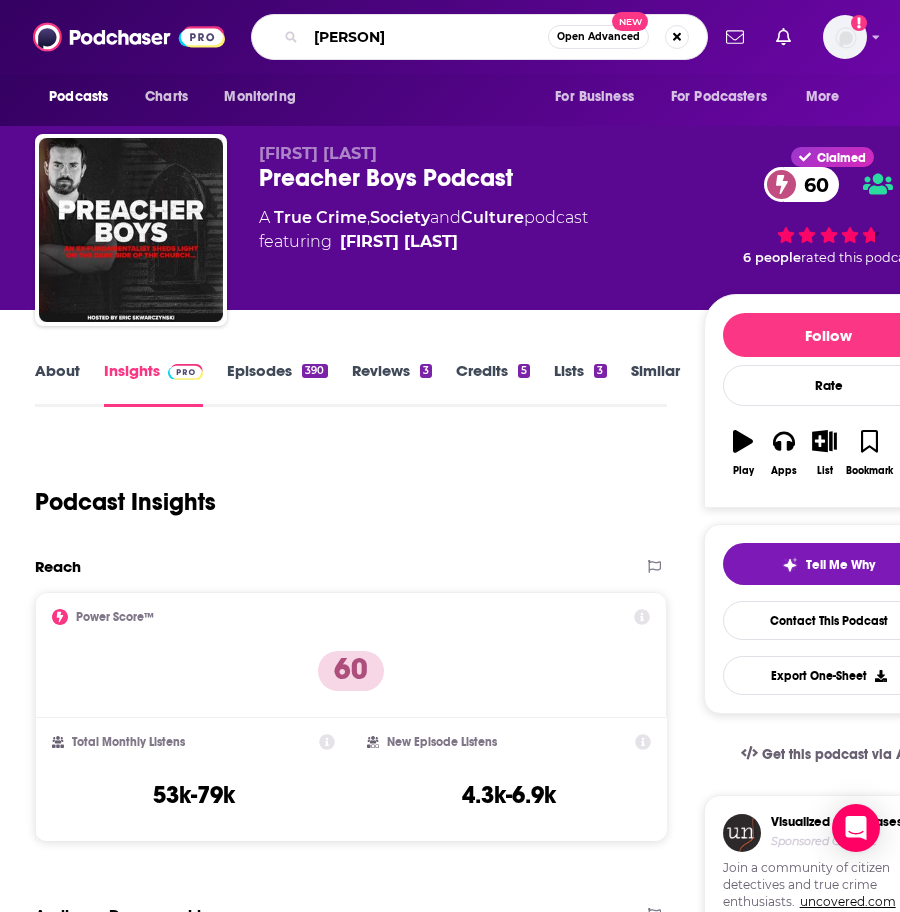 type on "[FIRST] [LAST]" 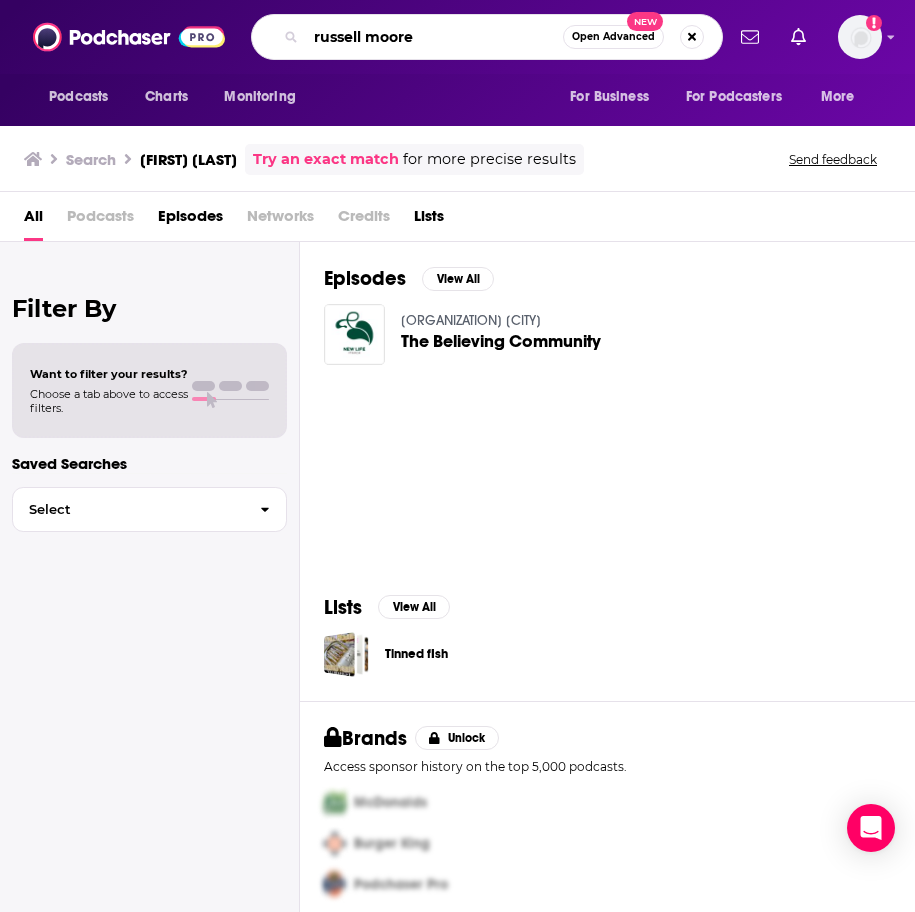 type on "russell moore" 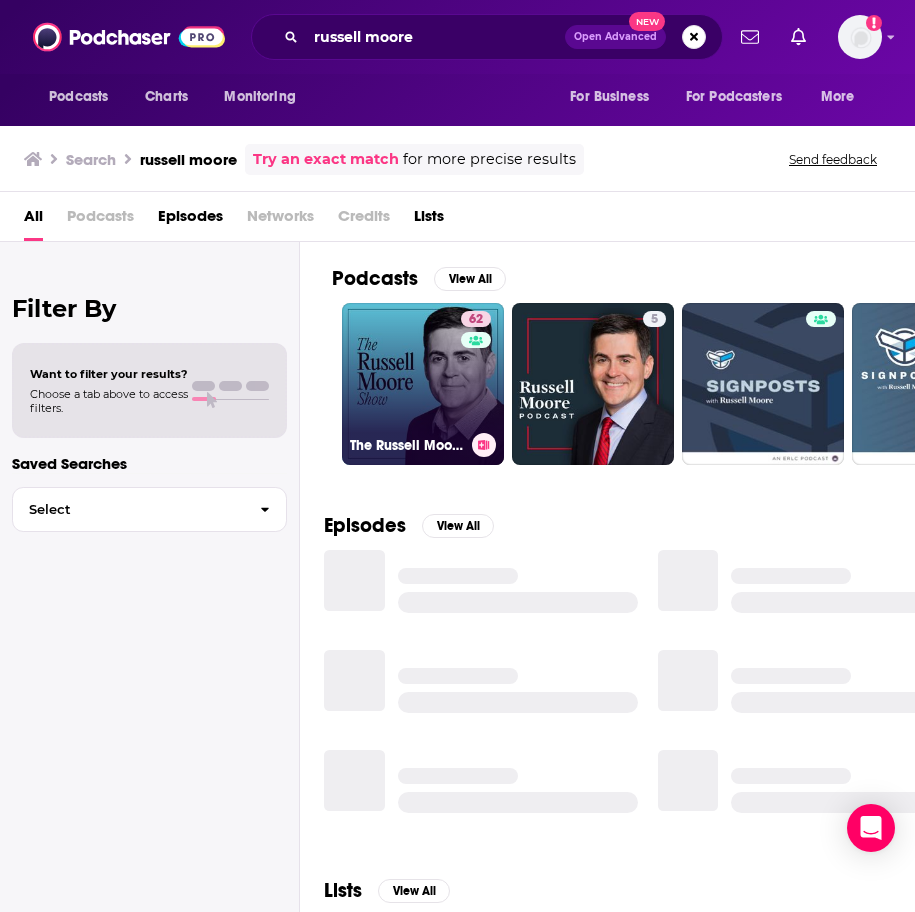 click on "62 The Russell Moore Show" at bounding box center [423, 384] 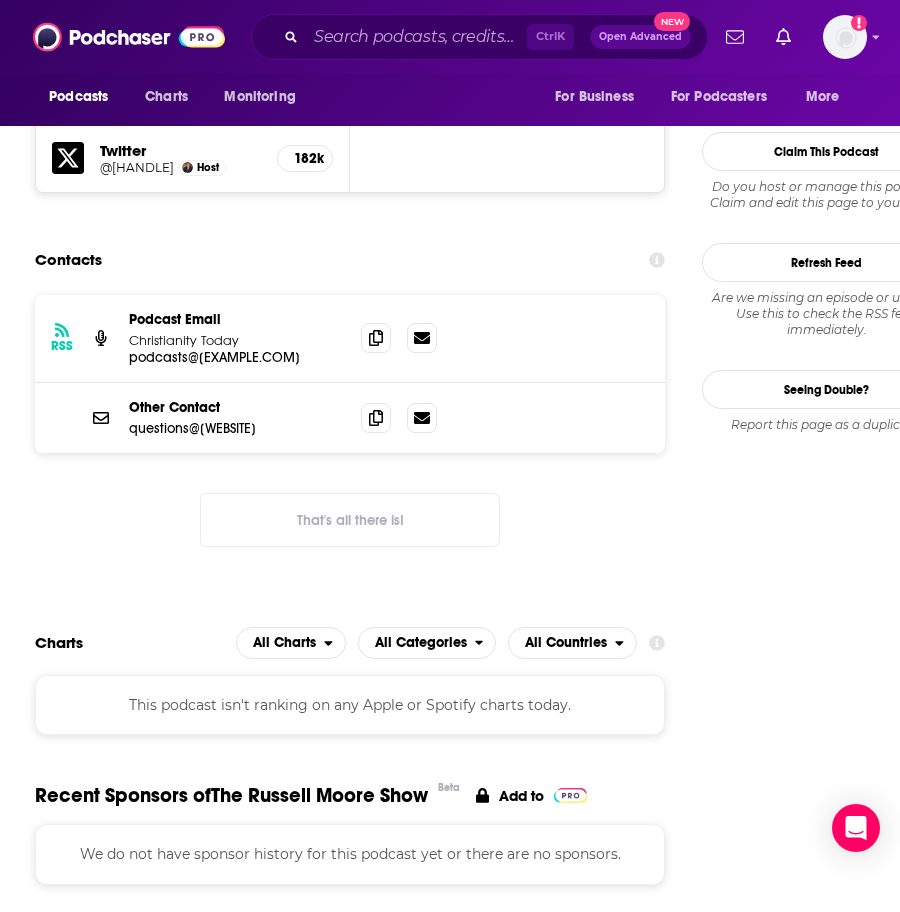 scroll, scrollTop: 1900, scrollLeft: 0, axis: vertical 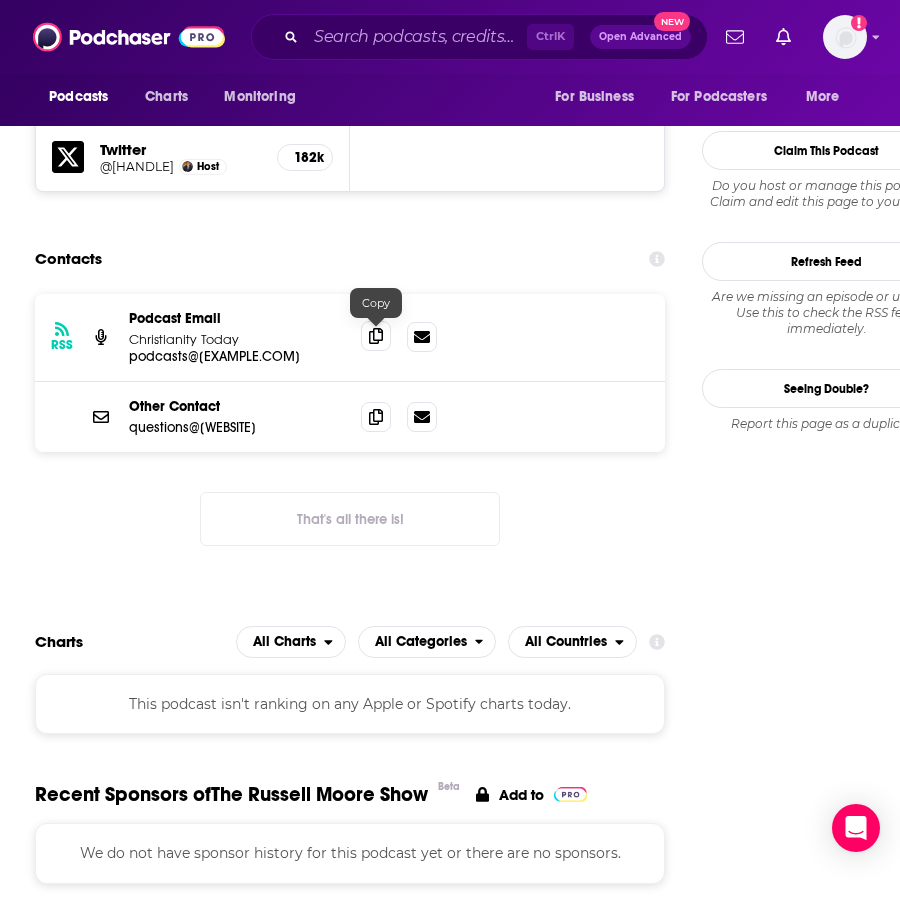 click 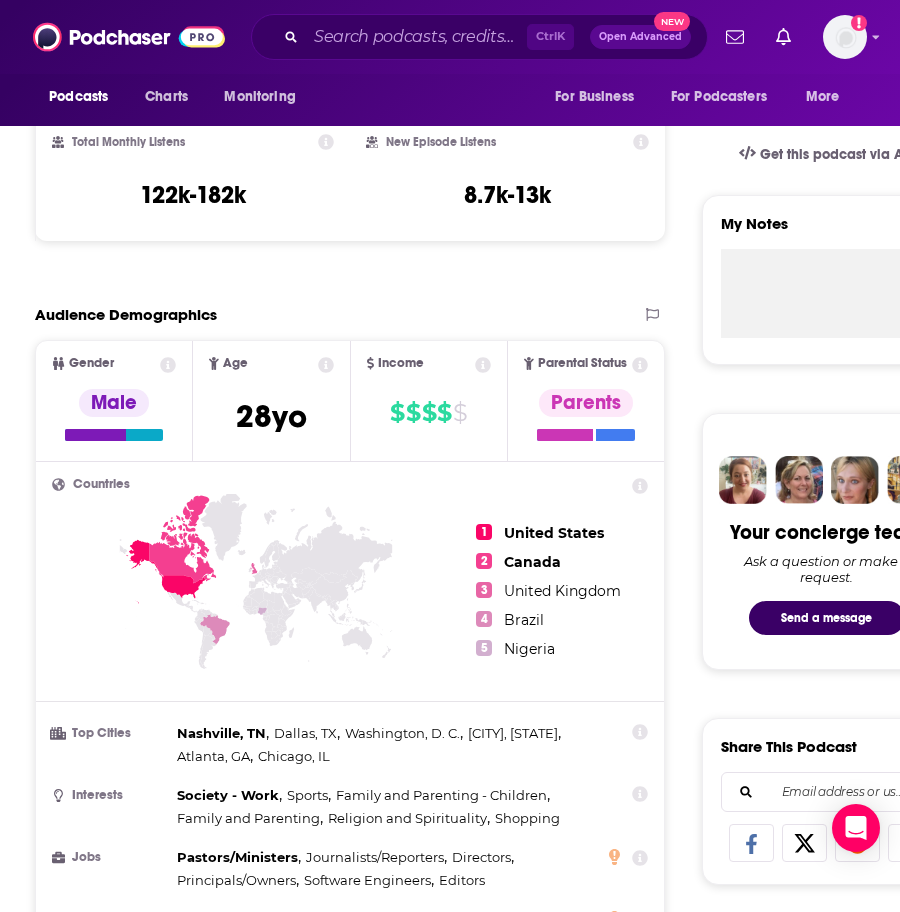 scroll, scrollTop: 100, scrollLeft: 0, axis: vertical 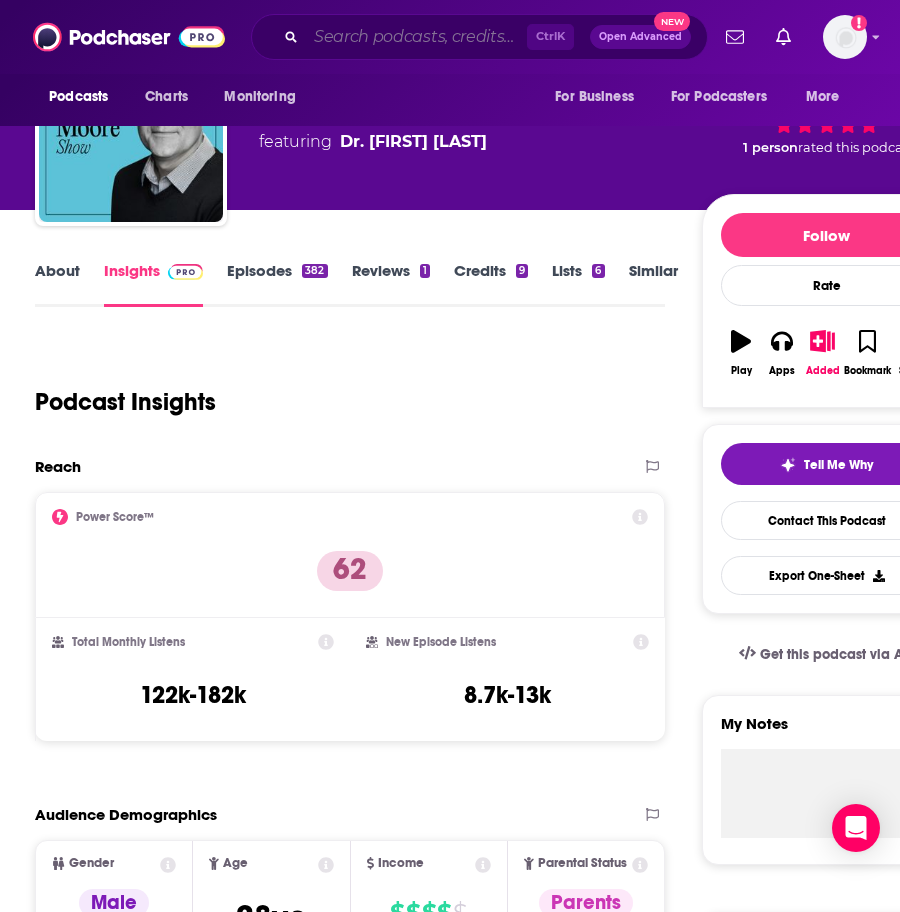 click at bounding box center (416, 37) 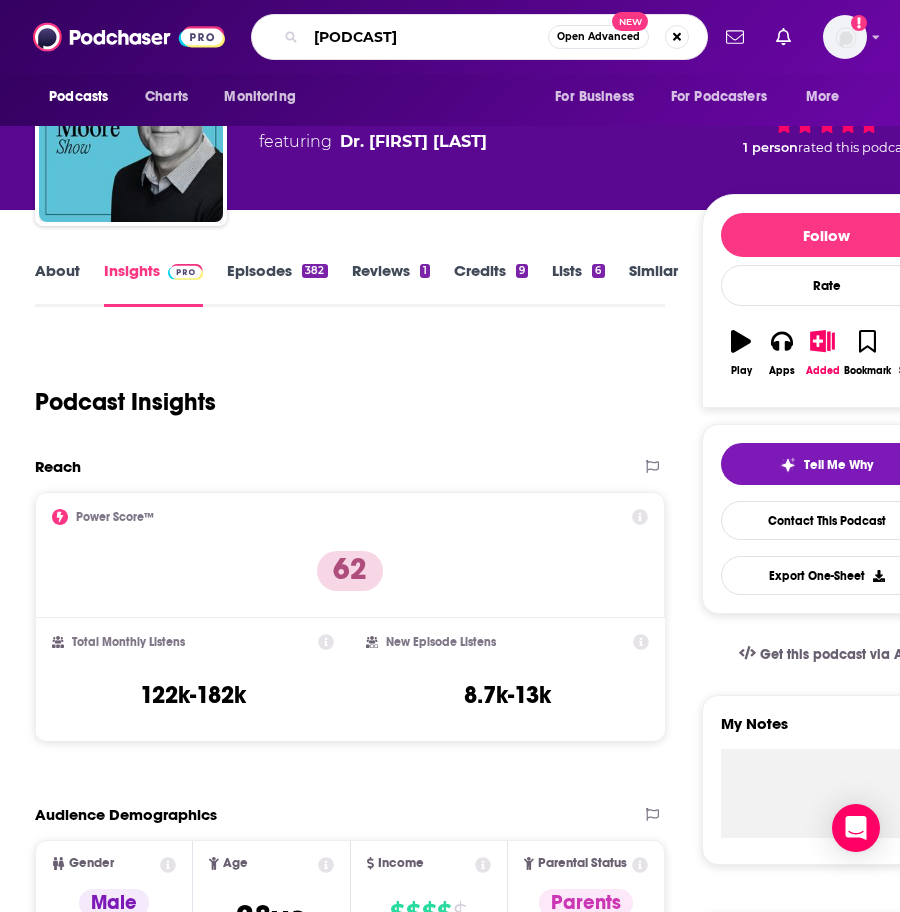 type on "saved by the city" 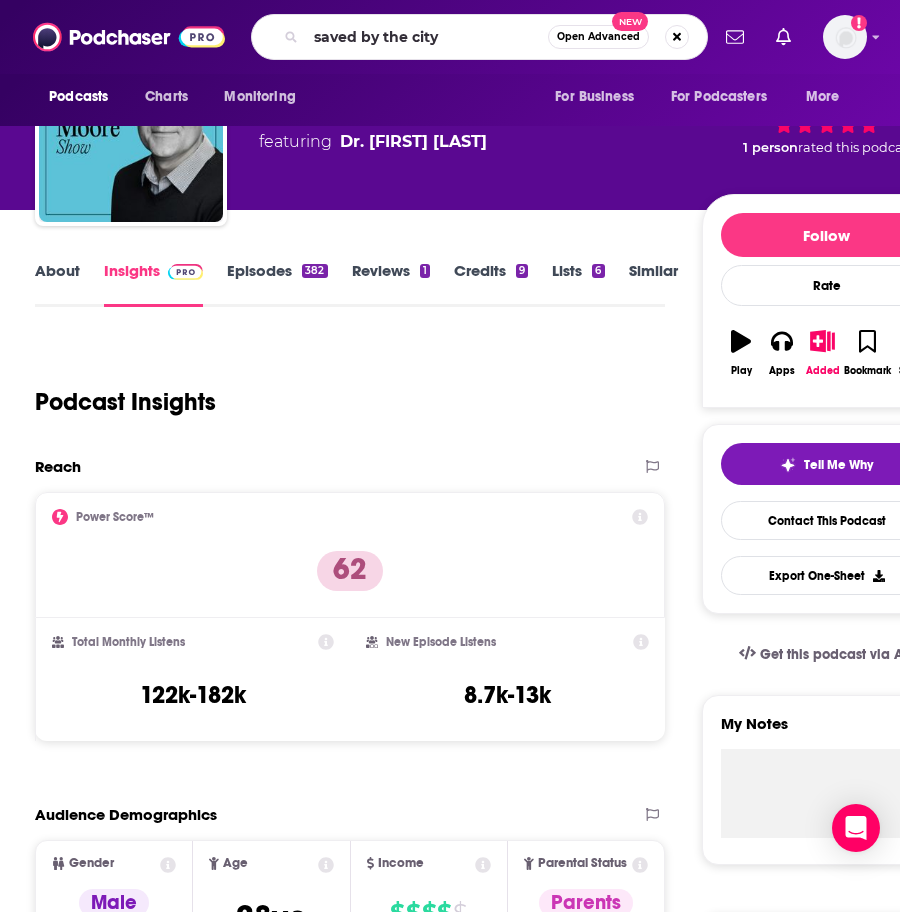 scroll, scrollTop: 0, scrollLeft: 0, axis: both 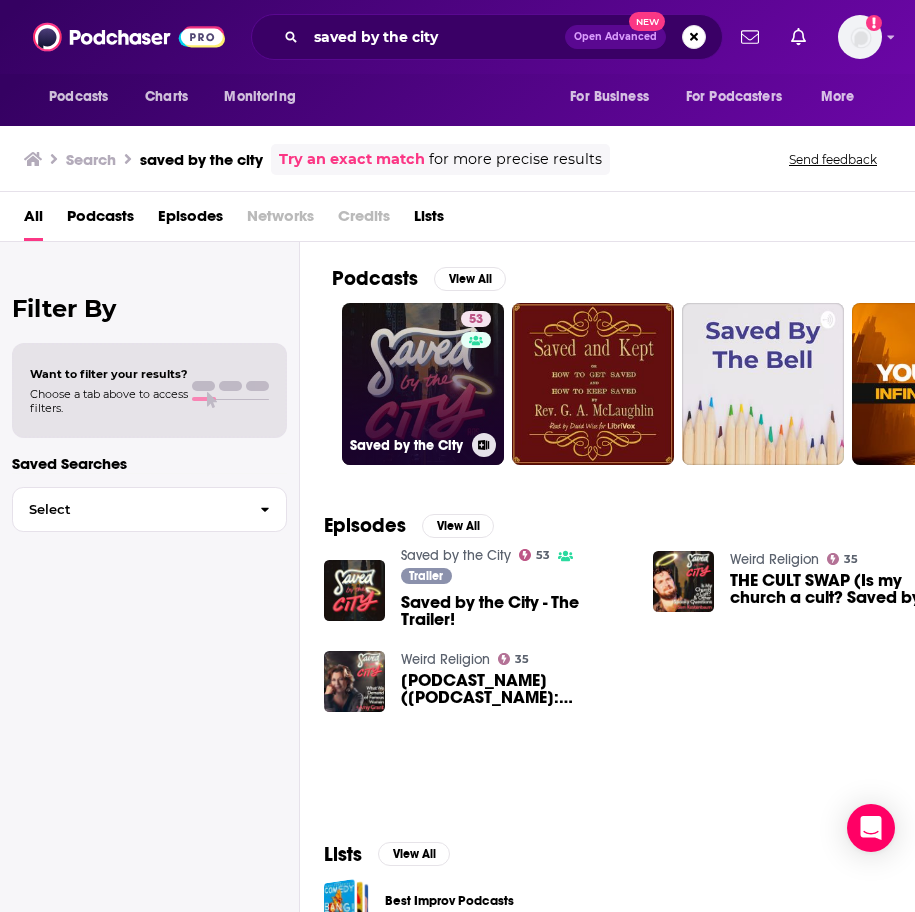 click on "53" at bounding box center (478, 372) 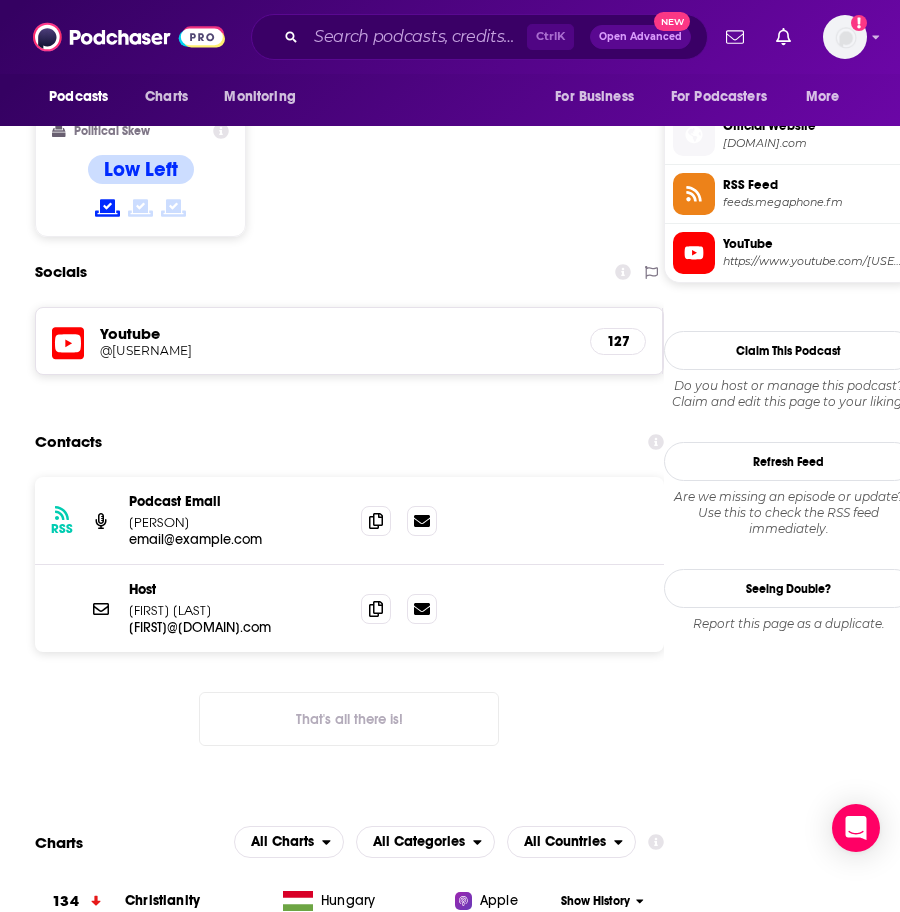 scroll, scrollTop: 1700, scrollLeft: 0, axis: vertical 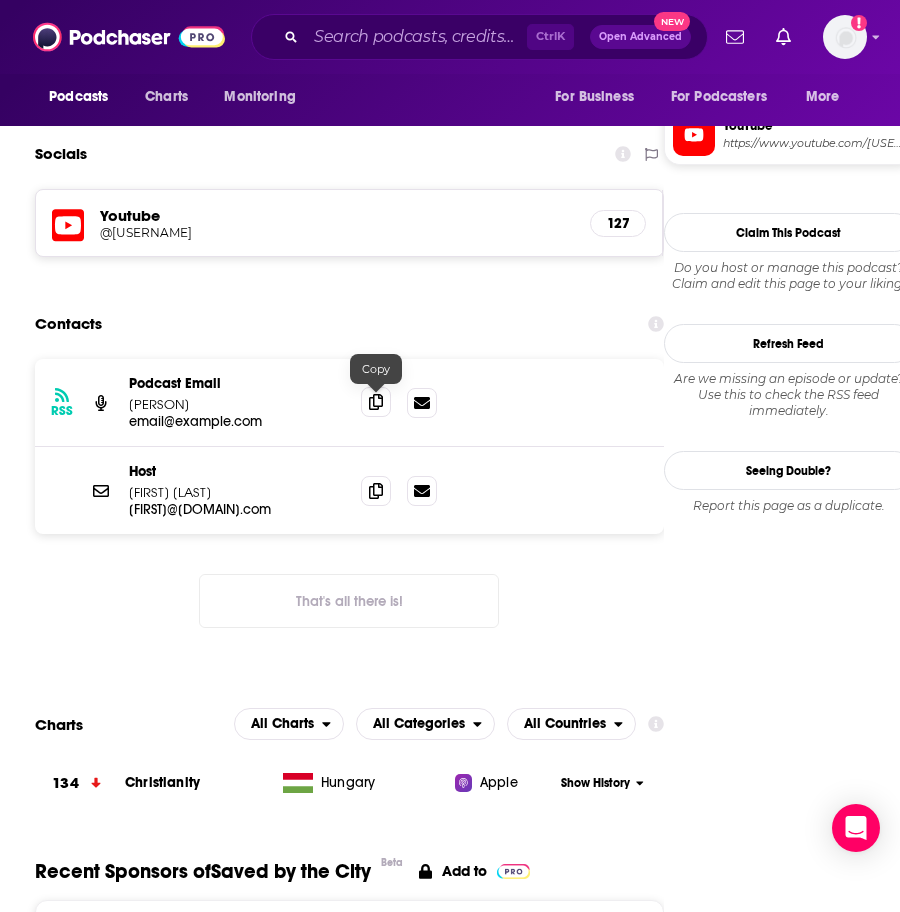 click 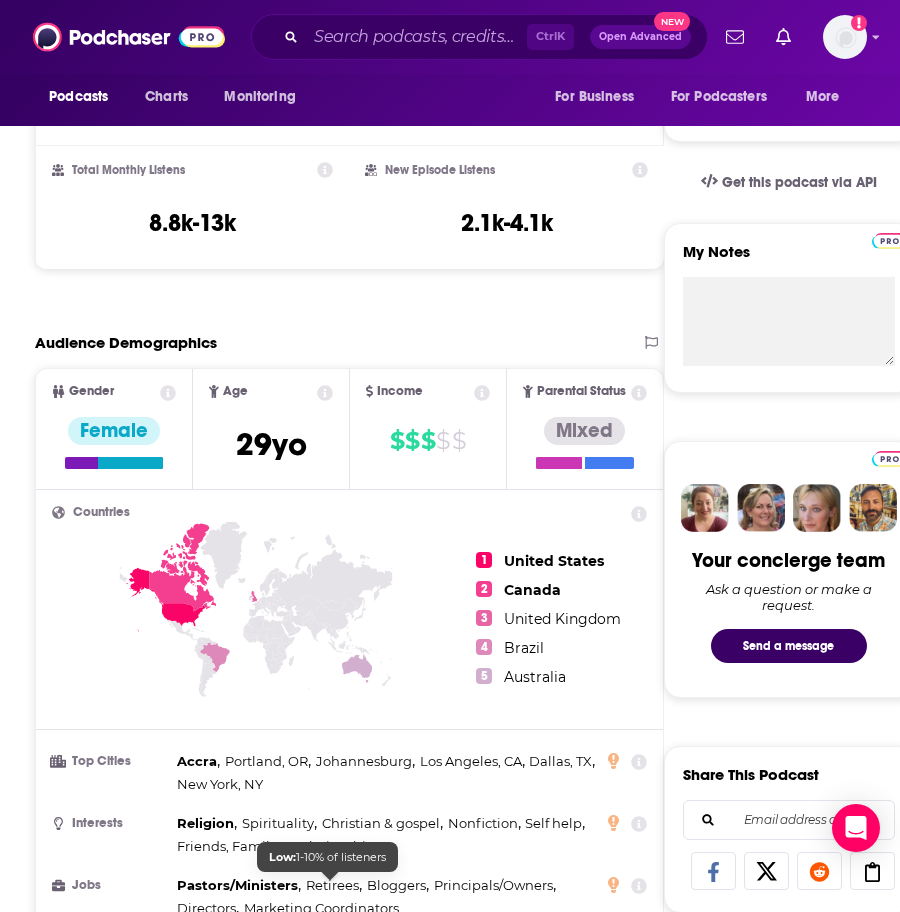 scroll, scrollTop: 100, scrollLeft: 0, axis: vertical 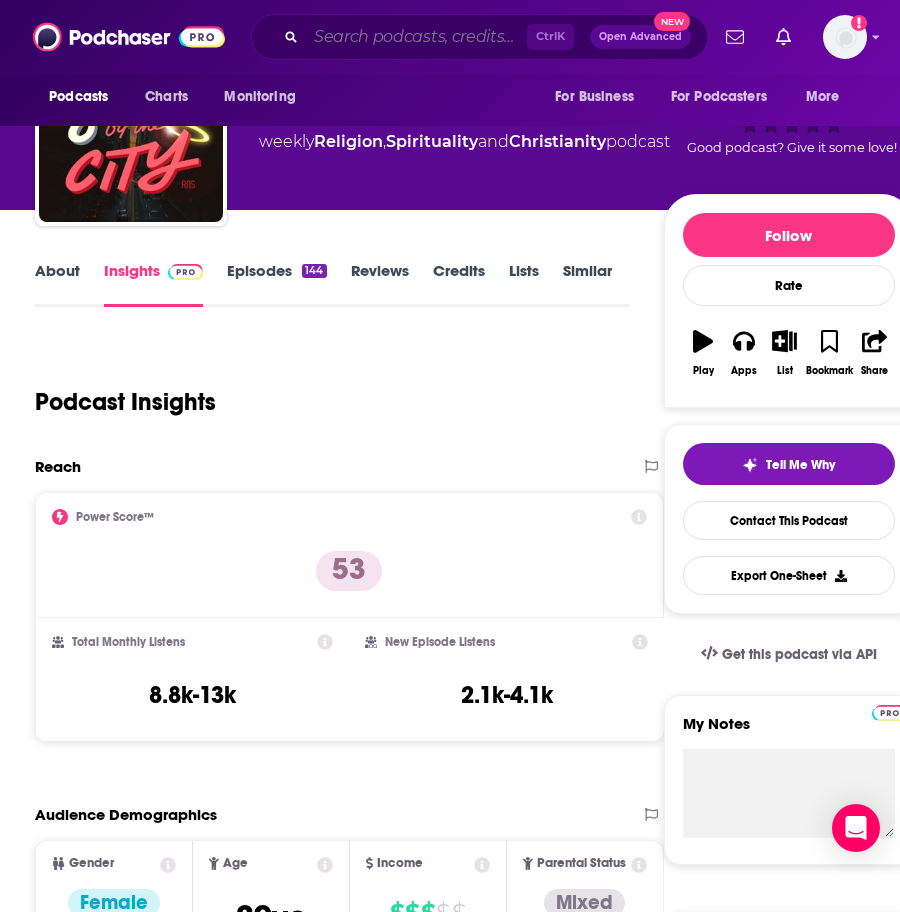 click at bounding box center (416, 37) 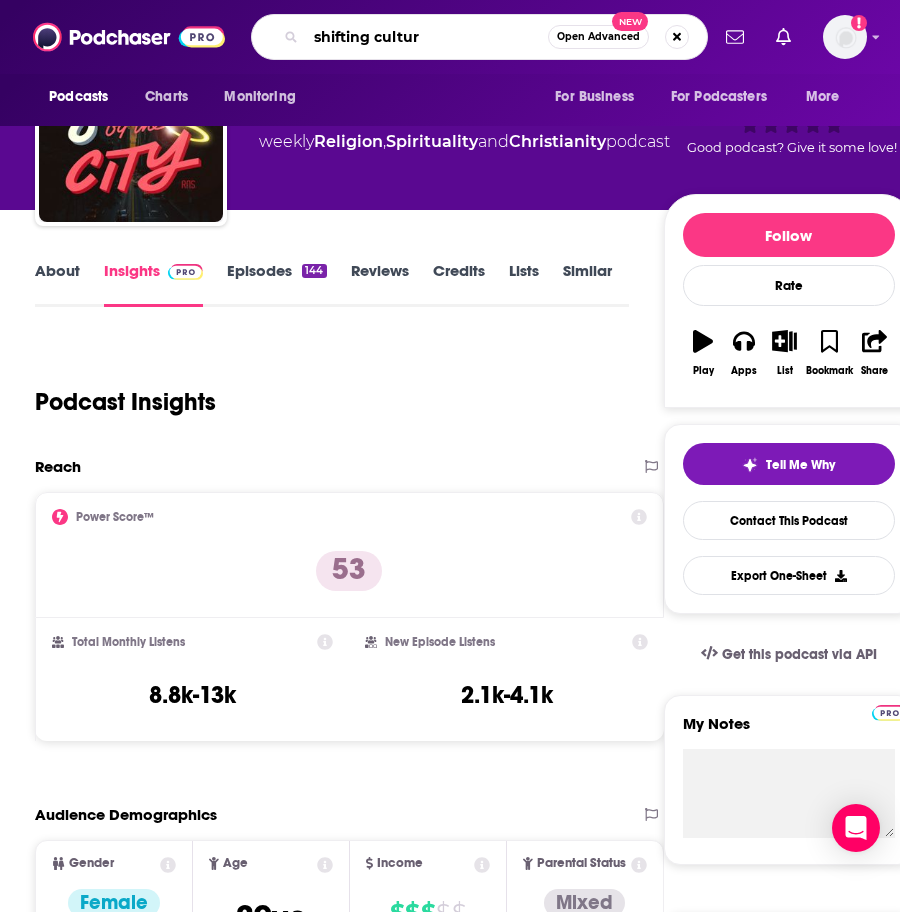 type on "shifting culture" 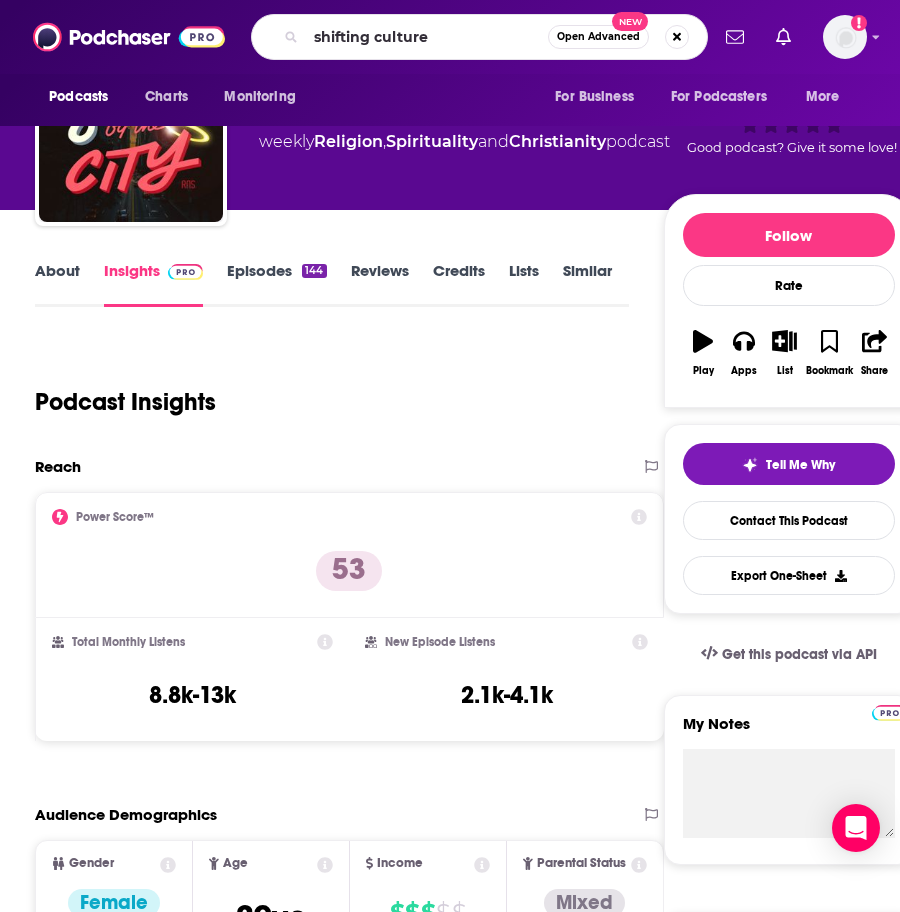 scroll, scrollTop: 0, scrollLeft: 0, axis: both 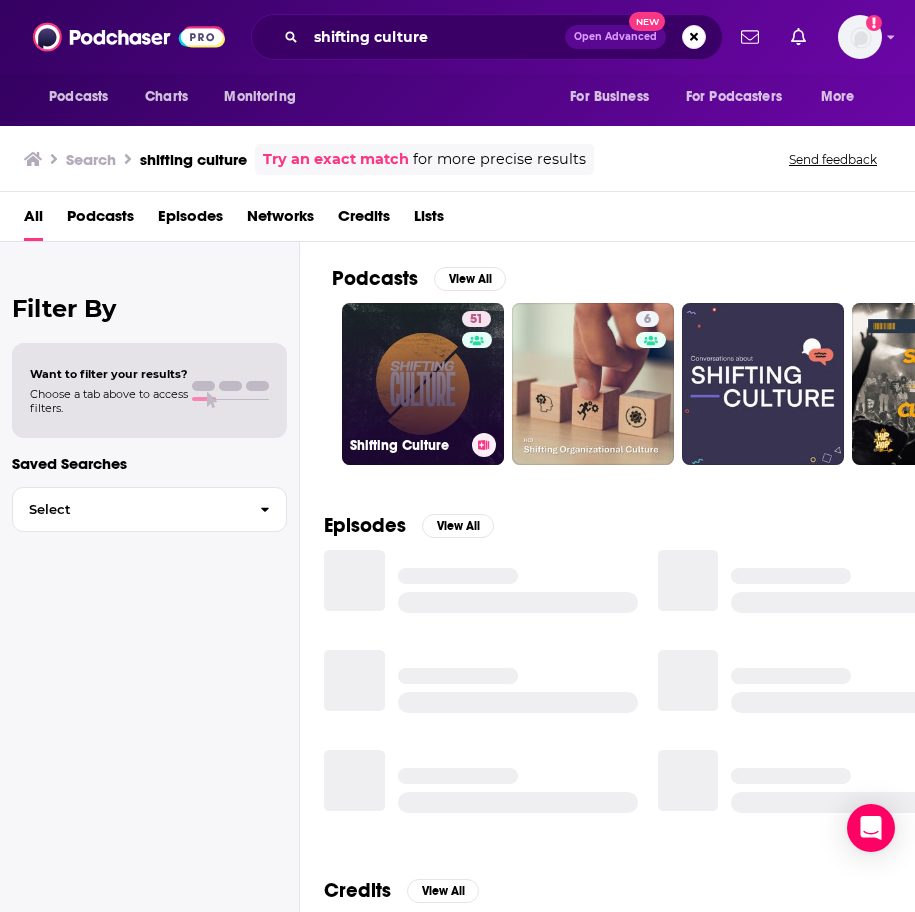click on "[NUMBER] [PODCAST]" at bounding box center (423, 384) 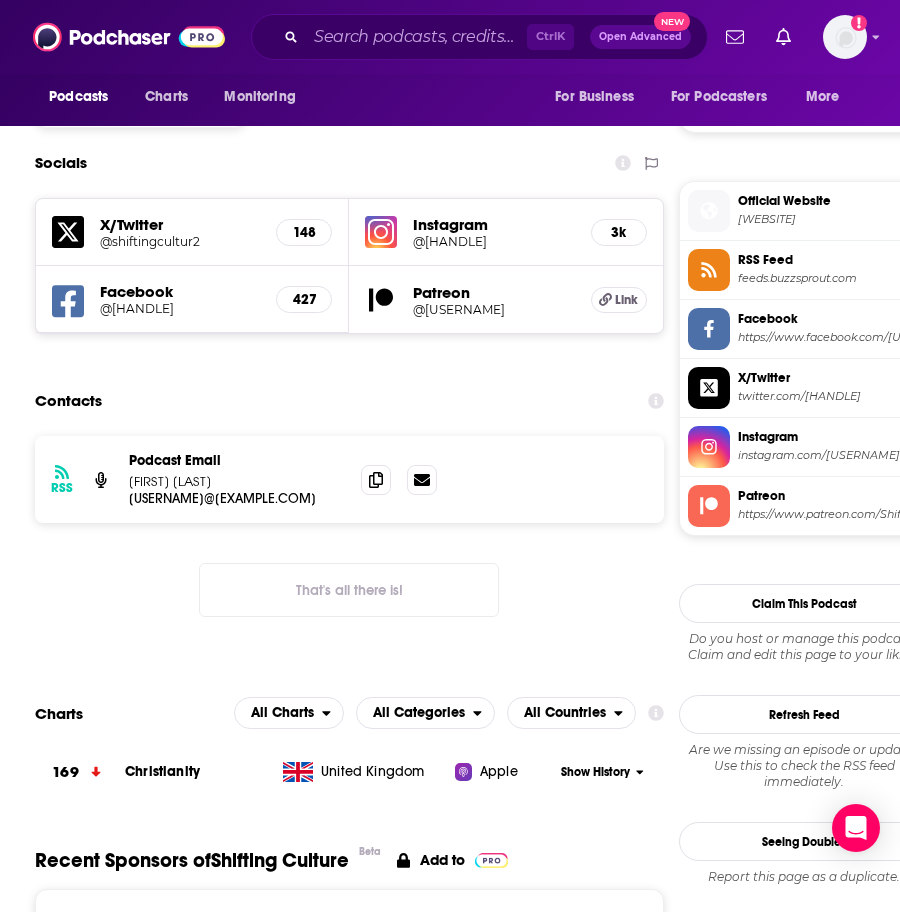 scroll, scrollTop: 1700, scrollLeft: 0, axis: vertical 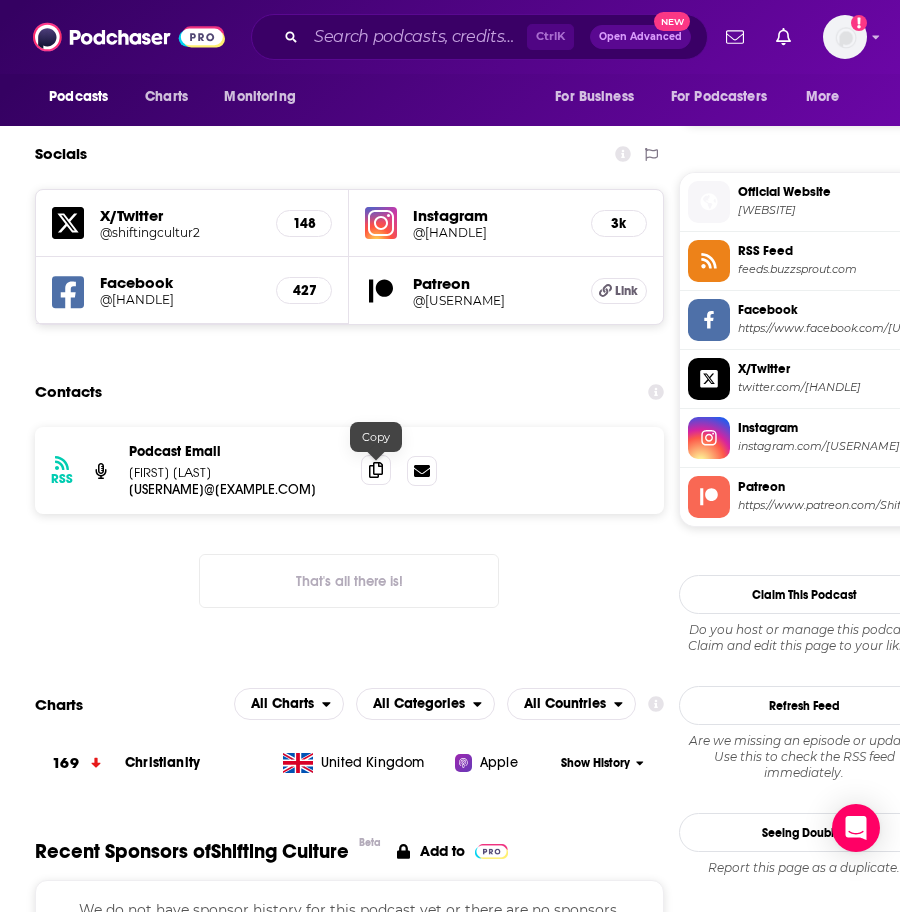 click 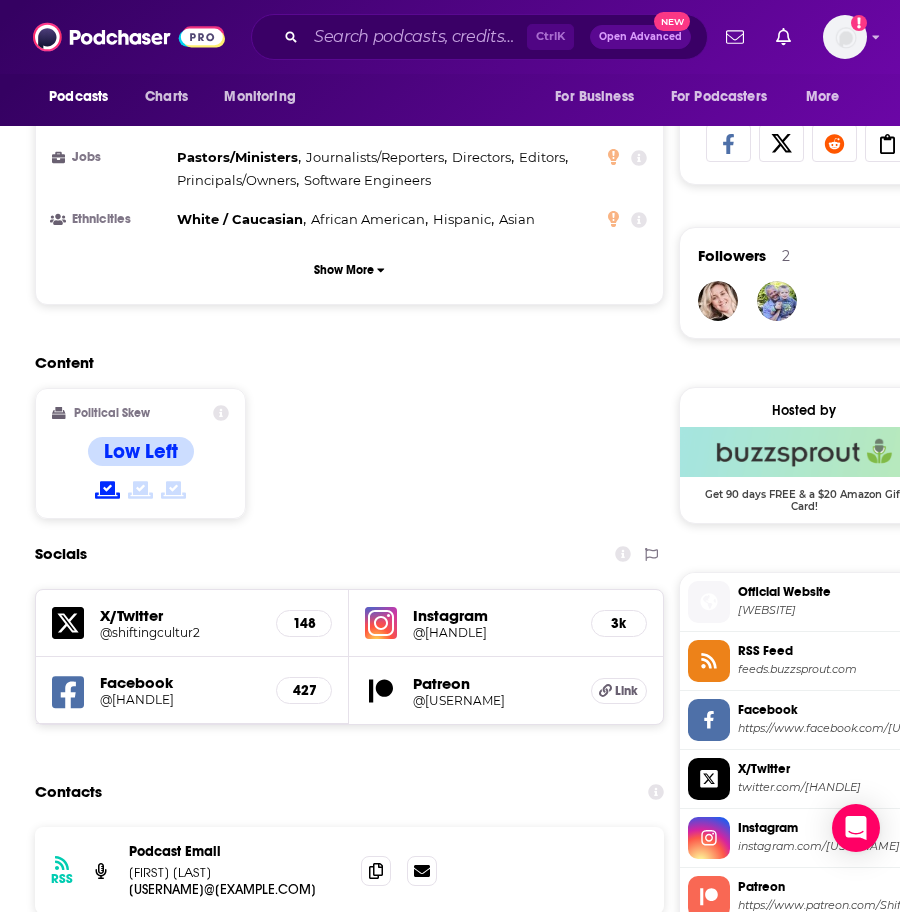 scroll, scrollTop: 700, scrollLeft: 0, axis: vertical 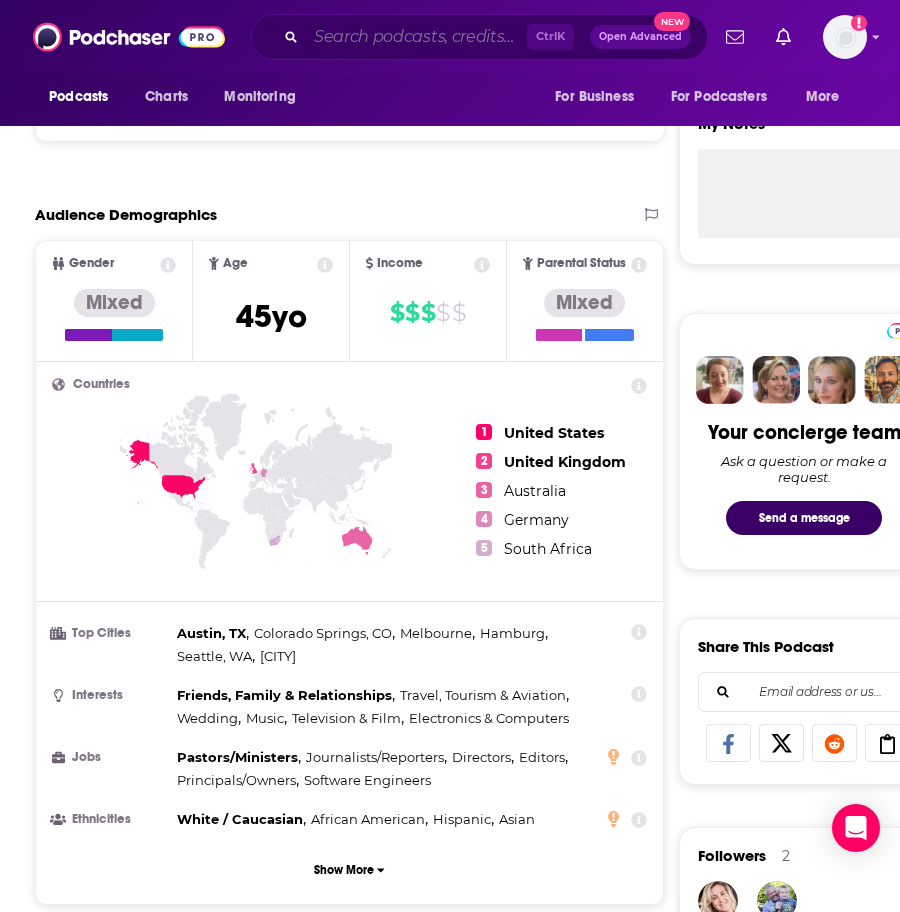 click at bounding box center (416, 37) 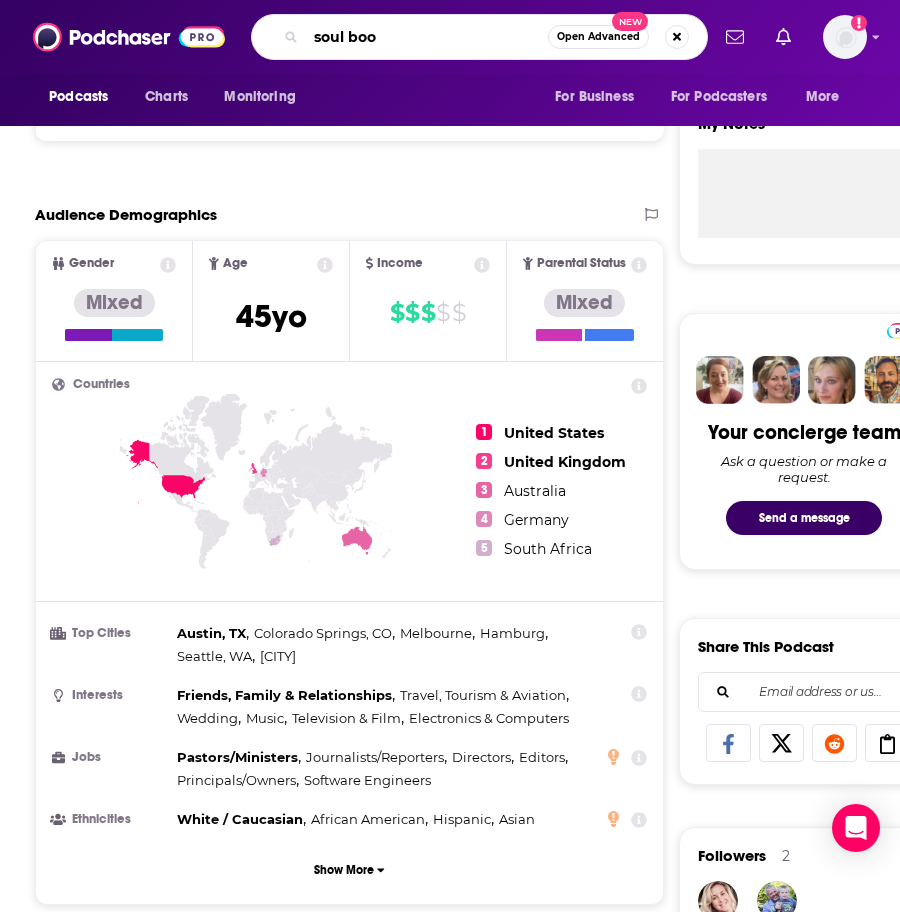 type on "soul boom" 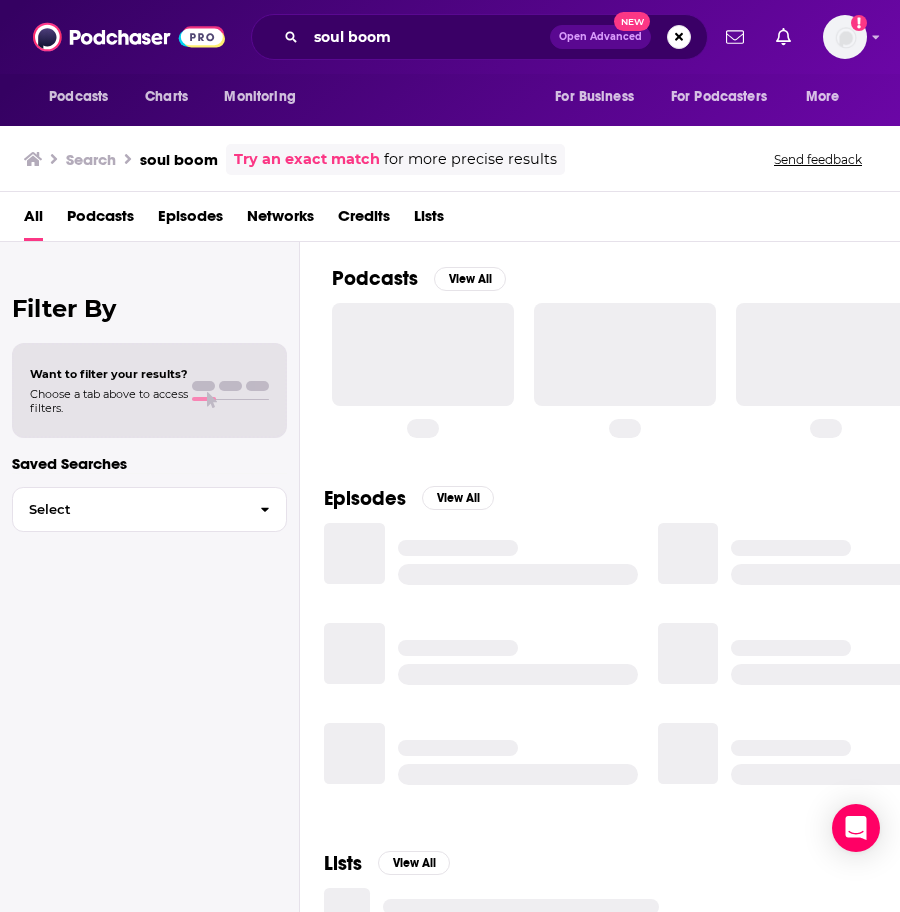 scroll, scrollTop: 0, scrollLeft: 0, axis: both 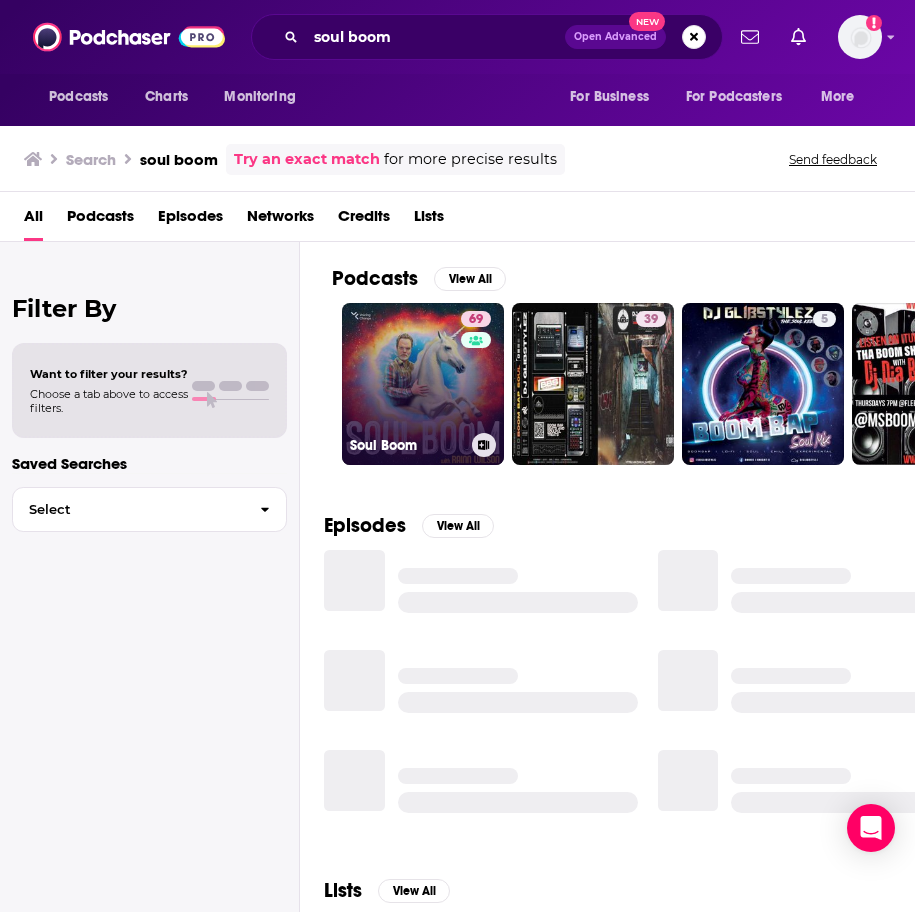 click on "[NUMBER] [PODCAST_NAME]" at bounding box center [423, 384] 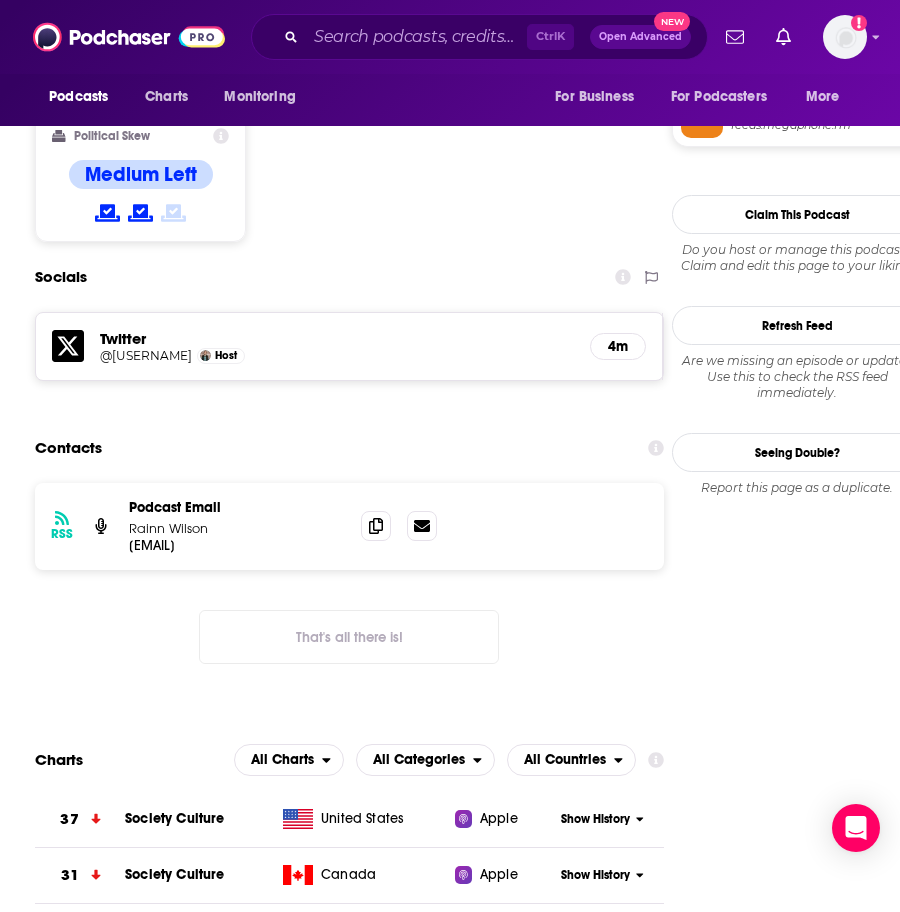 scroll, scrollTop: 1590, scrollLeft: 0, axis: vertical 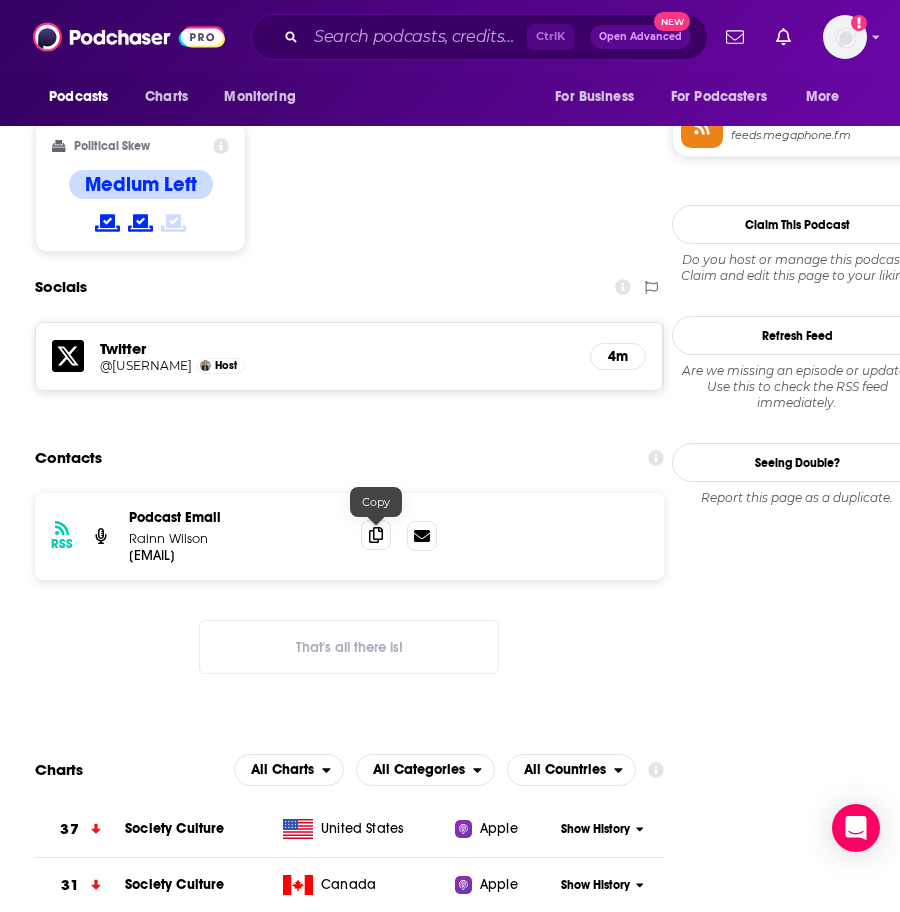 click 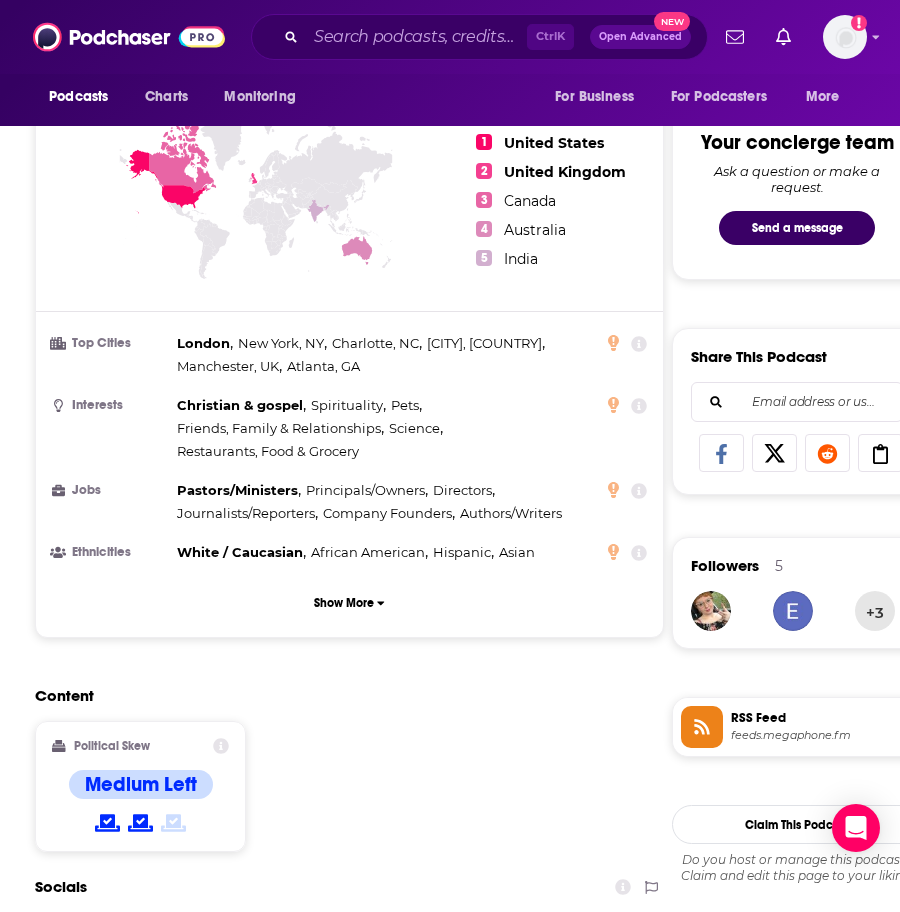 scroll, scrollTop: 290, scrollLeft: 0, axis: vertical 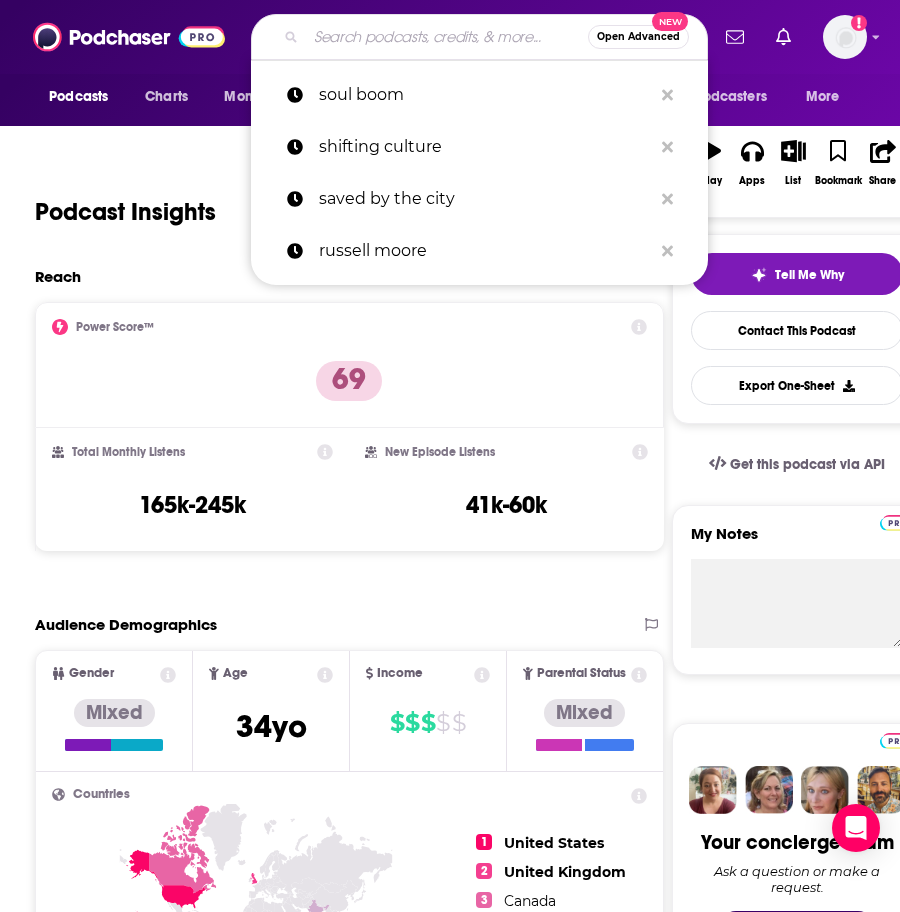 click at bounding box center [447, 37] 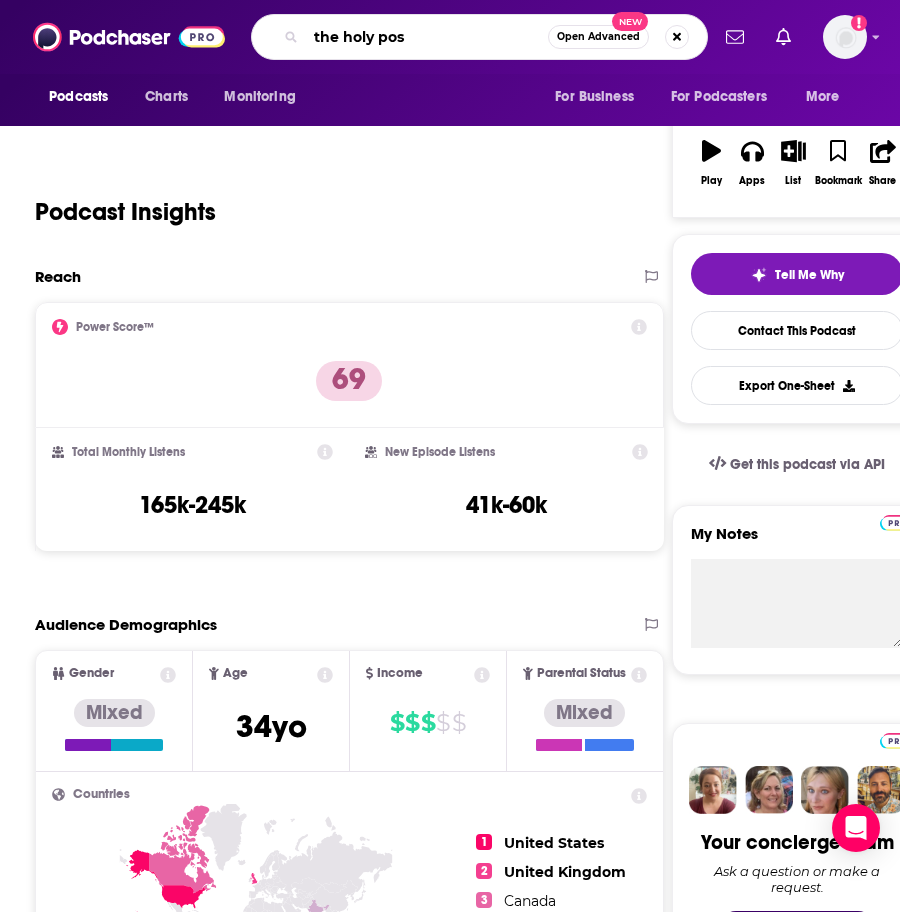 type on "the holy post" 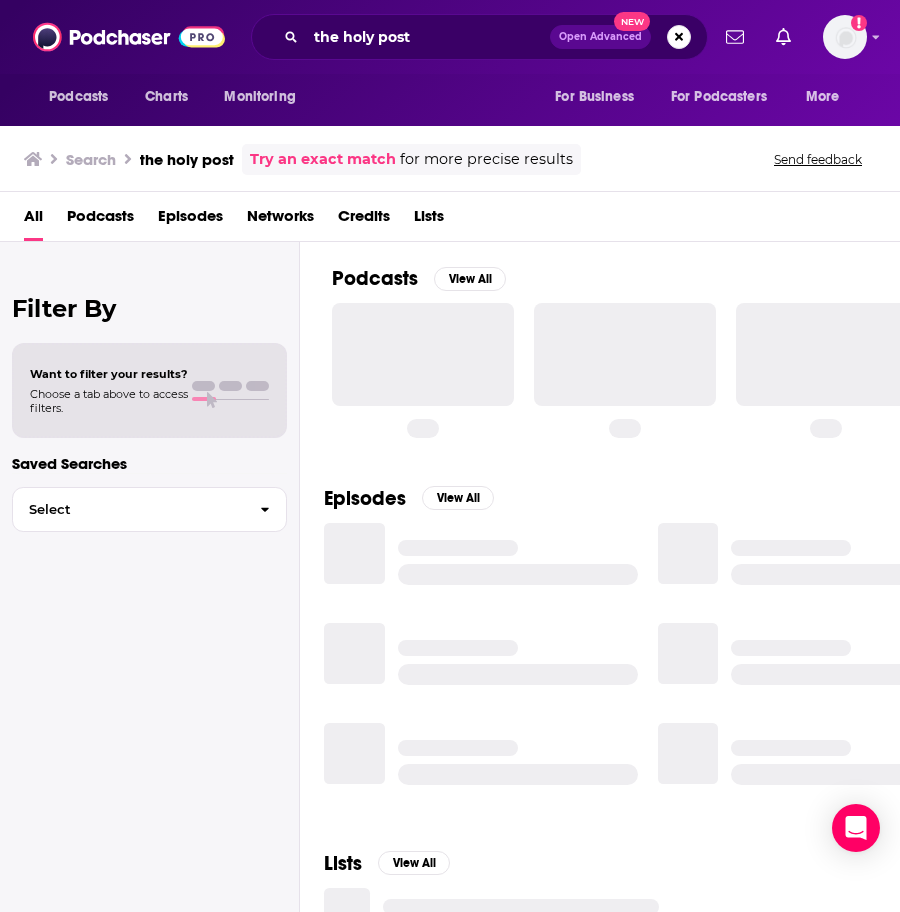 scroll, scrollTop: 0, scrollLeft: 0, axis: both 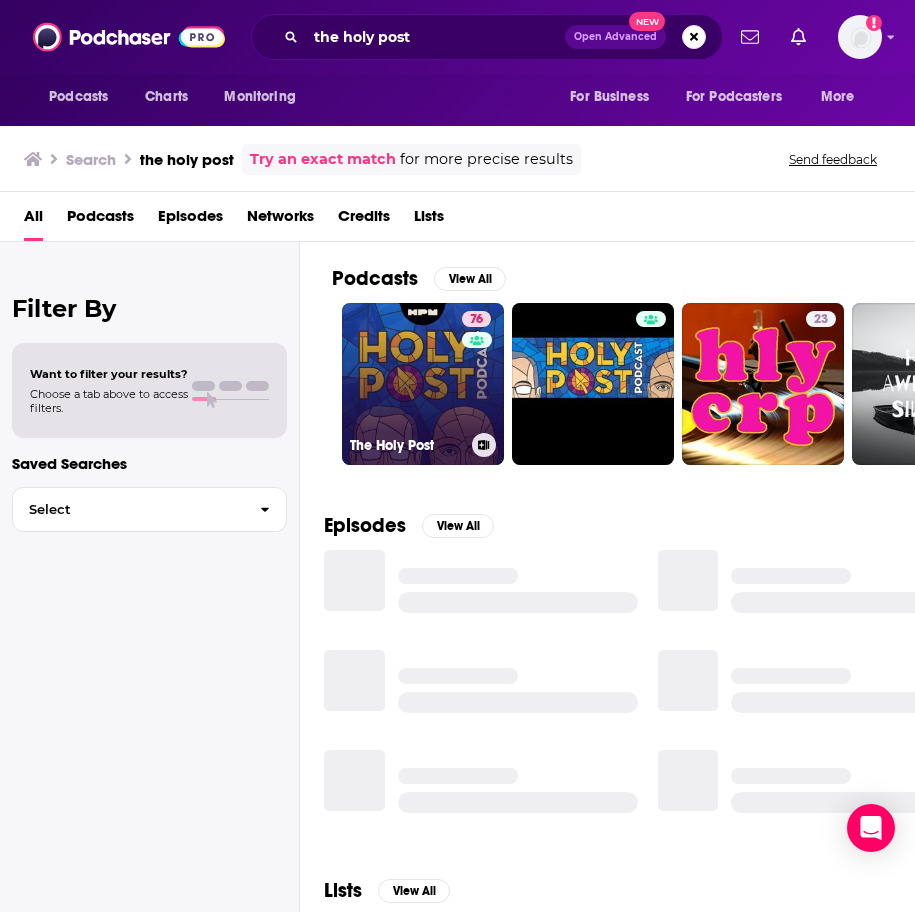 click on "[NUMBER] [PODCAST]" at bounding box center [423, 384] 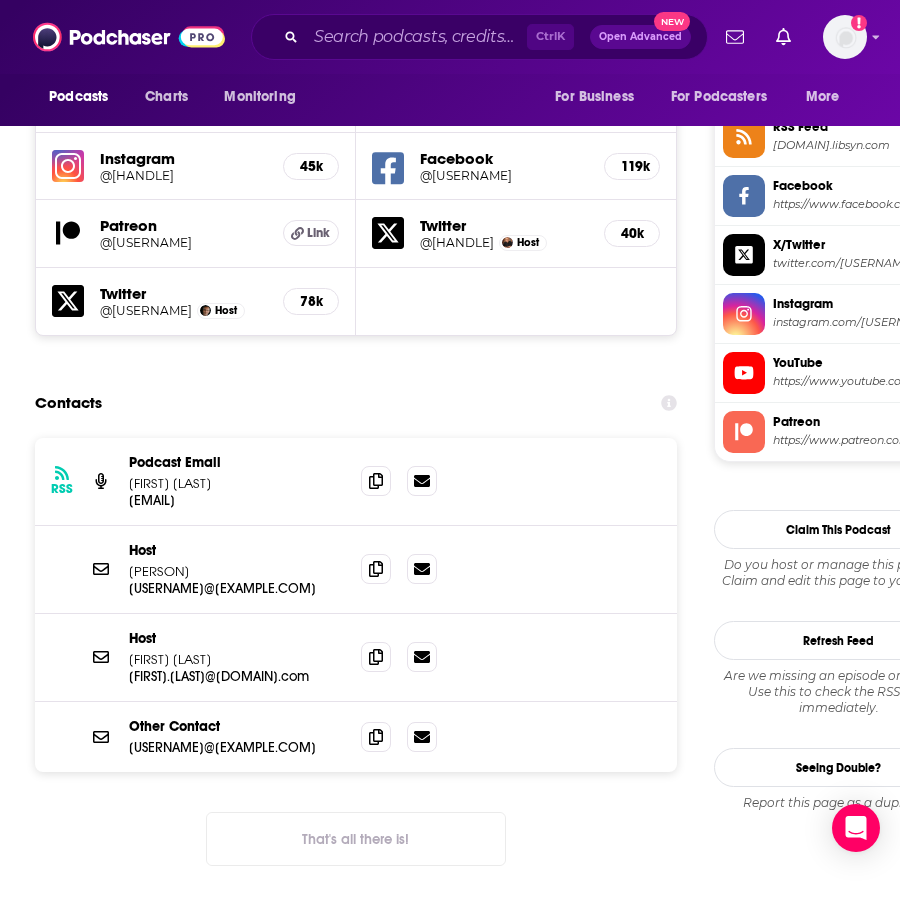 scroll, scrollTop: 1900, scrollLeft: 0, axis: vertical 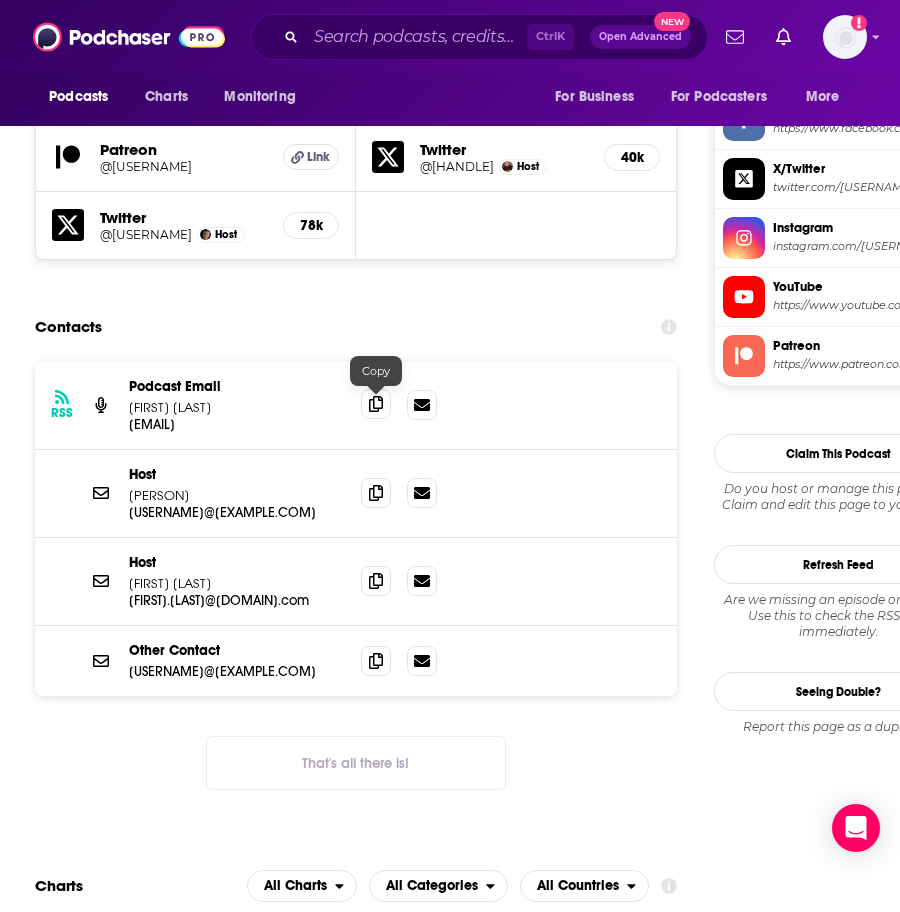 click 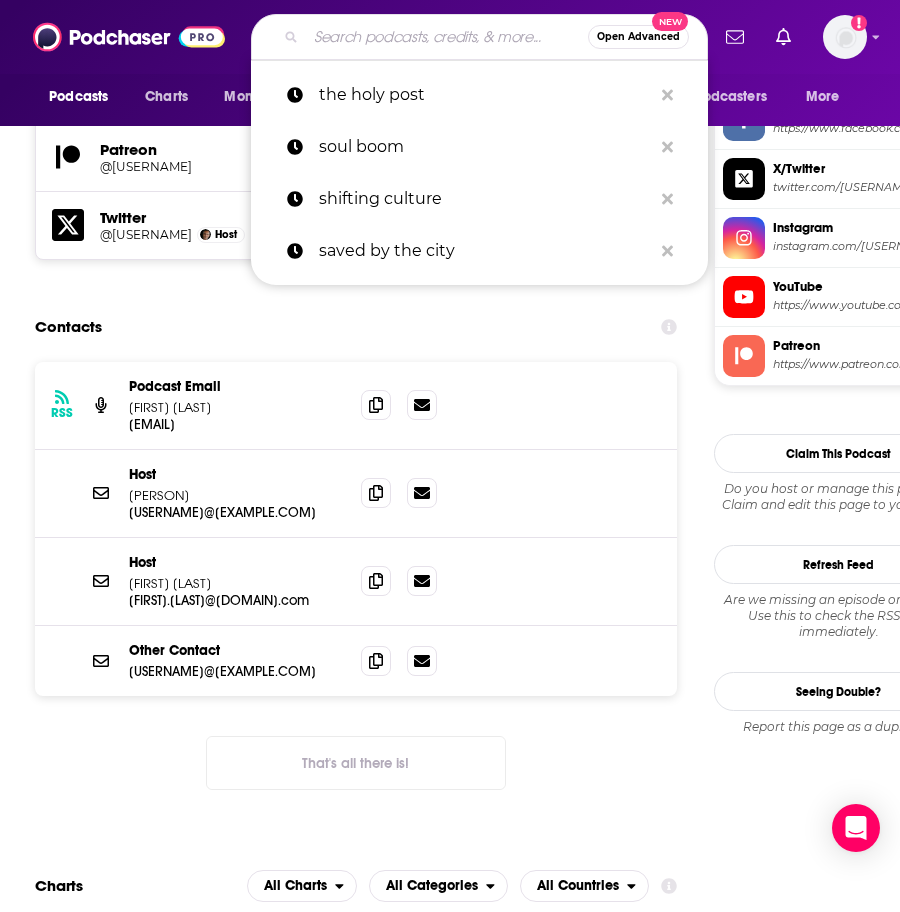 click at bounding box center (447, 37) 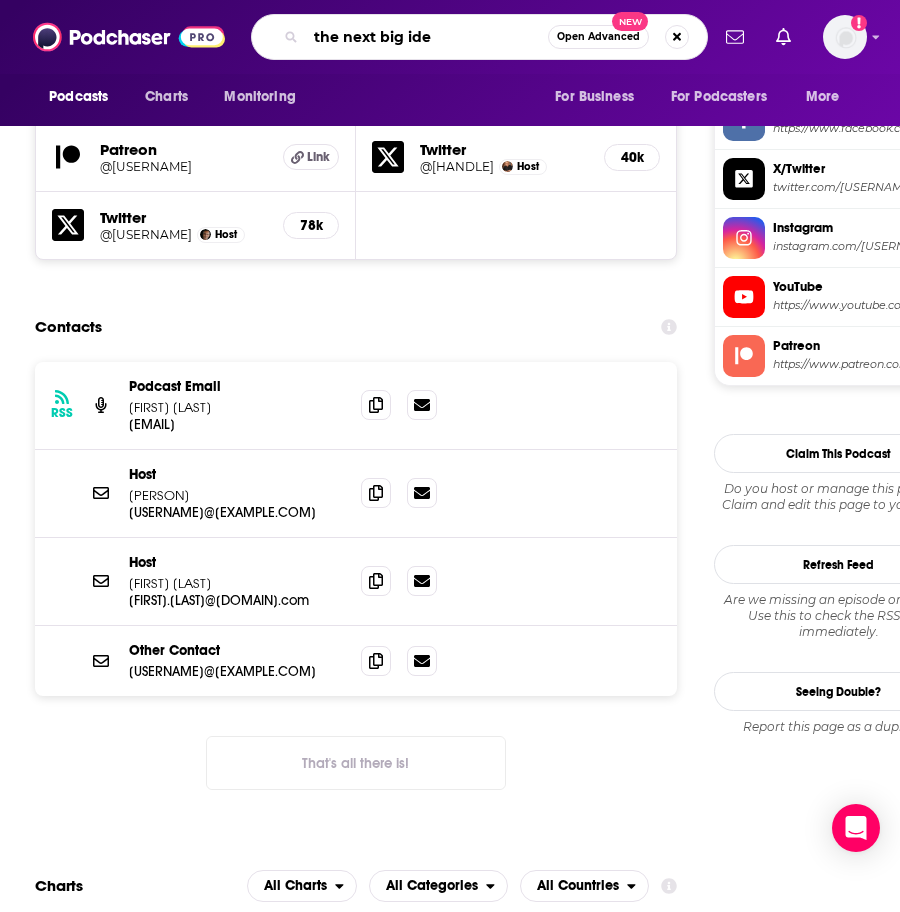 type on "the next big idea" 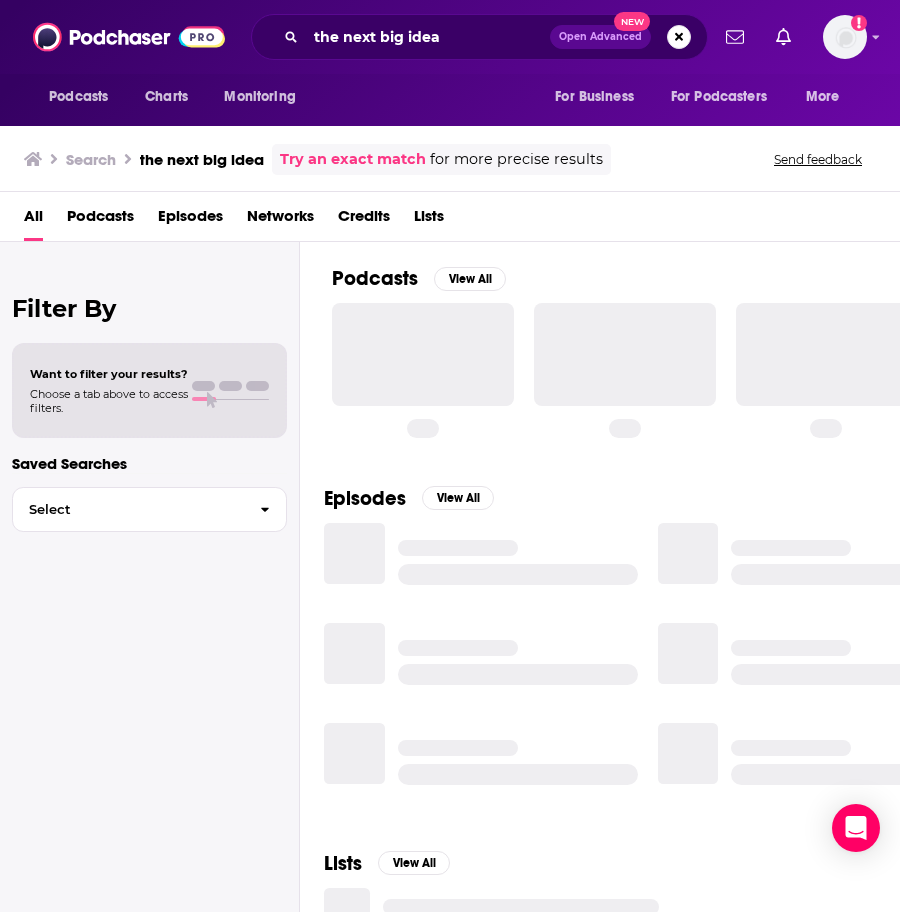 scroll, scrollTop: 0, scrollLeft: 0, axis: both 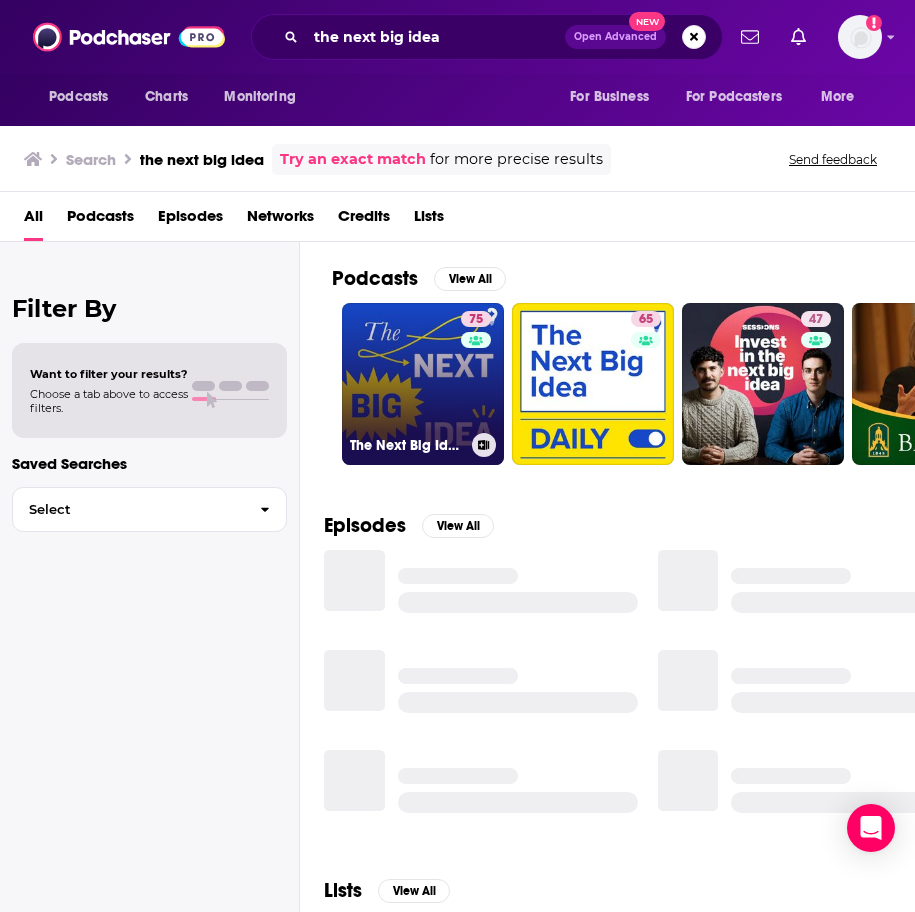 click on "75 The Next Big Idea" at bounding box center (423, 384) 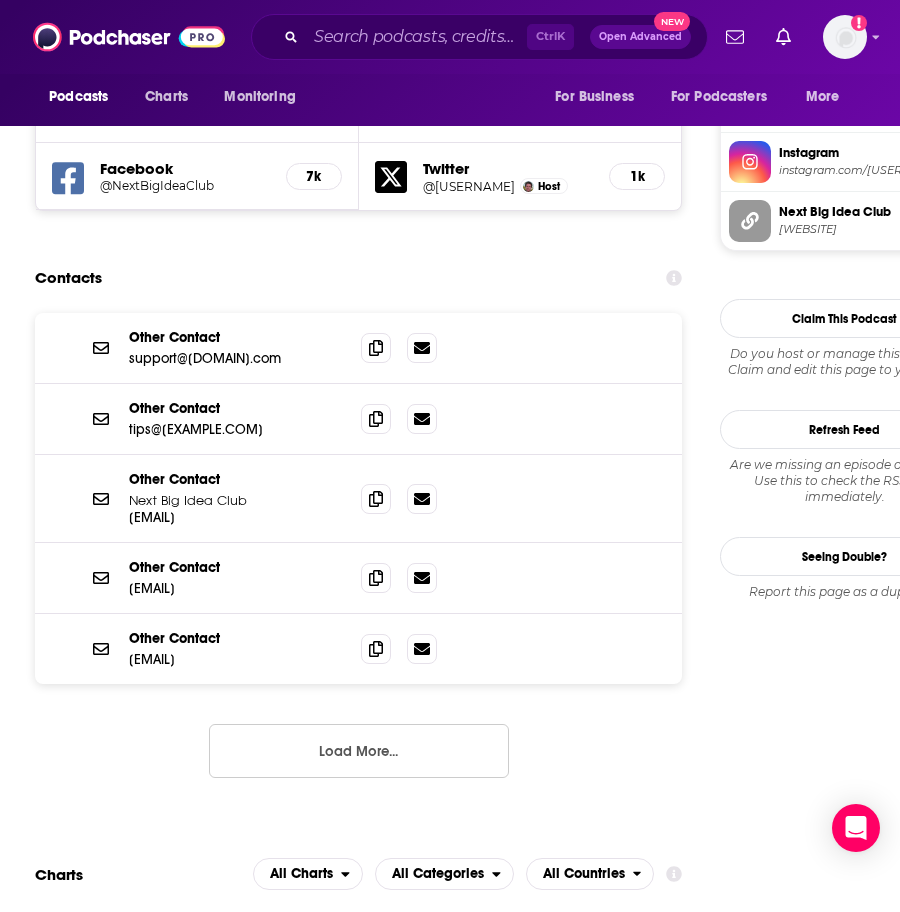 scroll, scrollTop: 1800, scrollLeft: 0, axis: vertical 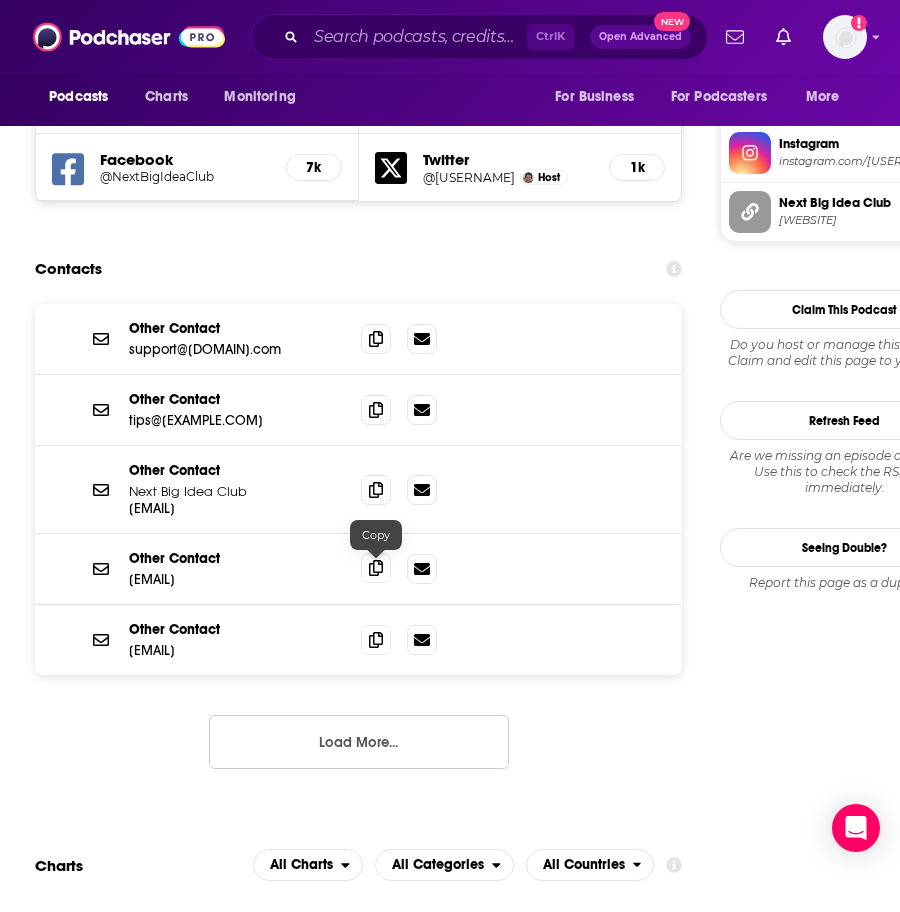 click at bounding box center [376, 568] 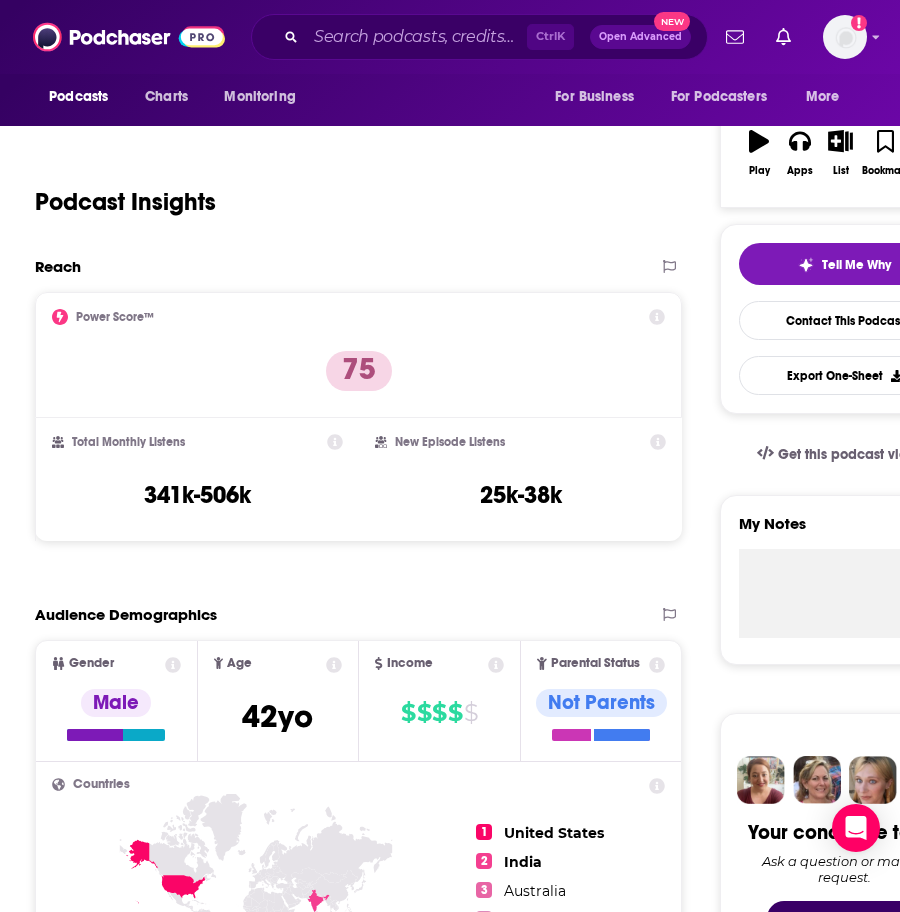 scroll, scrollTop: 0, scrollLeft: 0, axis: both 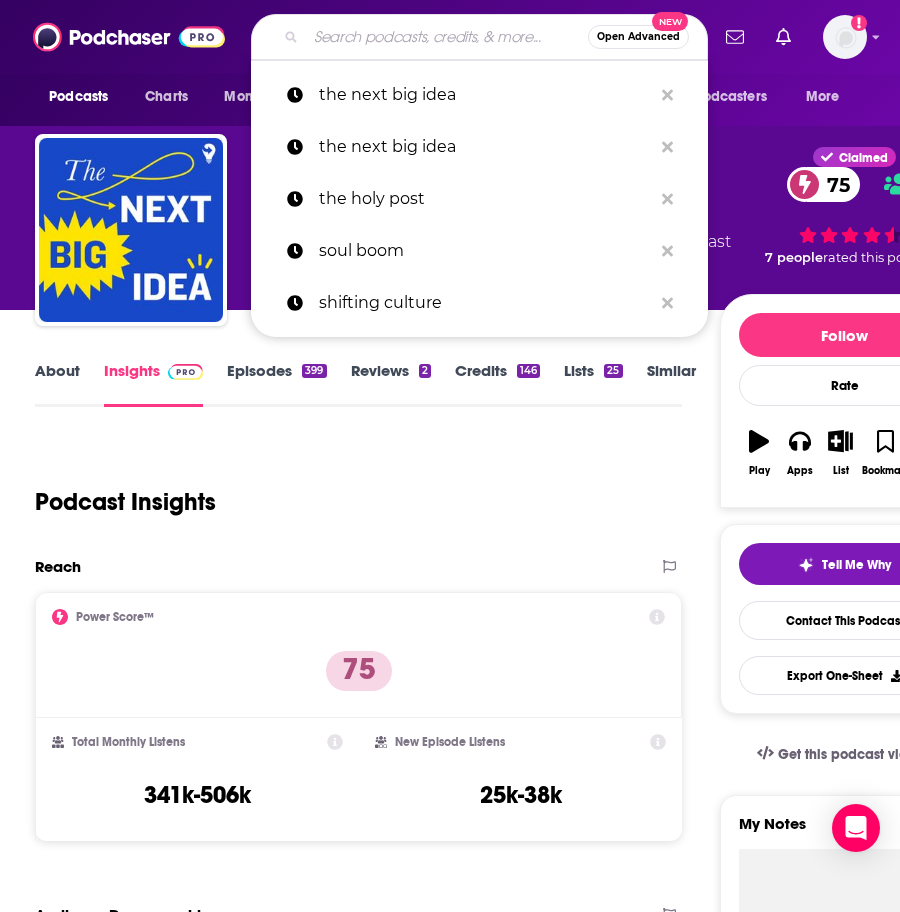 drag, startPoint x: 359, startPoint y: 36, endPoint x: 313, endPoint y: 30, distance: 46.389652 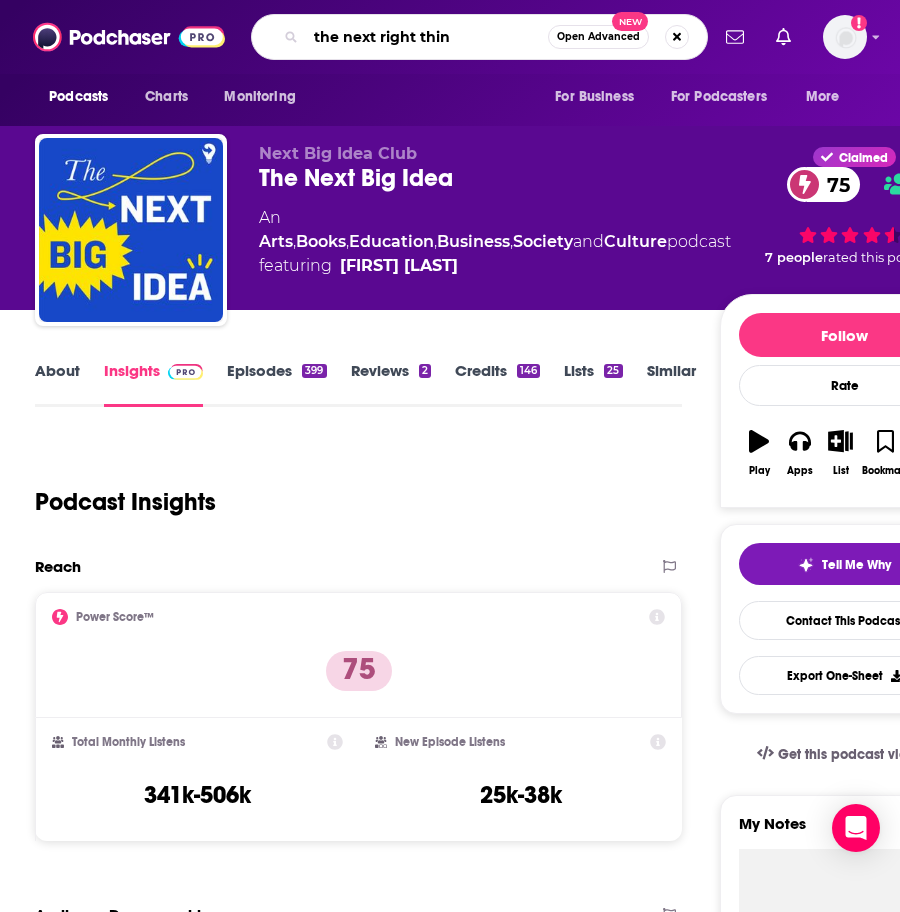 type on "the next right thing" 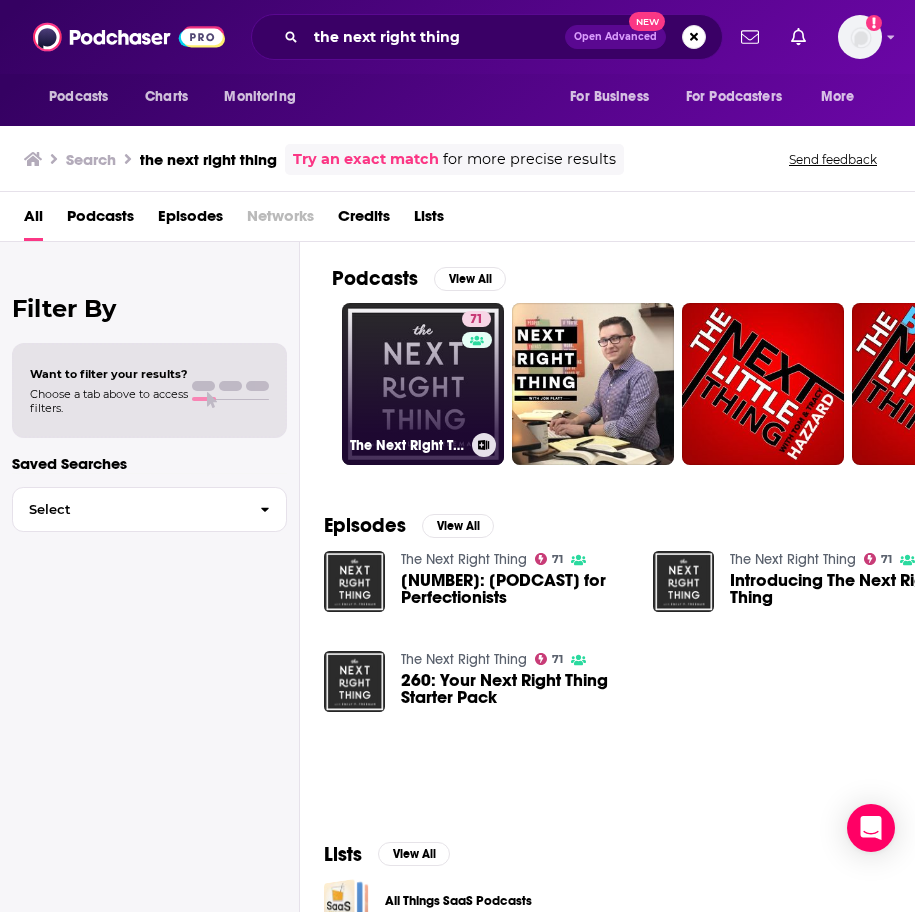 click on "[NUMBER] [PODCAST]" at bounding box center [423, 384] 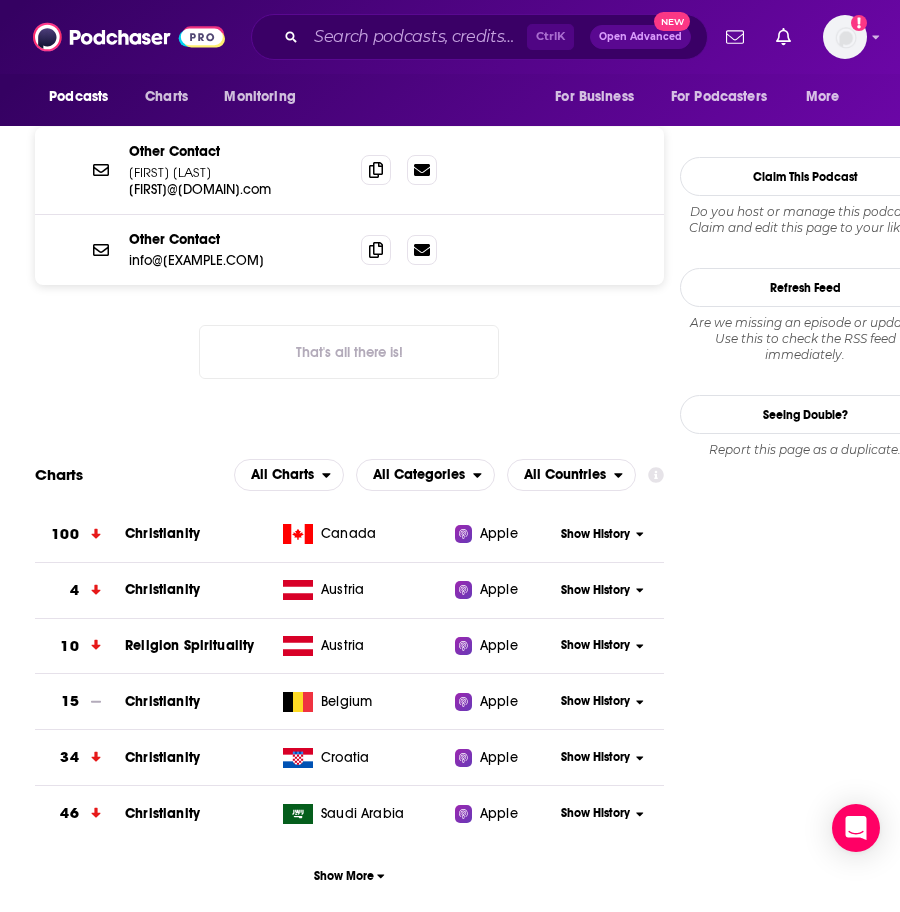 scroll, scrollTop: 1800, scrollLeft: 0, axis: vertical 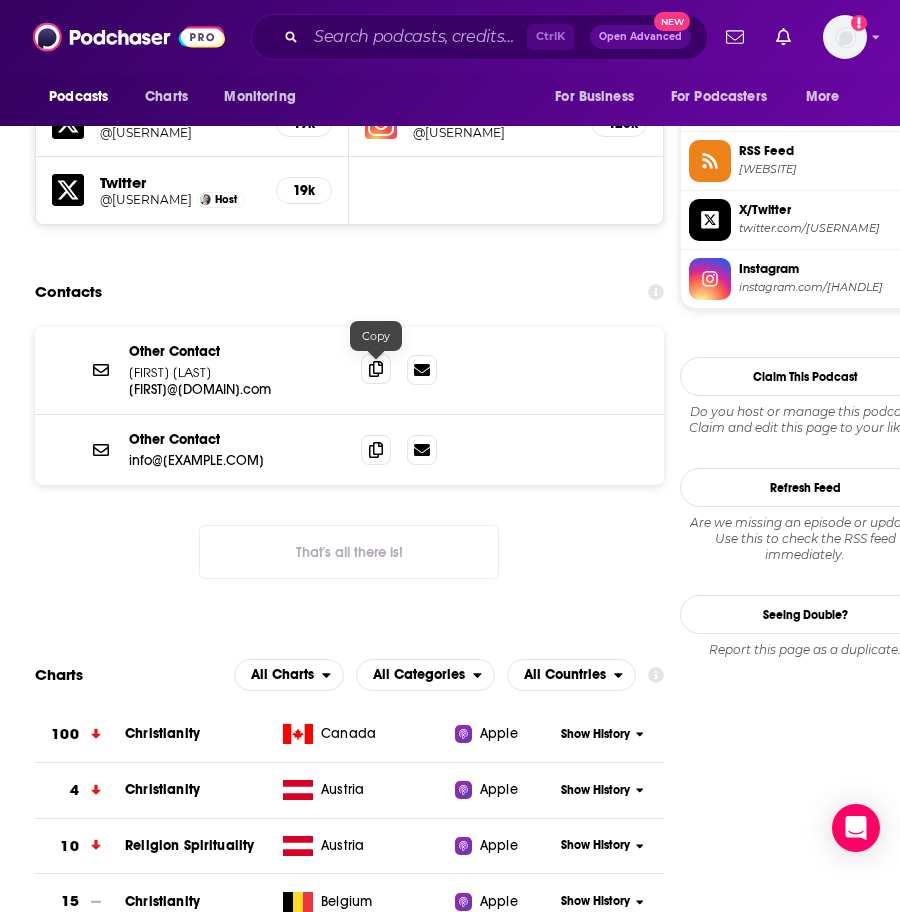 click at bounding box center [376, 369] 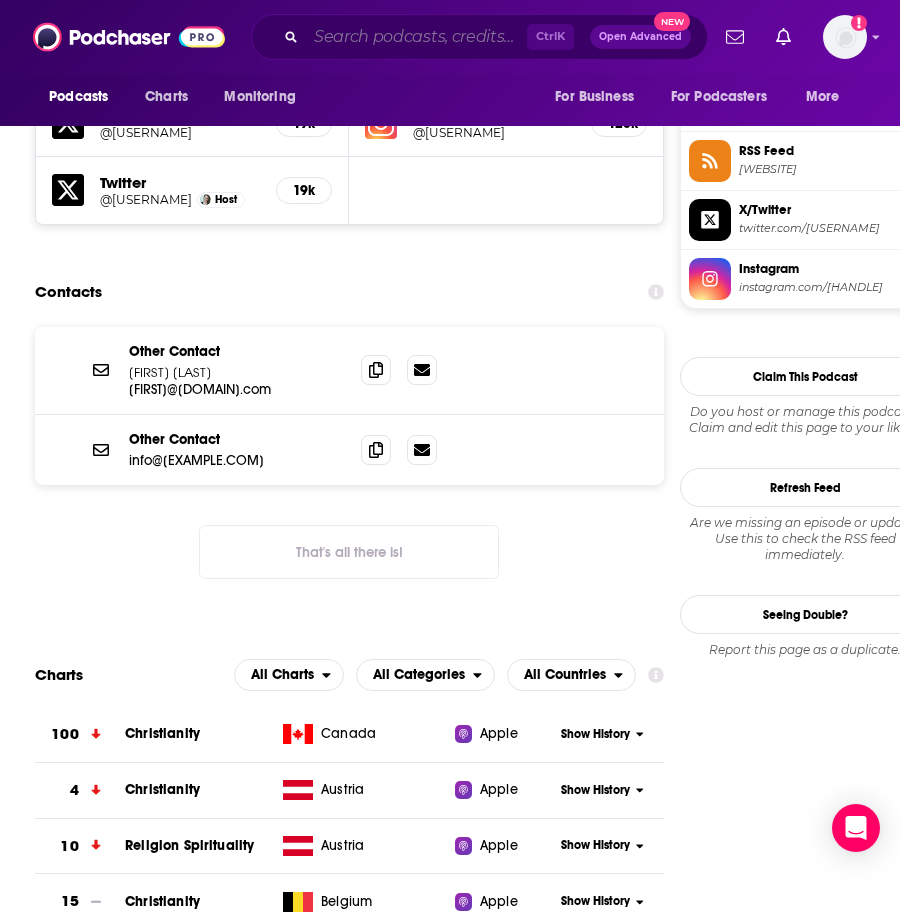 click at bounding box center (416, 37) 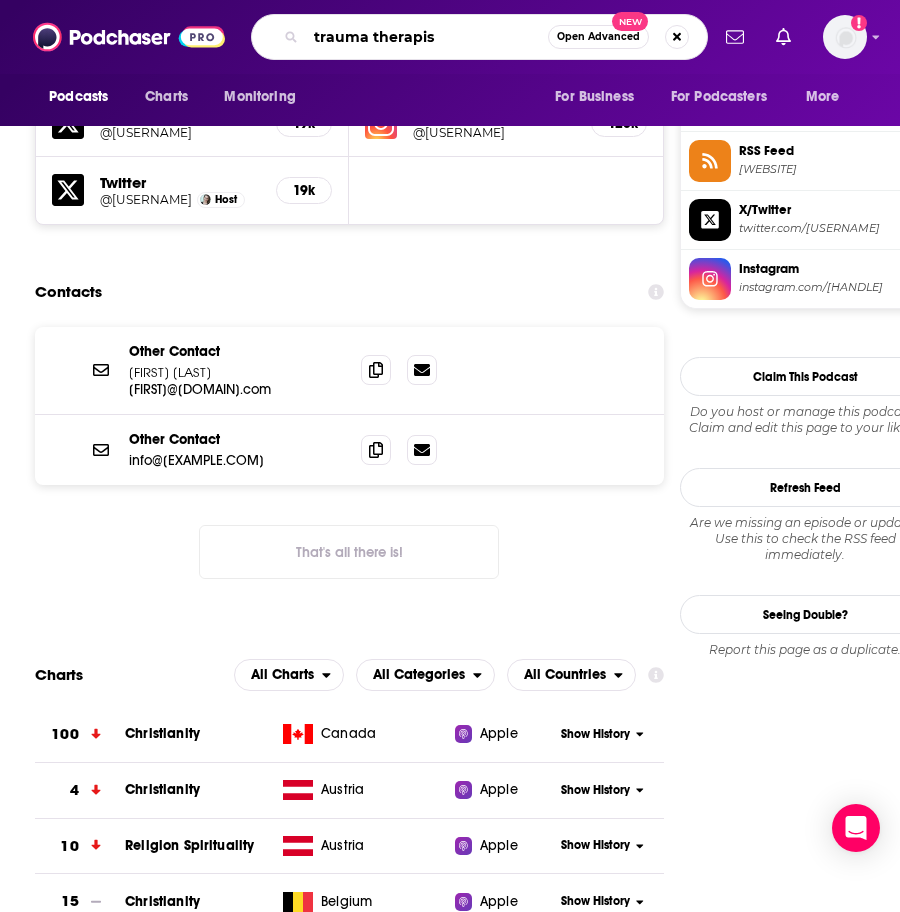 type on "trauma therapist" 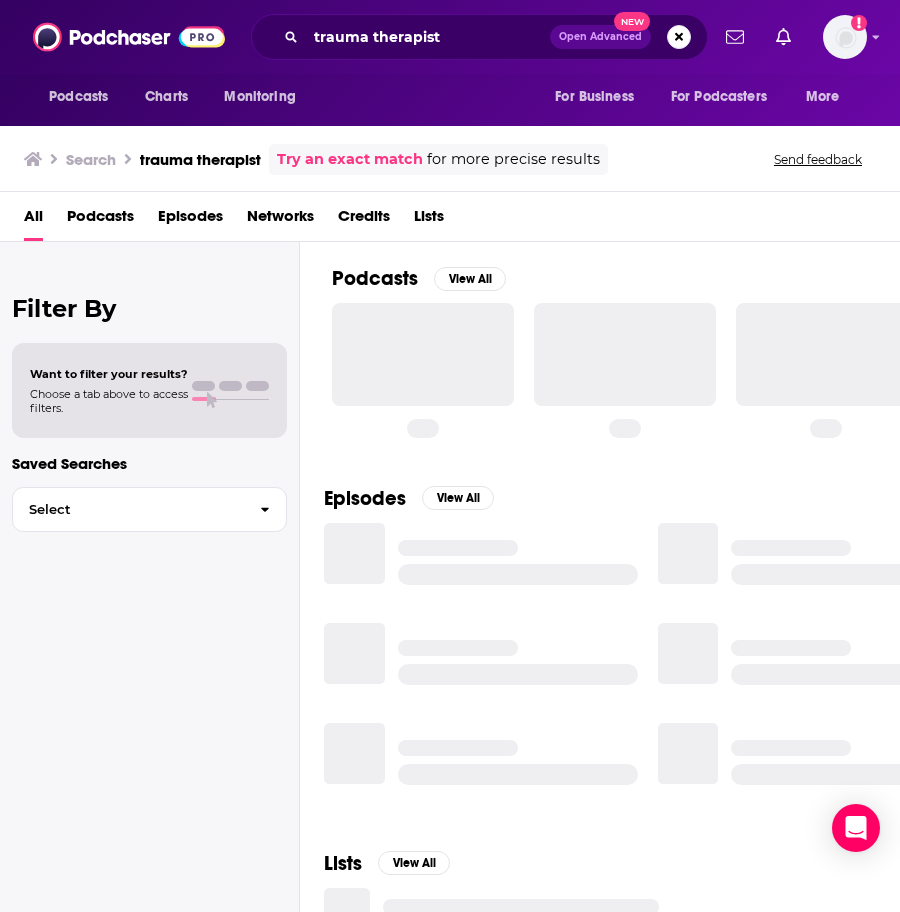 scroll, scrollTop: 0, scrollLeft: 0, axis: both 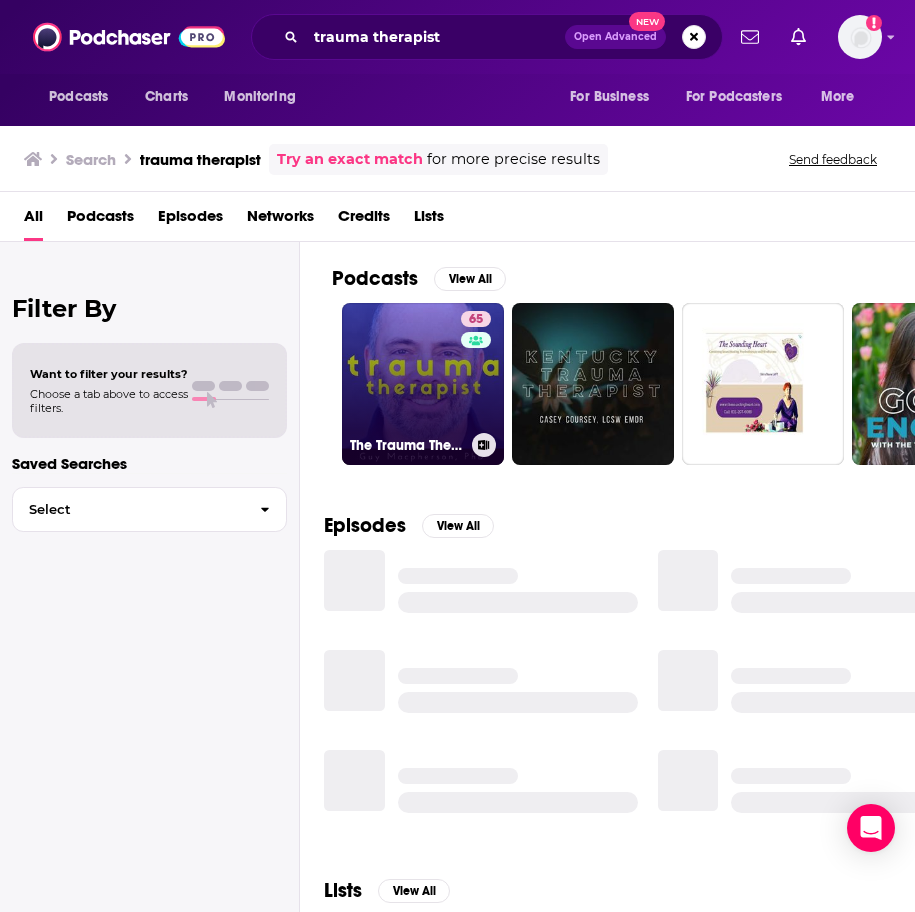 click on "[NUMBER] [PODCAST]" at bounding box center (423, 384) 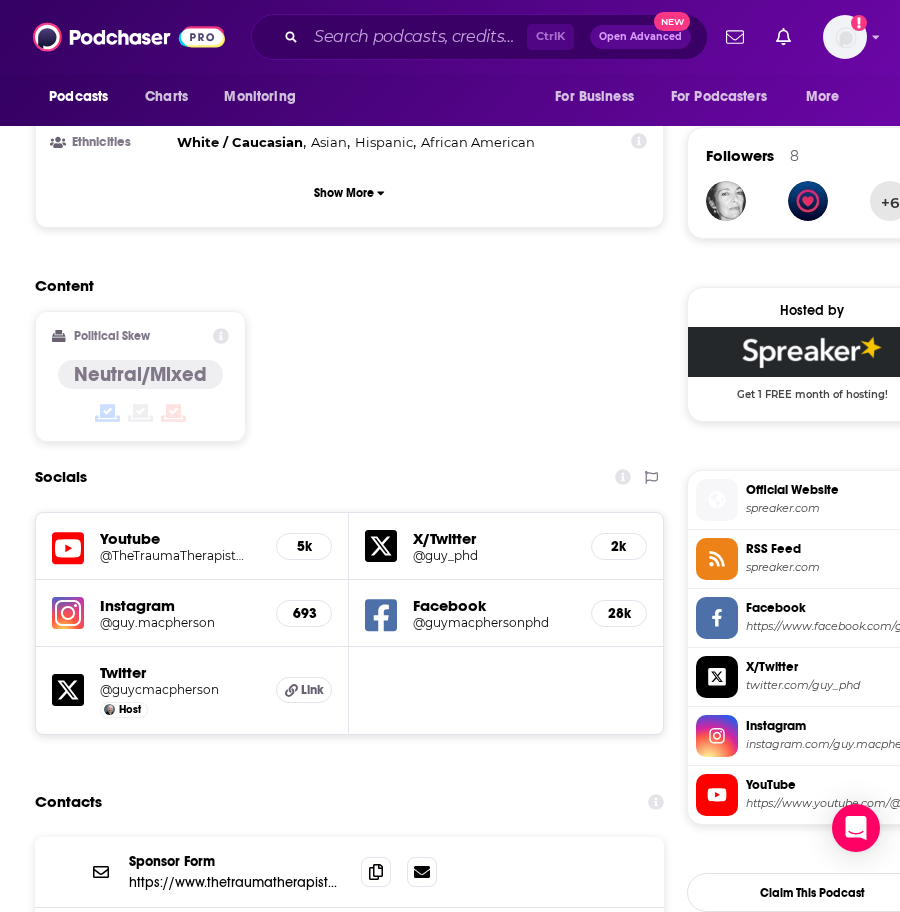 scroll, scrollTop: 1800, scrollLeft: 0, axis: vertical 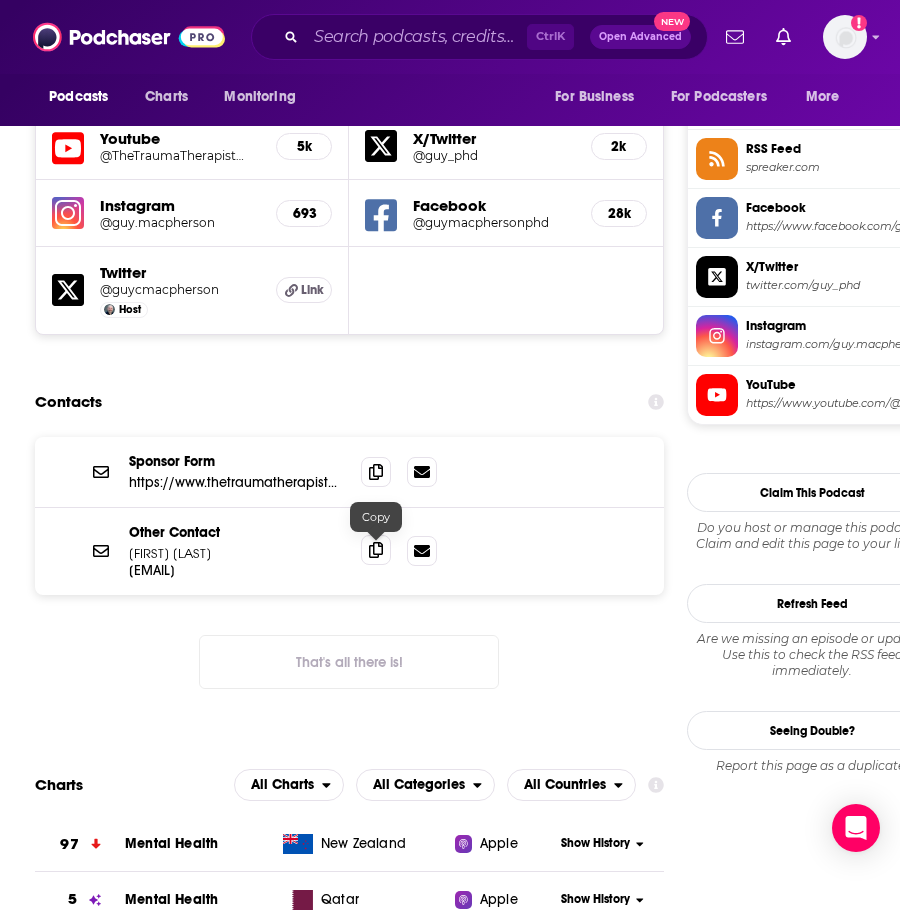 click 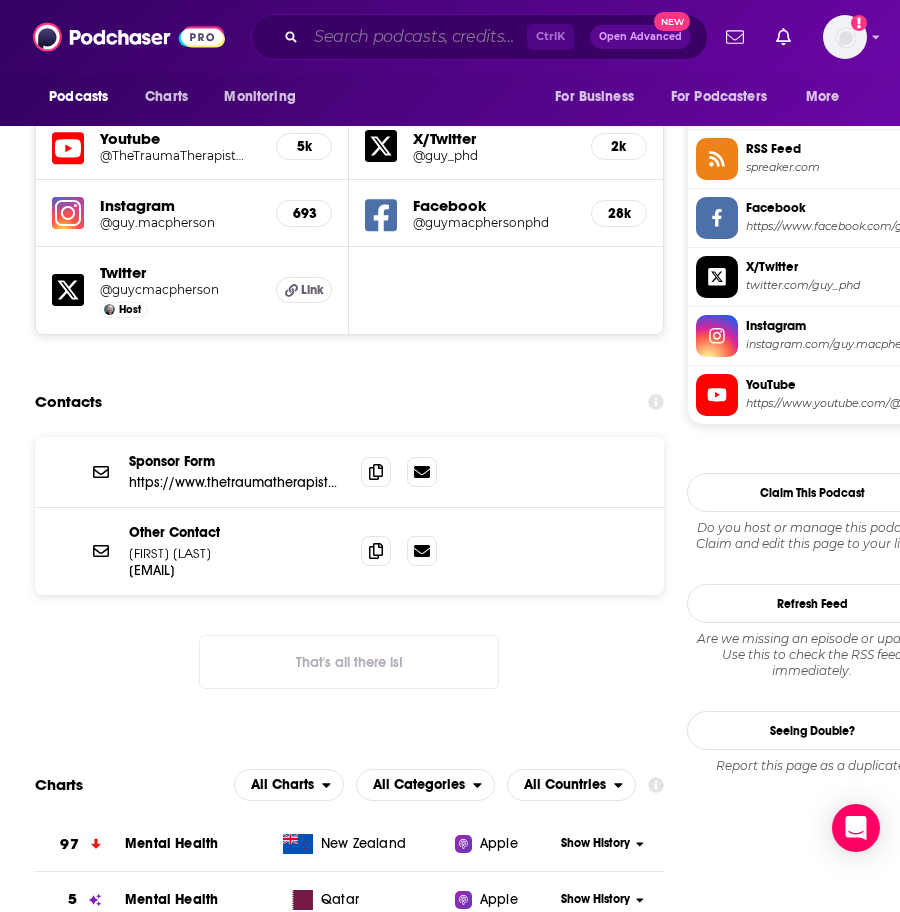 click at bounding box center [416, 37] 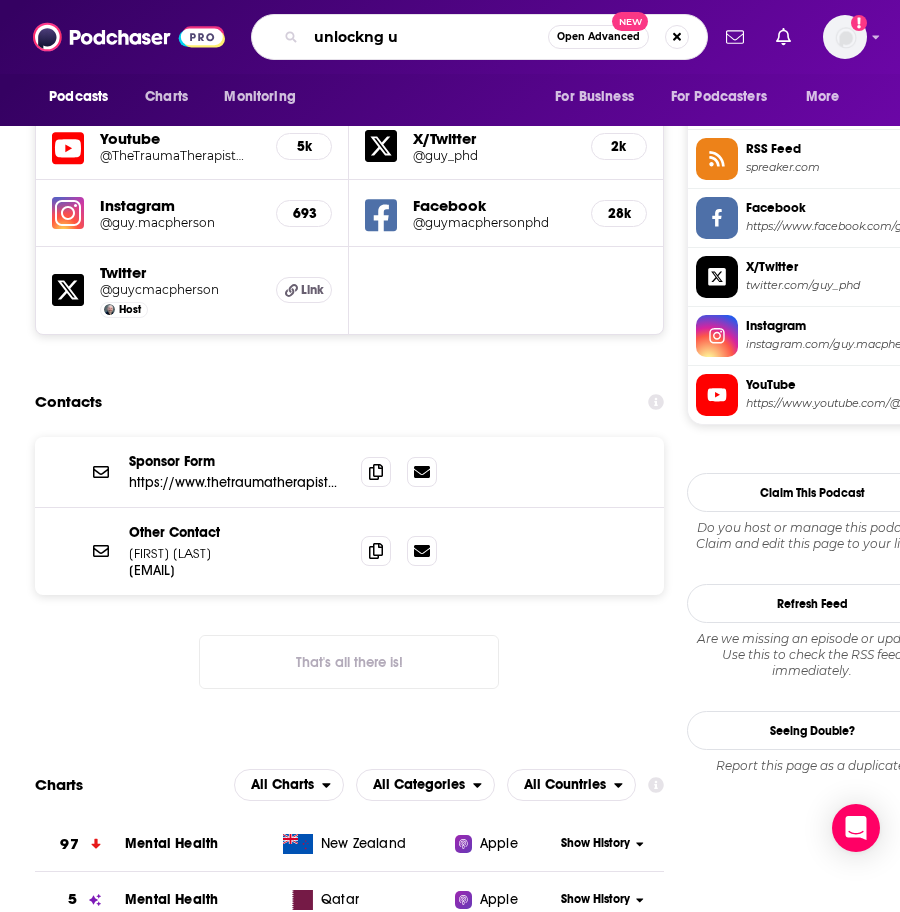 type on "unlockng us" 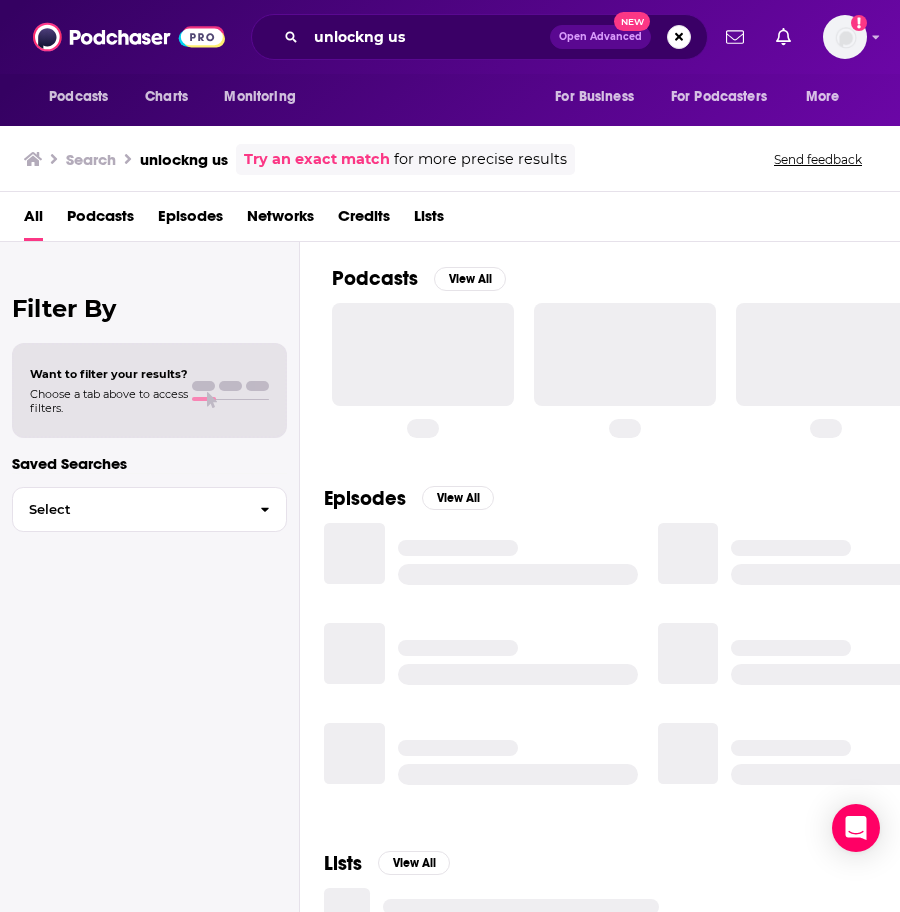 scroll, scrollTop: 0, scrollLeft: 0, axis: both 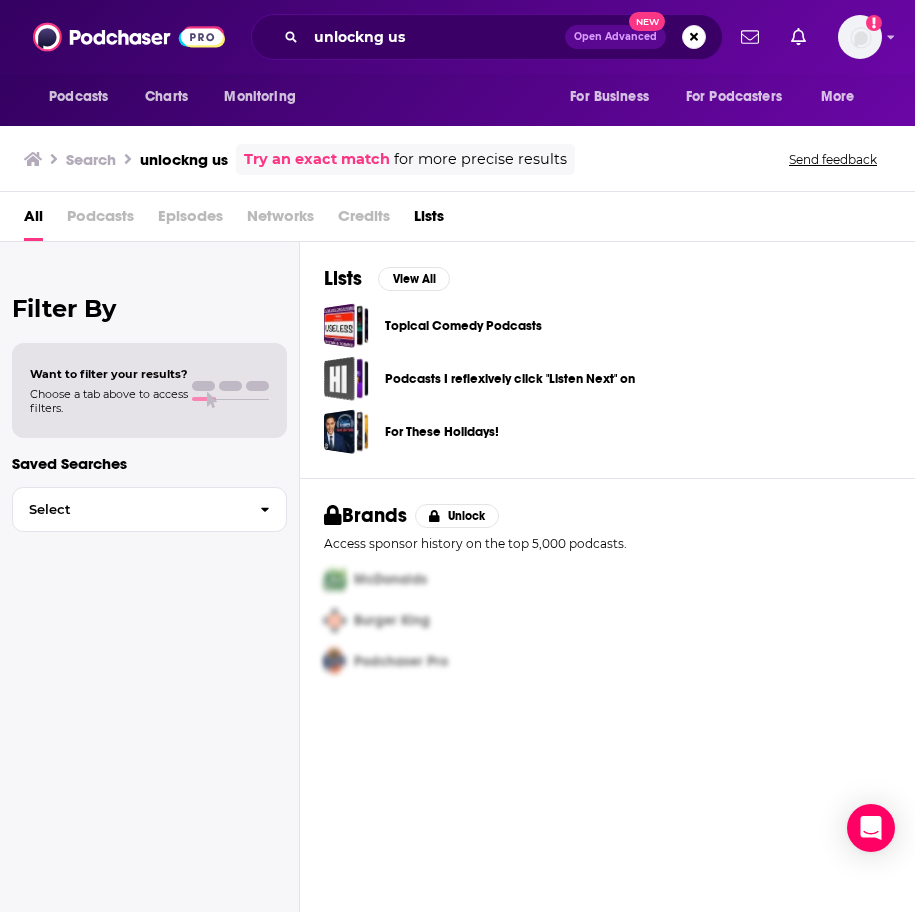 click on "Podcasts Charts Monitoring unlockng us Open Advanced New For Business For Podcasters More Add a profile image" at bounding box center [457, 37] 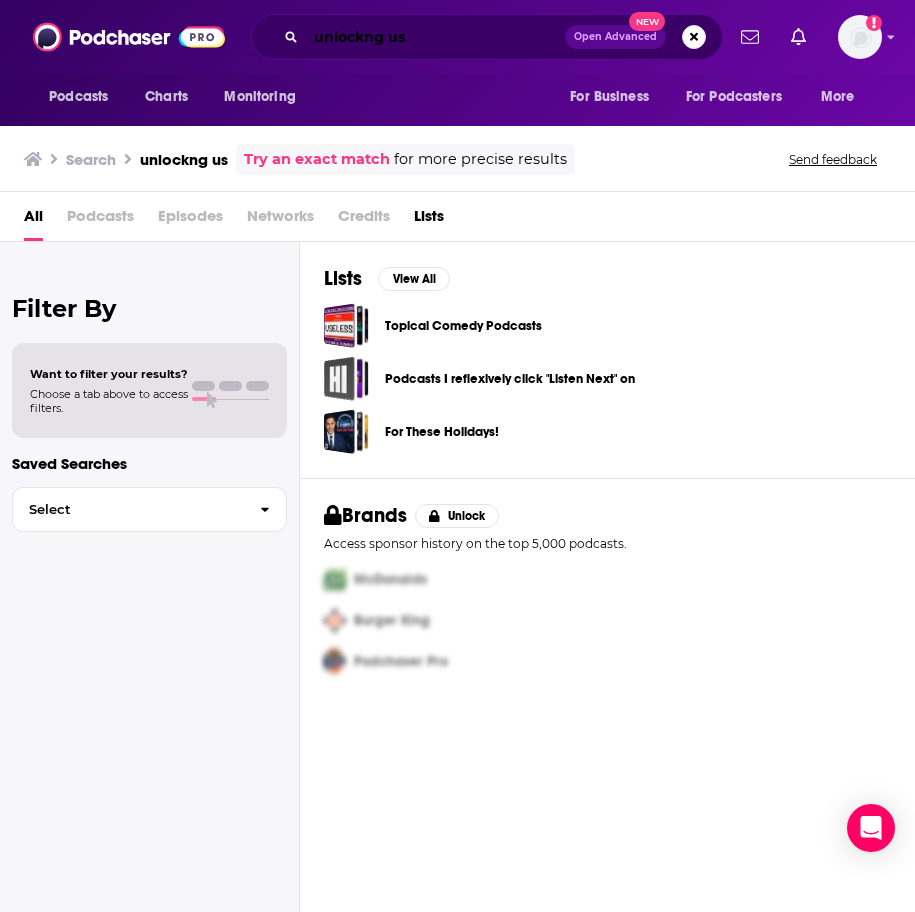 click on "unlockng us" at bounding box center [435, 37] 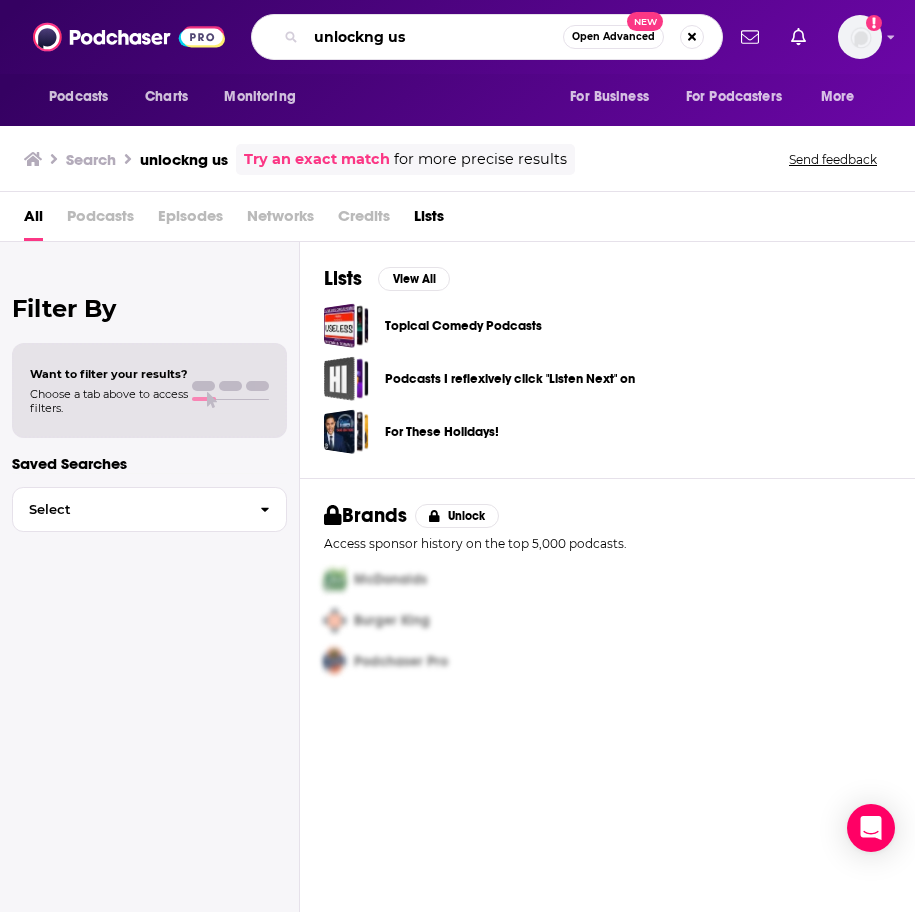 click on "unlockng us" at bounding box center [434, 37] 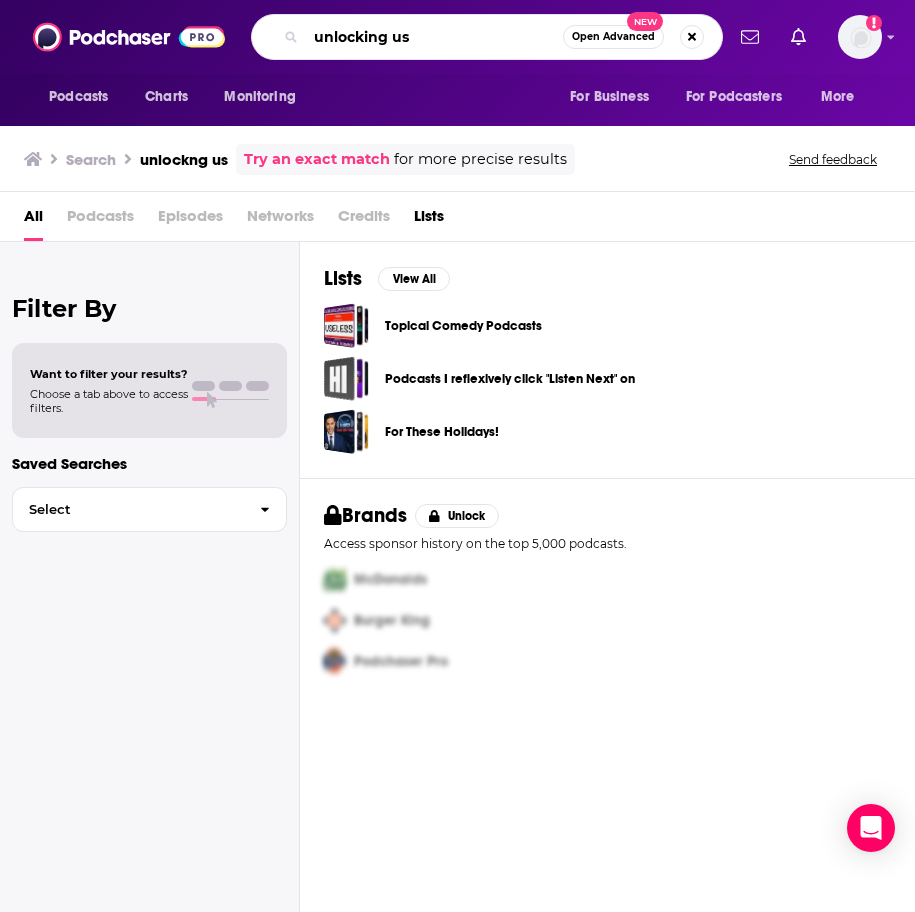 type on "unlocking us" 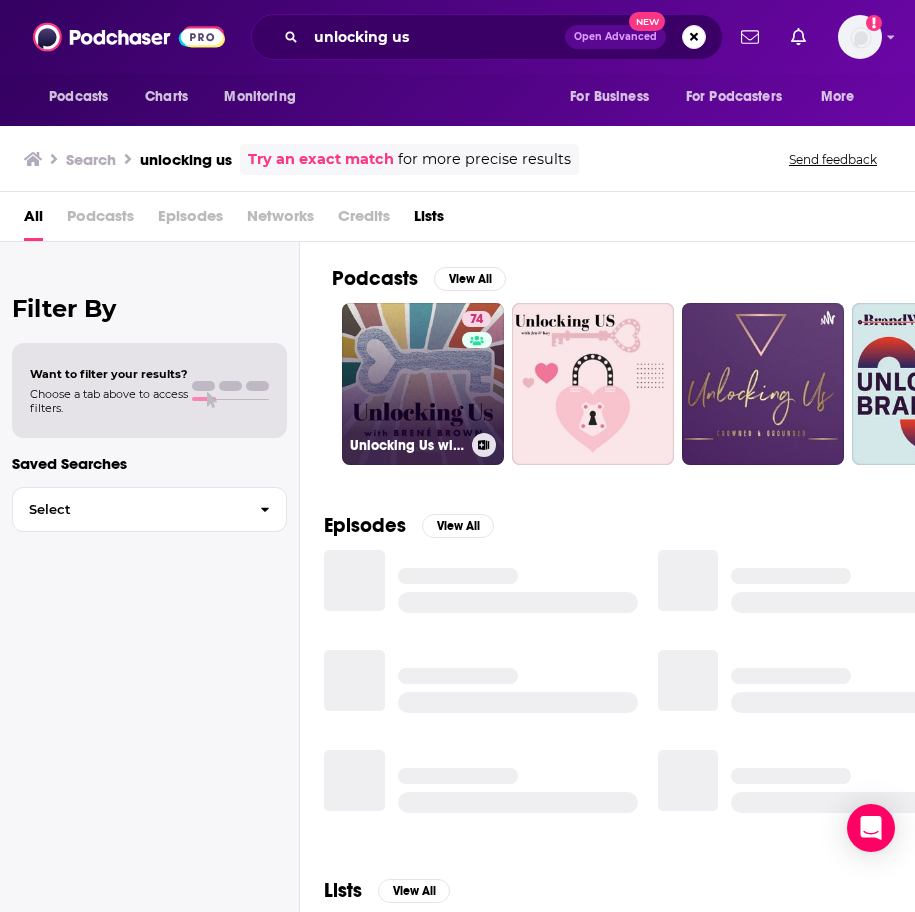click on "[NUMBER] [PODCAST] with [FIRST] [LAST]" at bounding box center [423, 384] 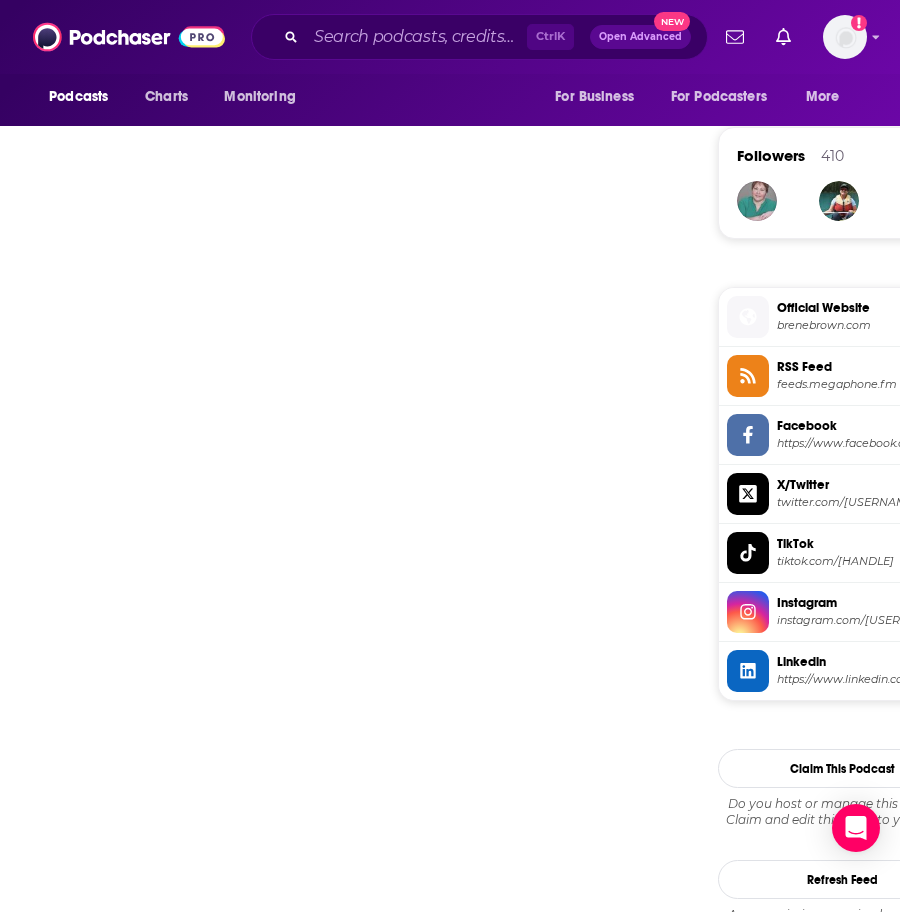 scroll, scrollTop: 1900, scrollLeft: 0, axis: vertical 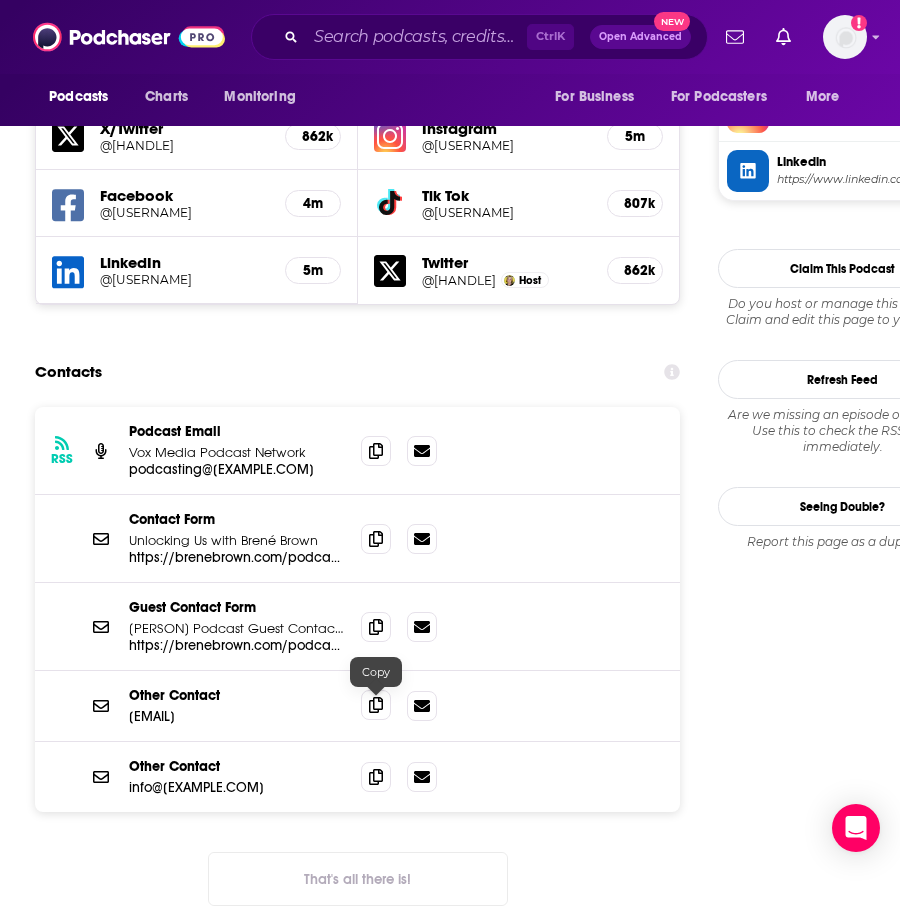 click 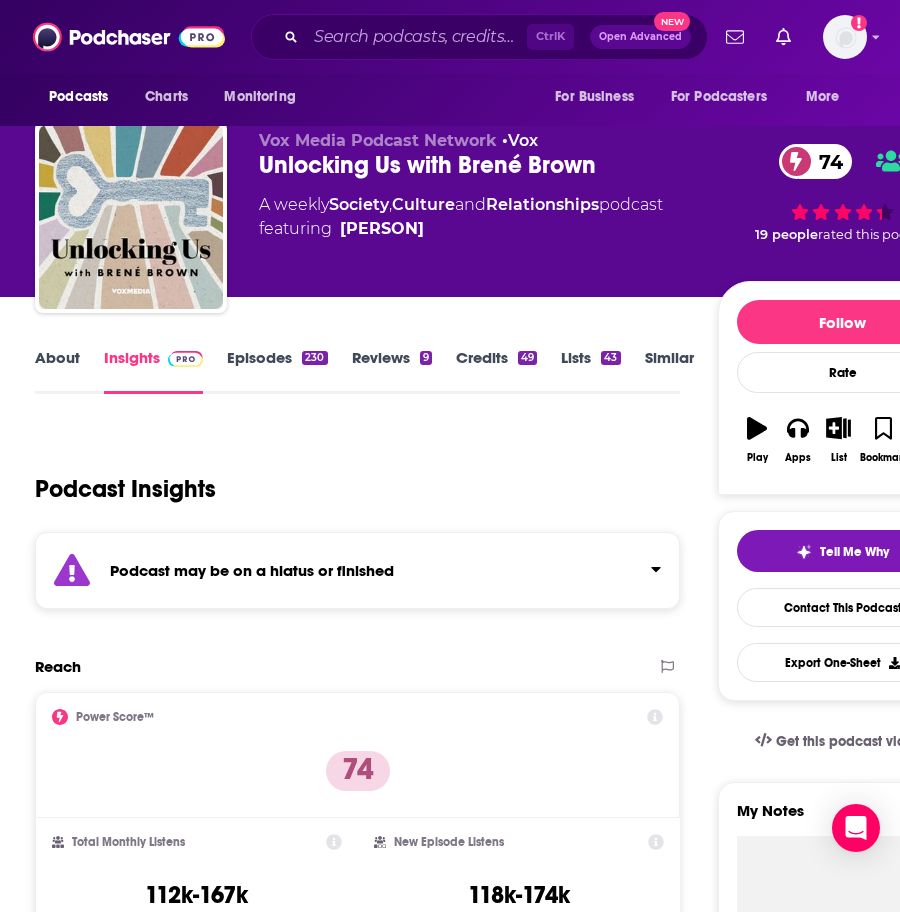 scroll, scrollTop: 0, scrollLeft: 0, axis: both 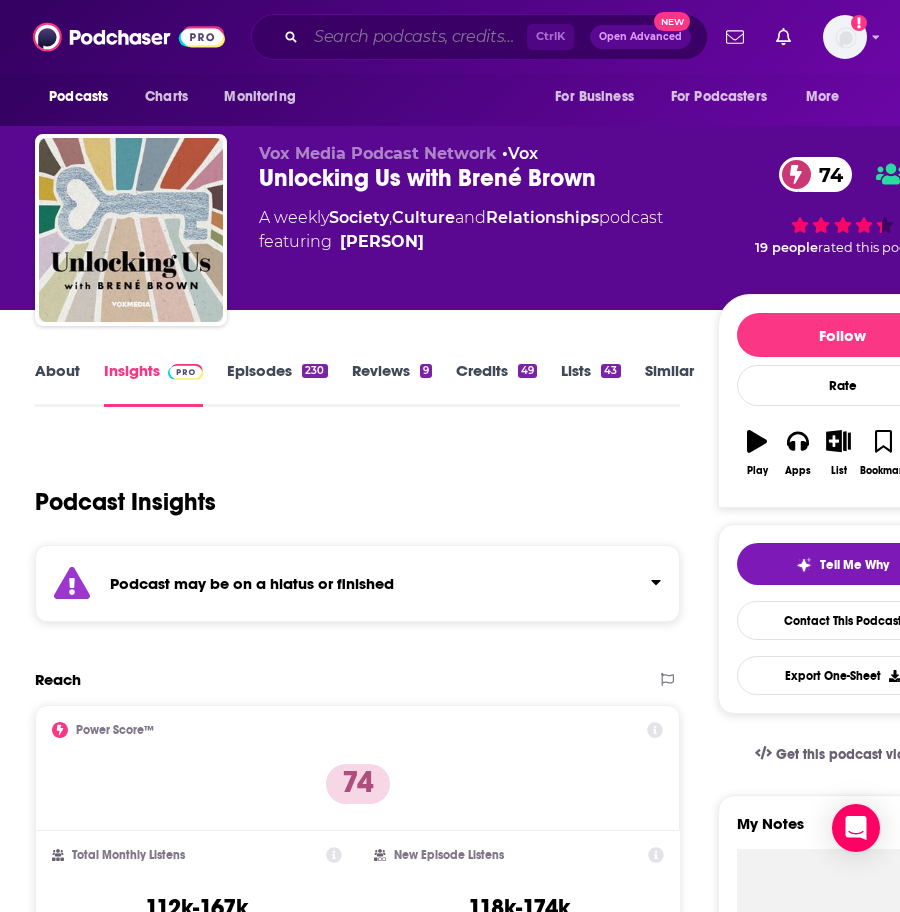 click at bounding box center [416, 37] 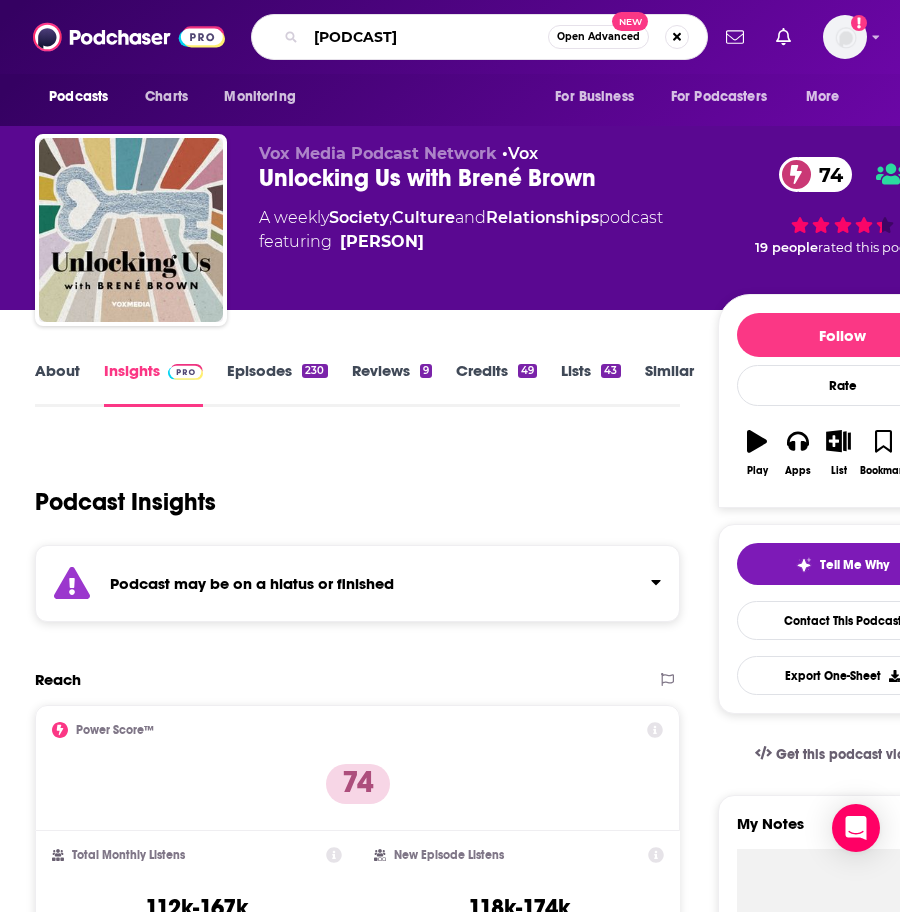 type on "voxology" 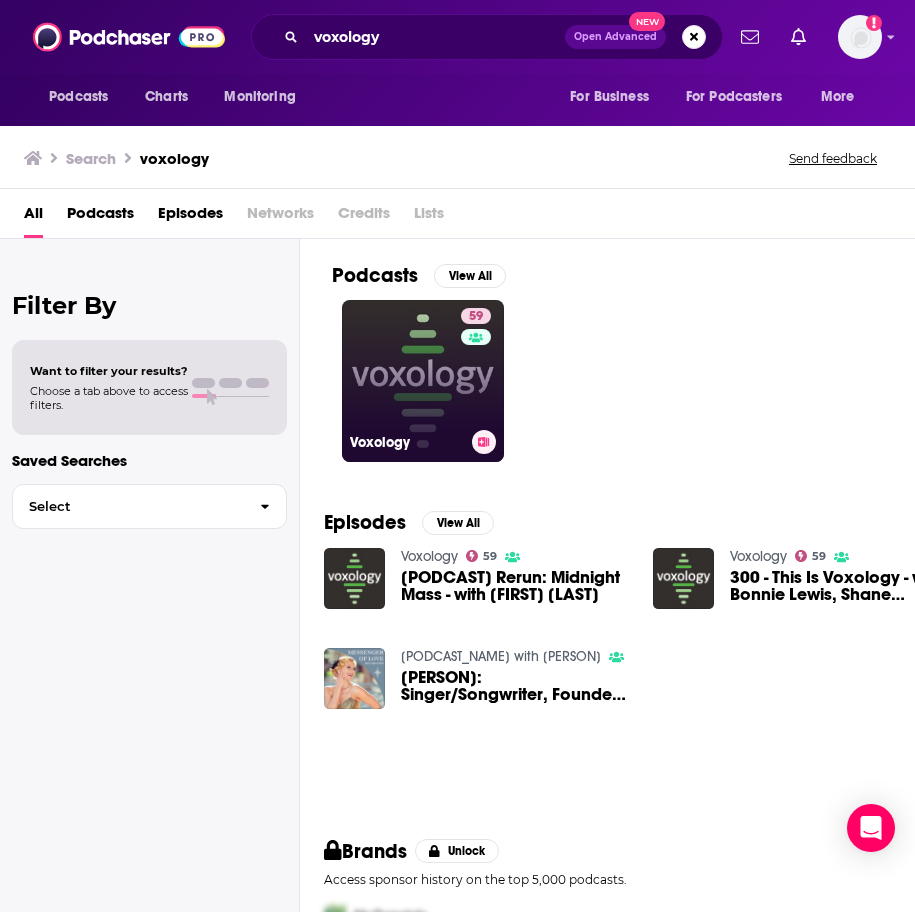 click on "[NUMBER] [COMPANY_ABBR]" at bounding box center (423, 381) 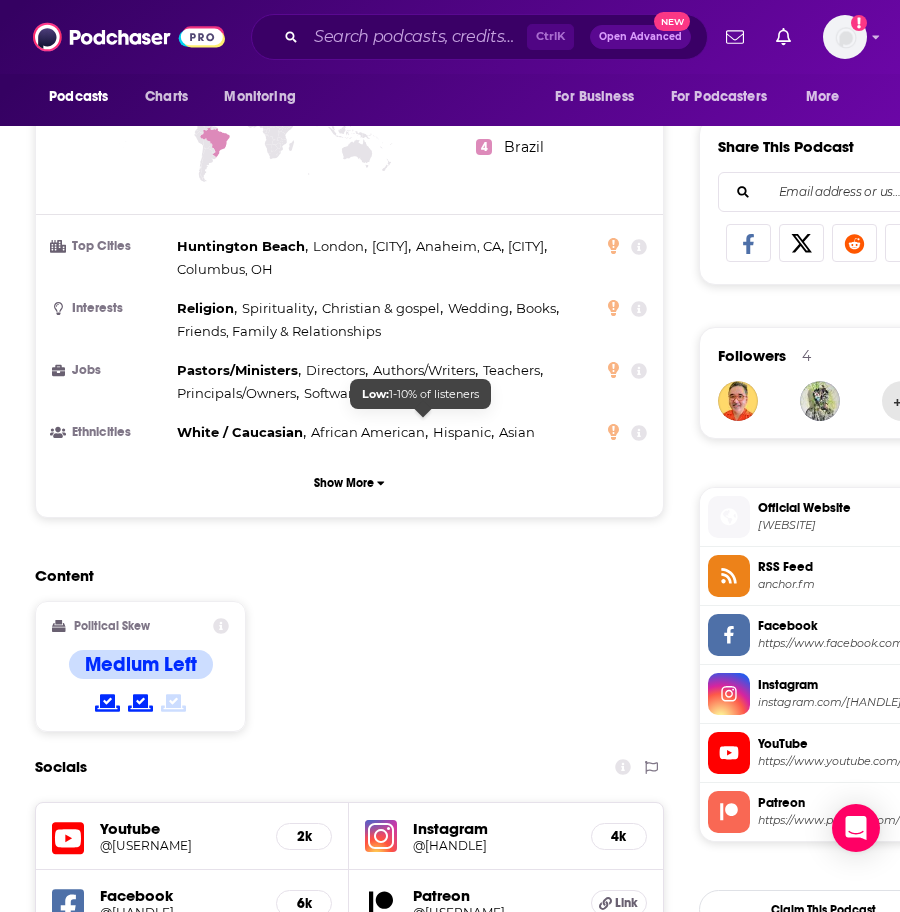 scroll, scrollTop: 1800, scrollLeft: 0, axis: vertical 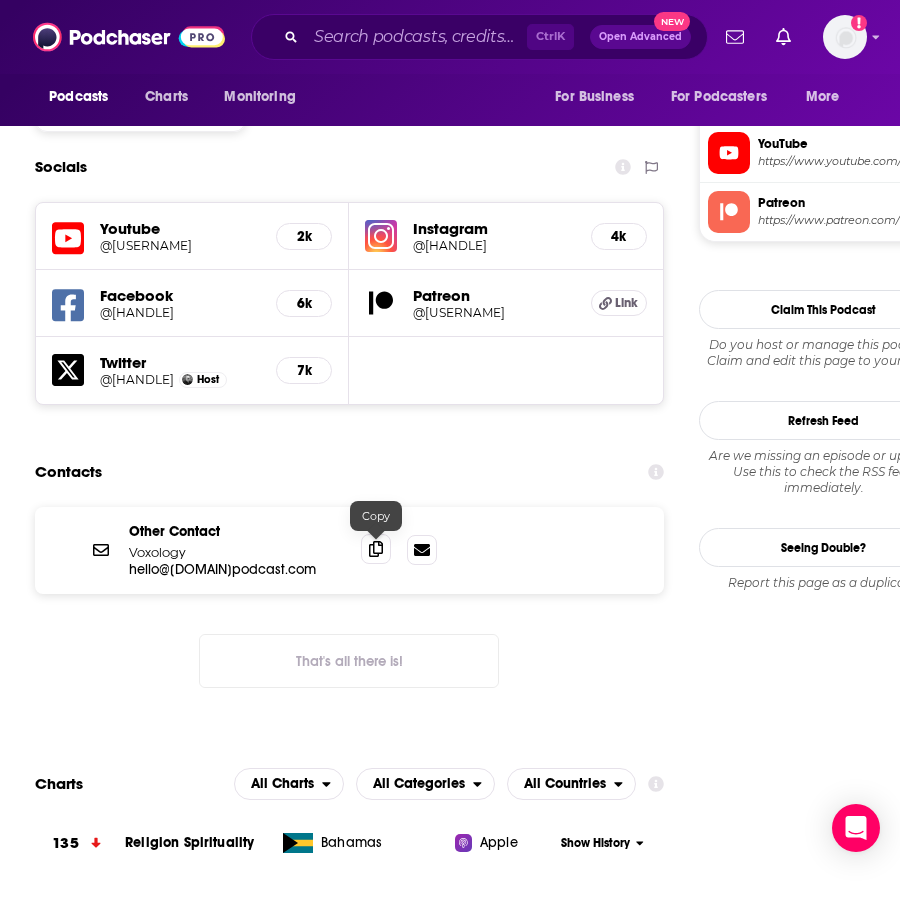 click 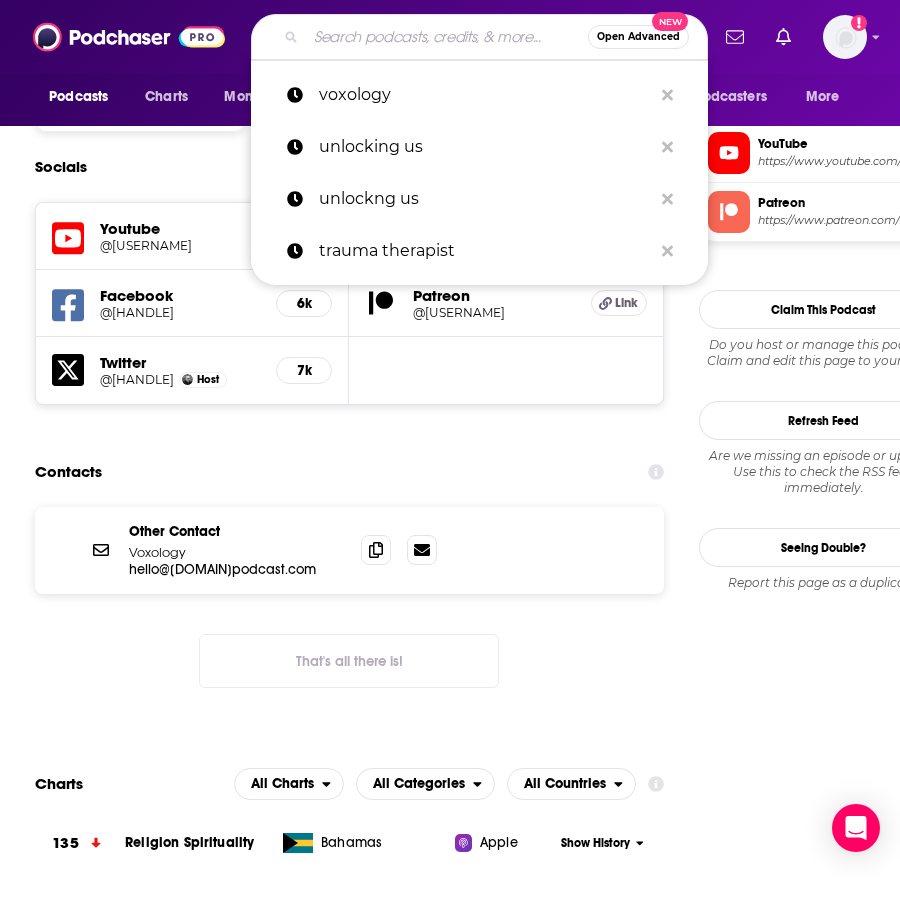 click at bounding box center (447, 37) 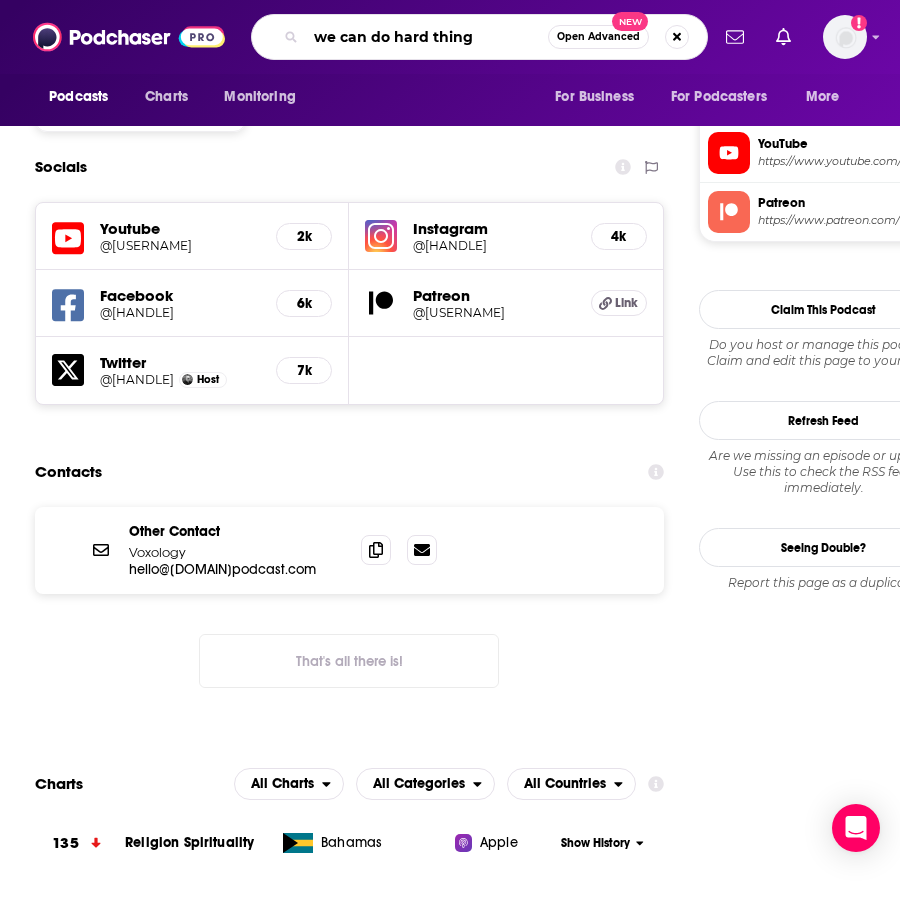 type on "we can do hard things" 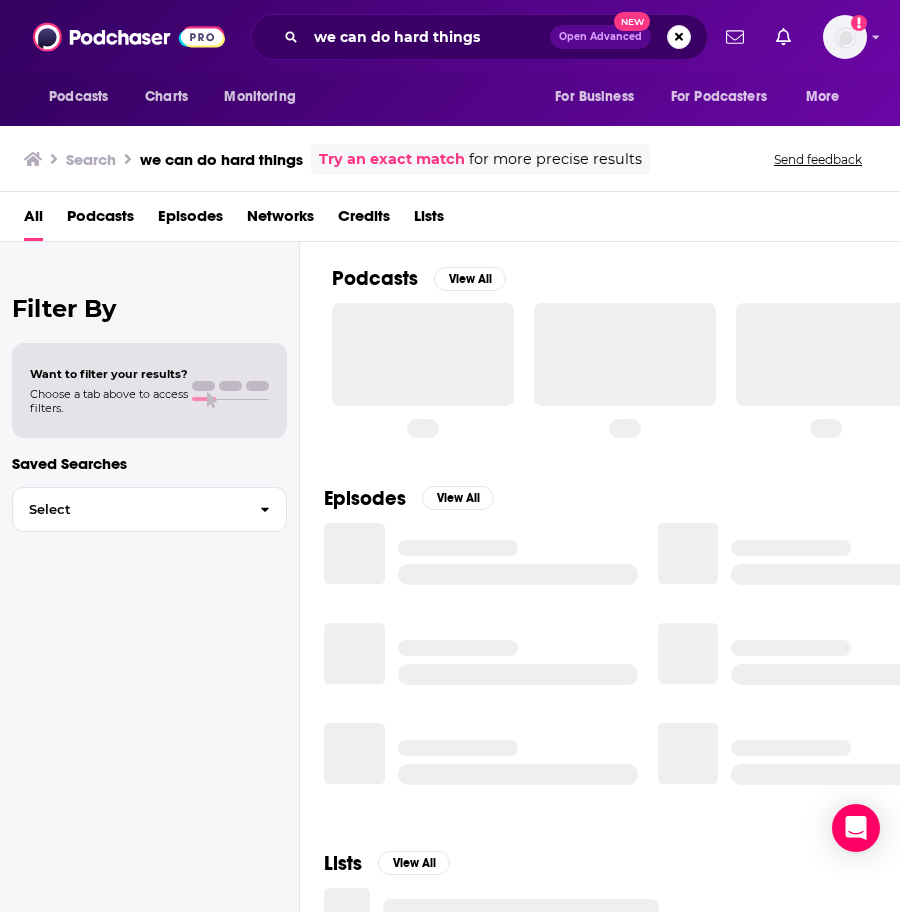 scroll, scrollTop: 0, scrollLeft: 0, axis: both 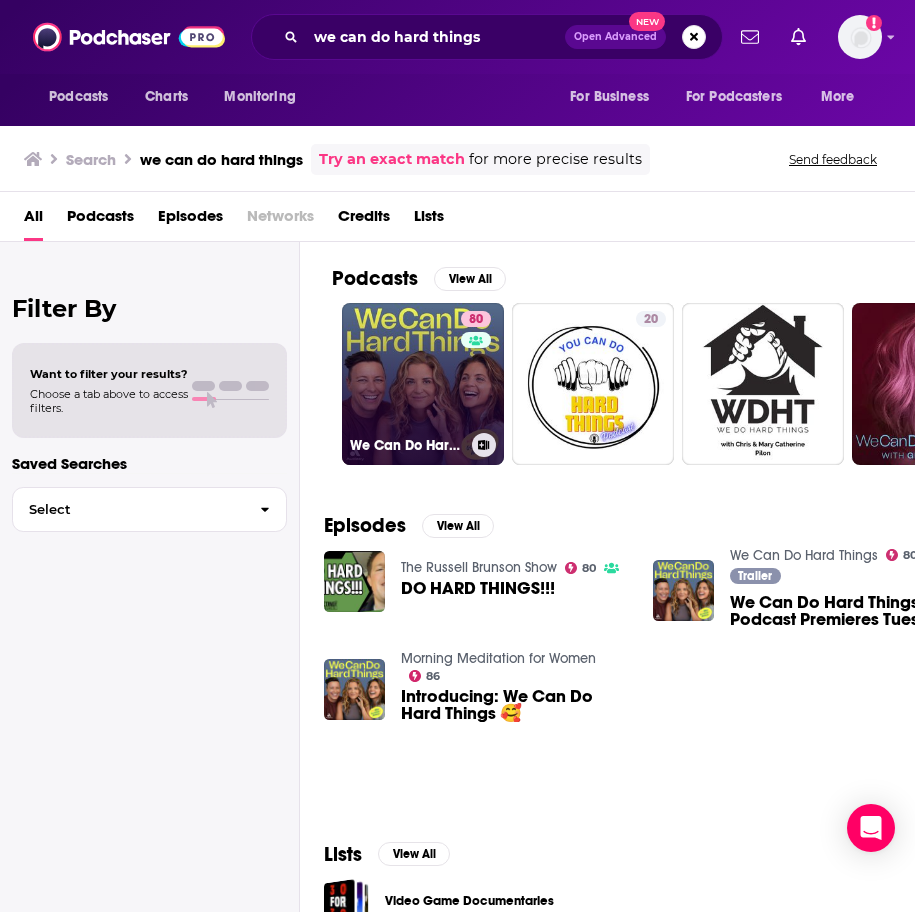 click on "80 We Can Do Hard Things" at bounding box center (423, 384) 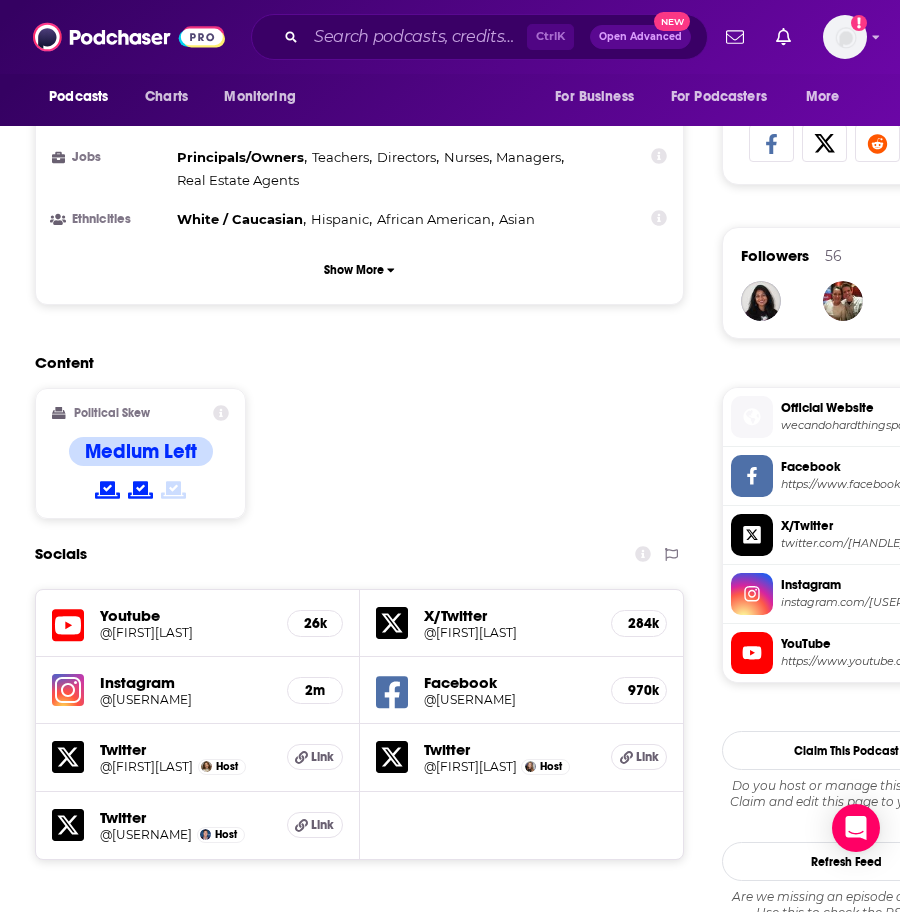 scroll, scrollTop: 1900, scrollLeft: 0, axis: vertical 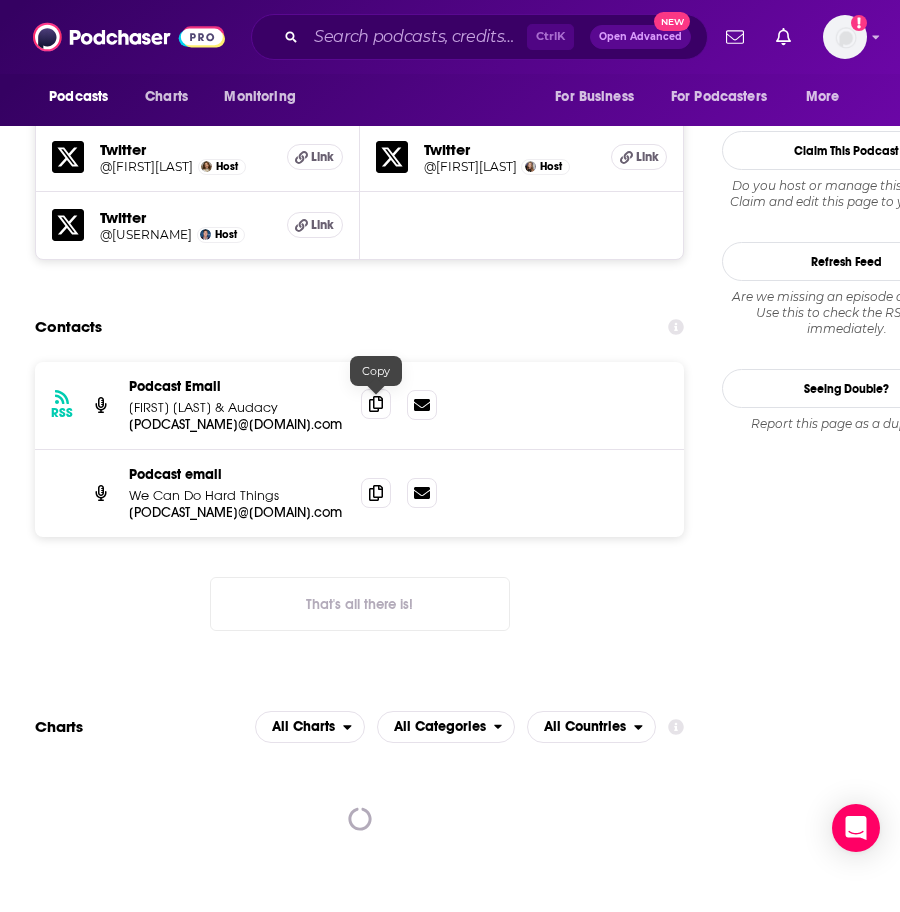 click at bounding box center [376, 404] 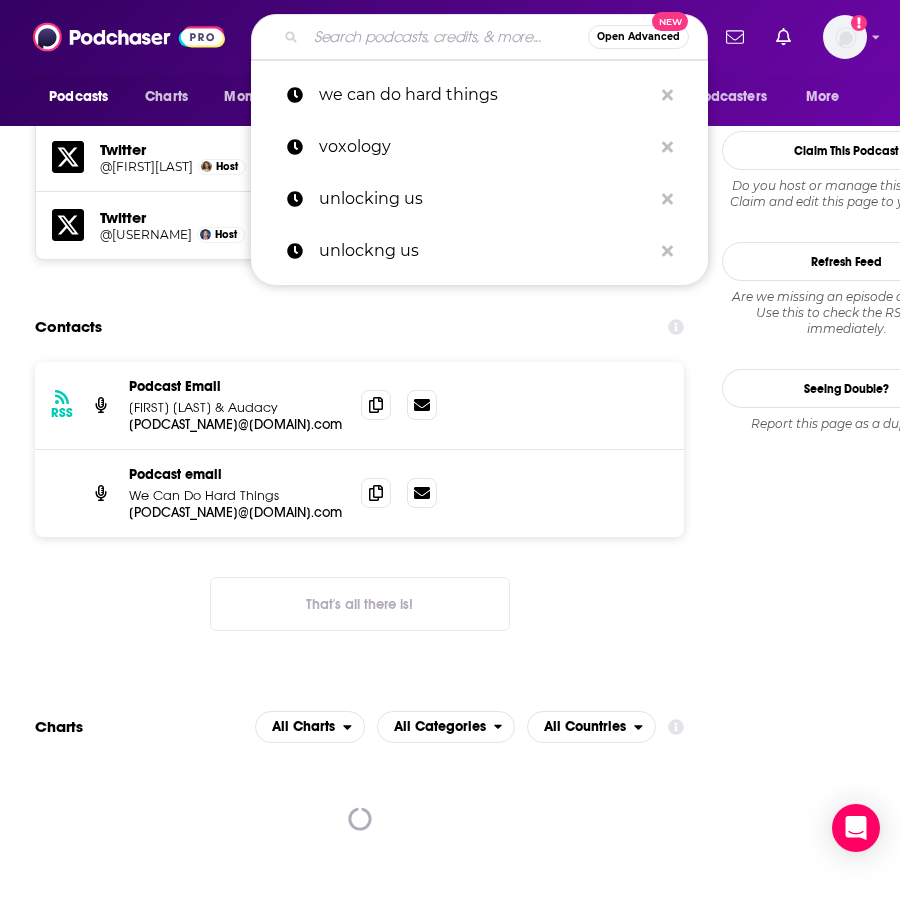 click at bounding box center (447, 37) 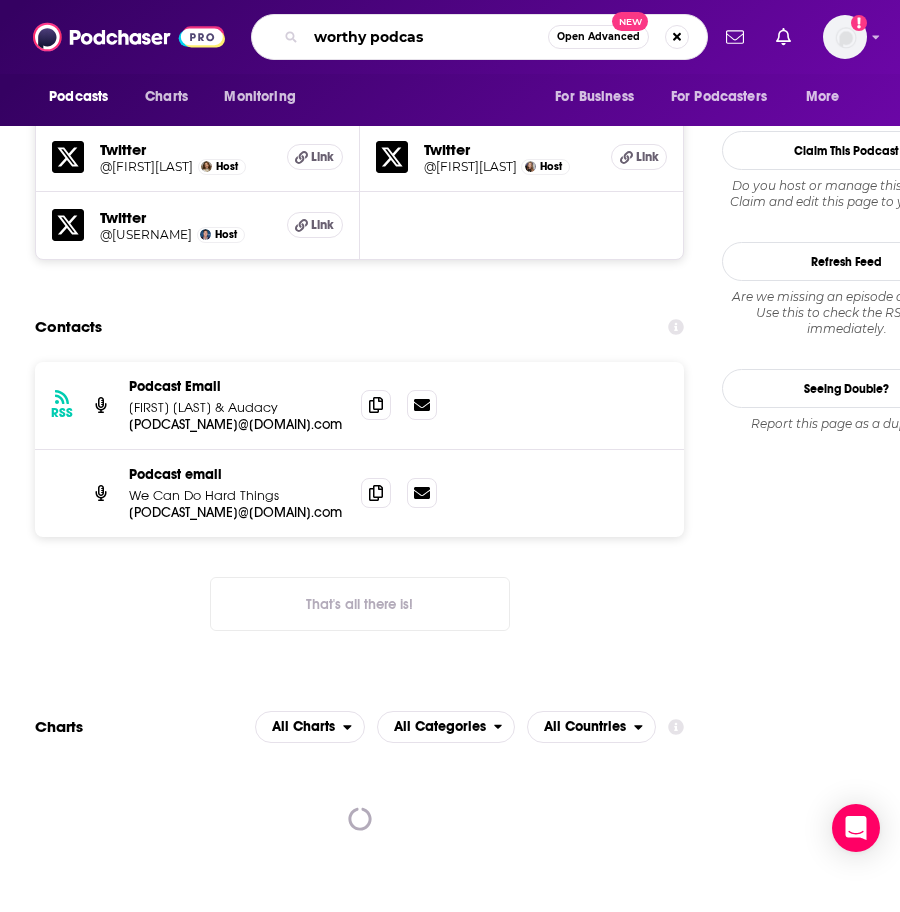 type on "worthy podcast" 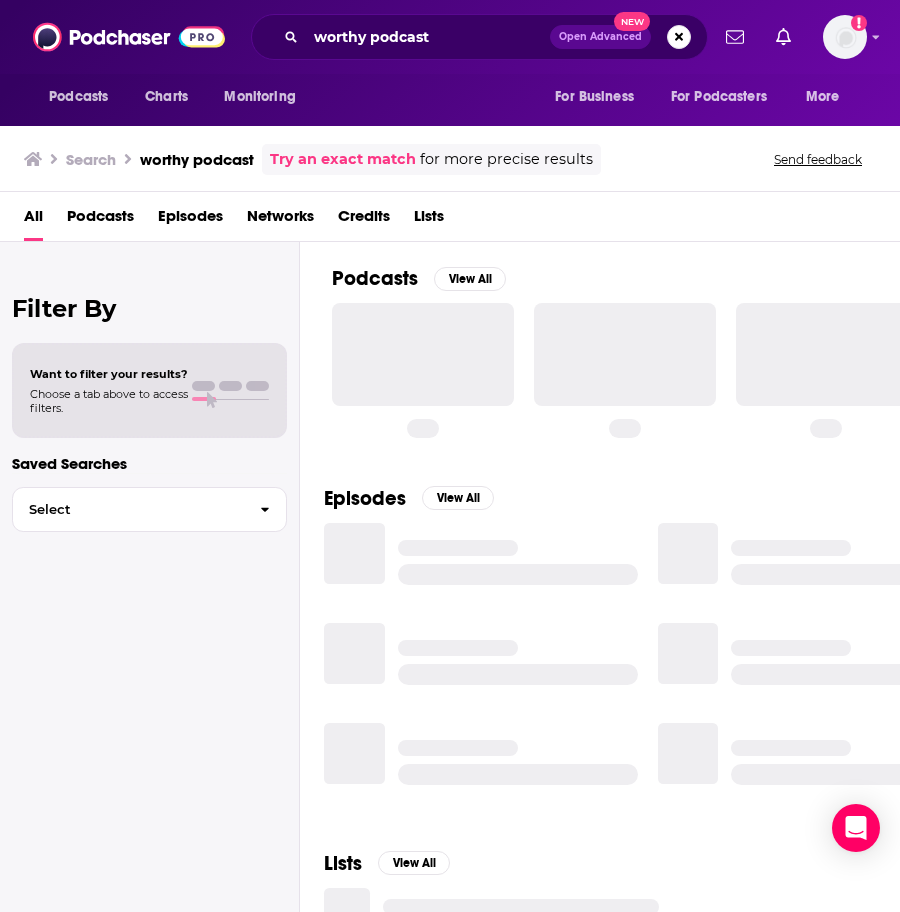 scroll, scrollTop: 0, scrollLeft: 0, axis: both 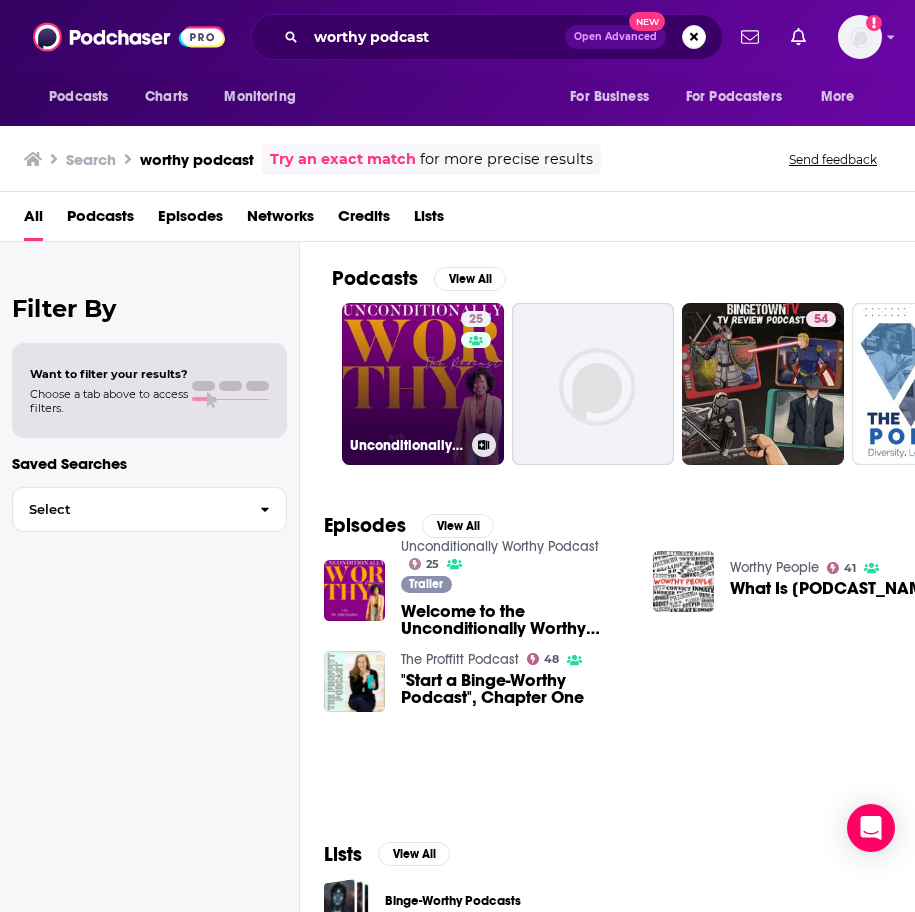 click at bounding box center (476, 340) 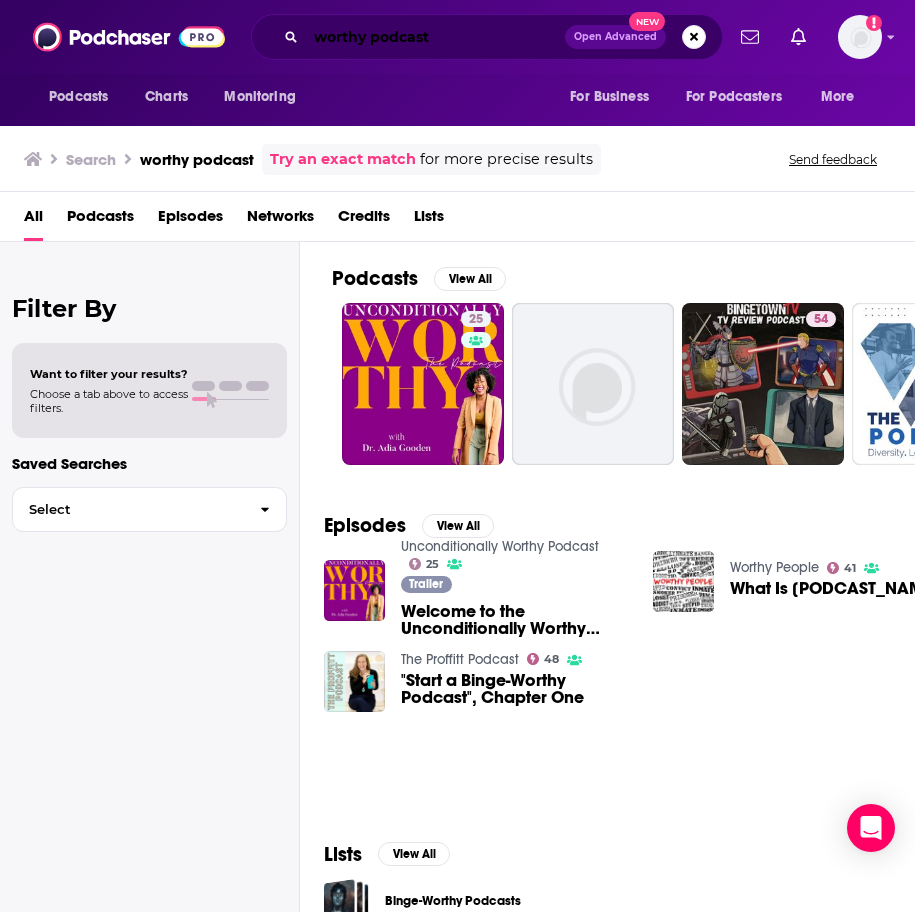click on "worthy podcast" at bounding box center (435, 37) 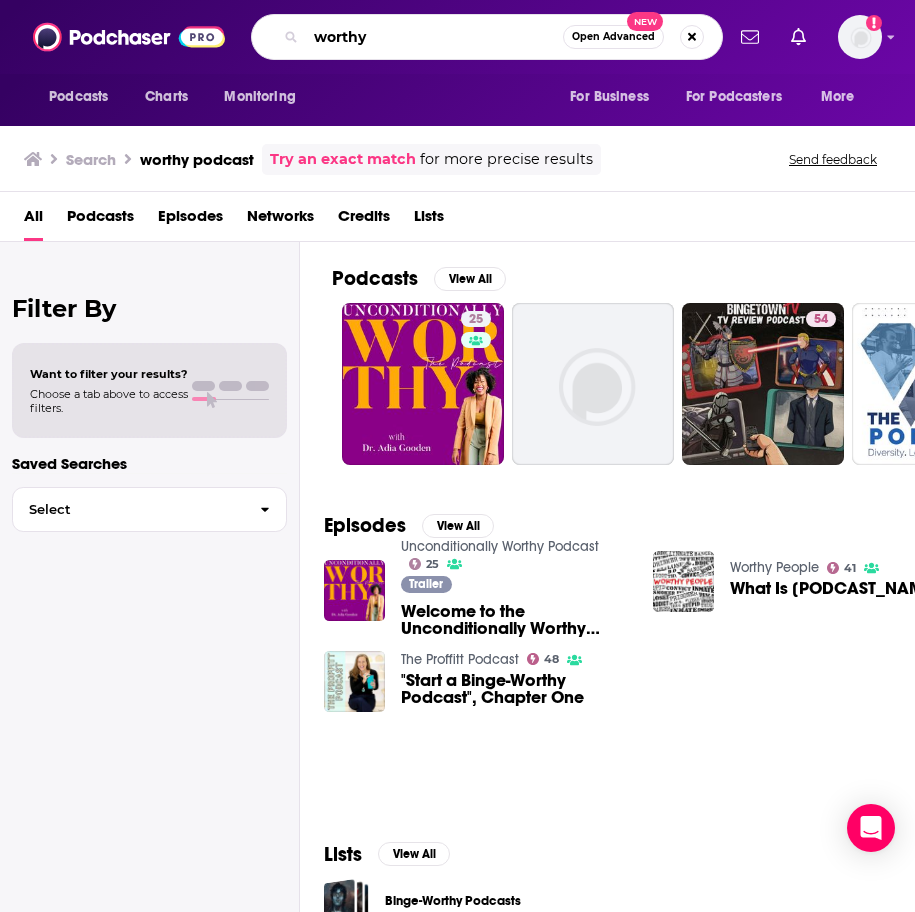 type on "worthy" 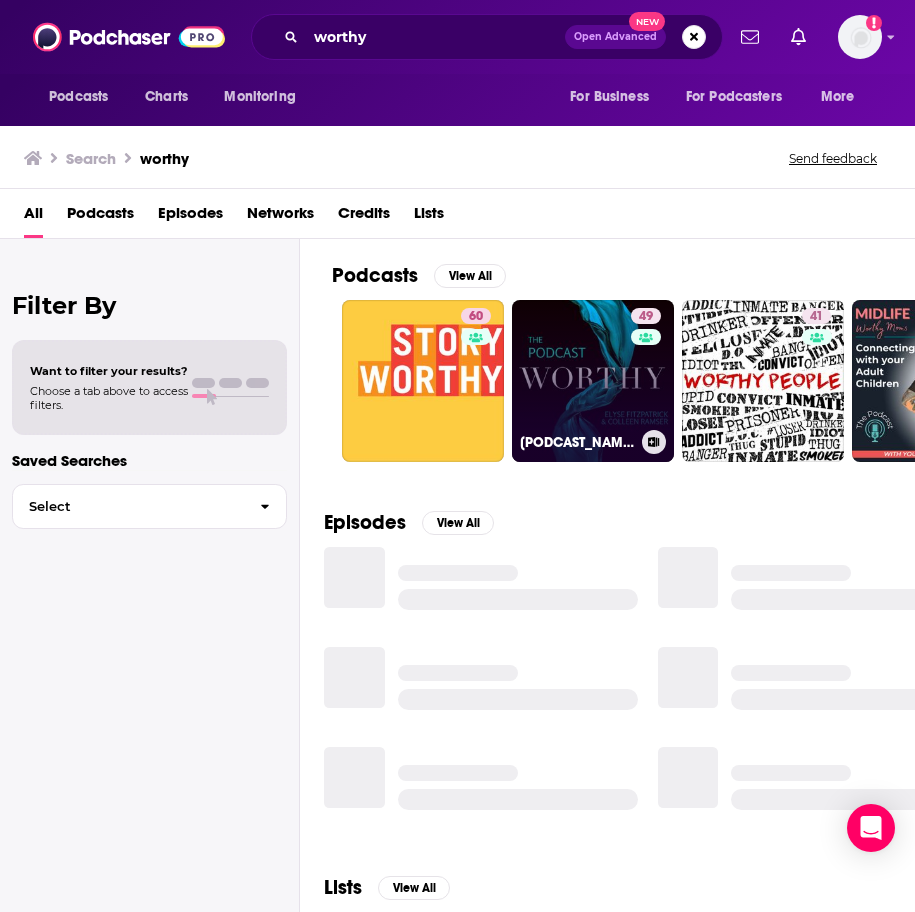 click on "49 Worthy: Celebrating the Value of Women" at bounding box center [593, 381] 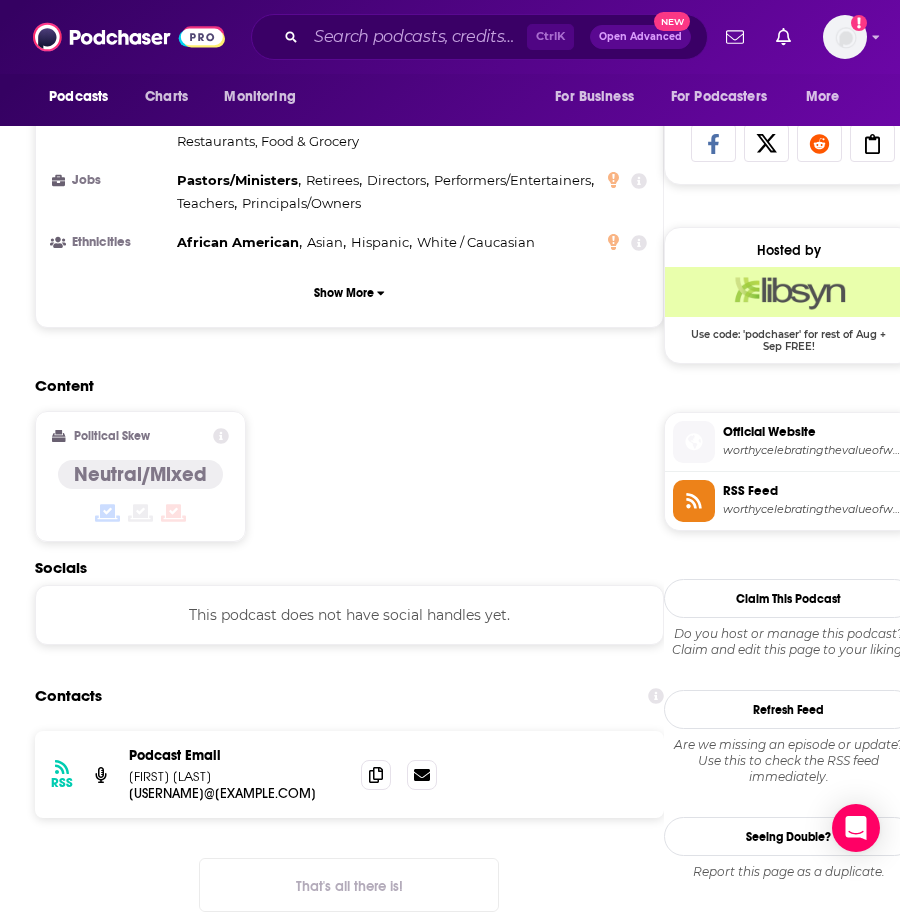 scroll, scrollTop: 1600, scrollLeft: 0, axis: vertical 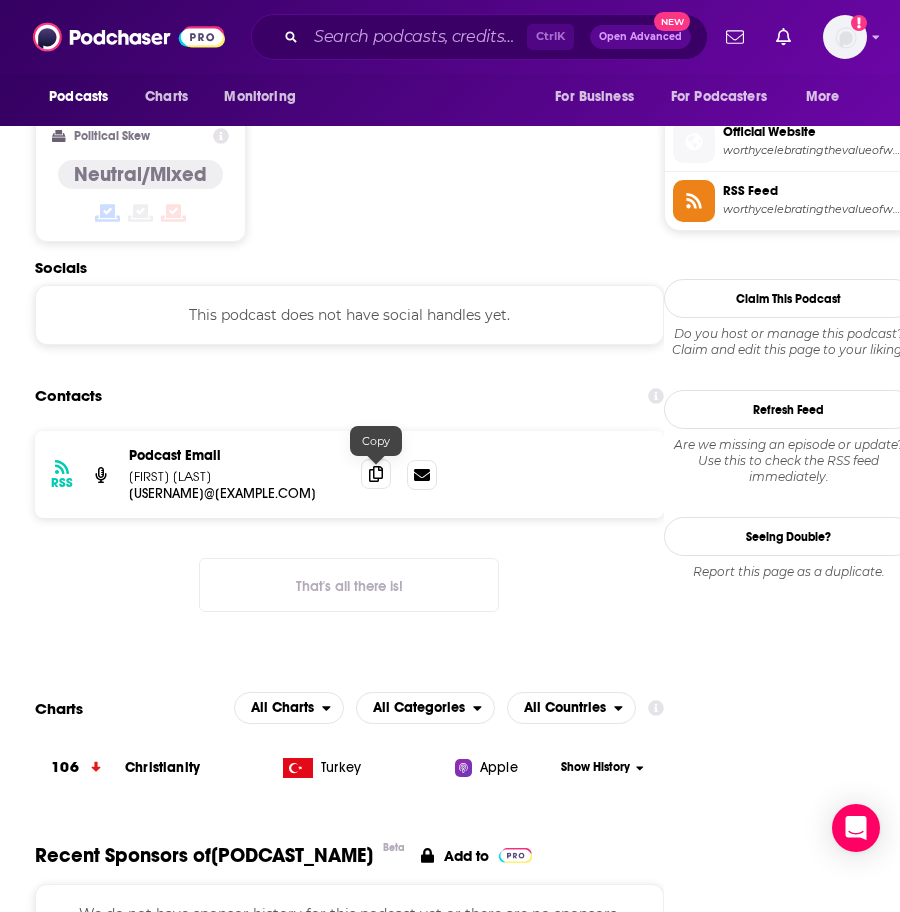 click 